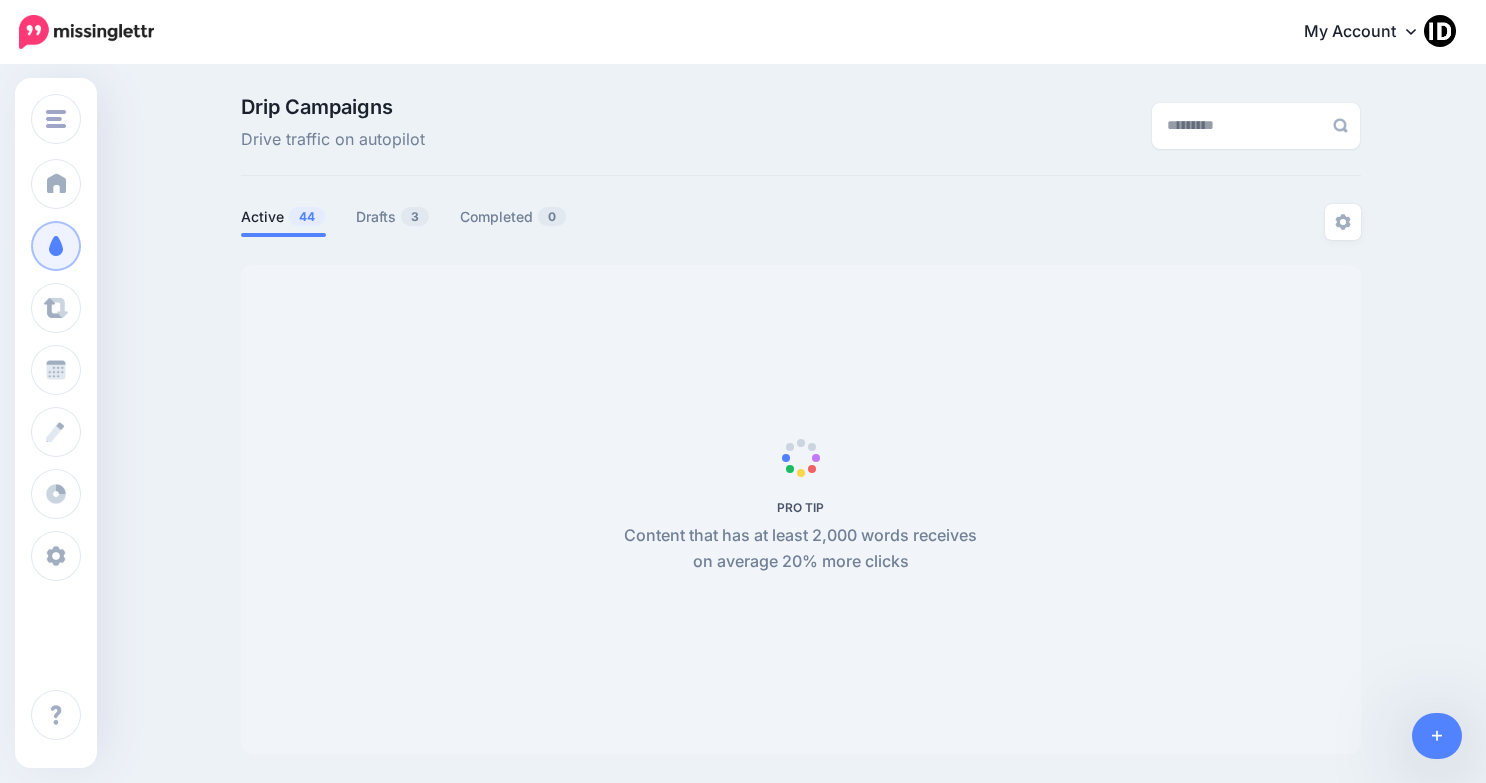 scroll, scrollTop: 0, scrollLeft: 0, axis: both 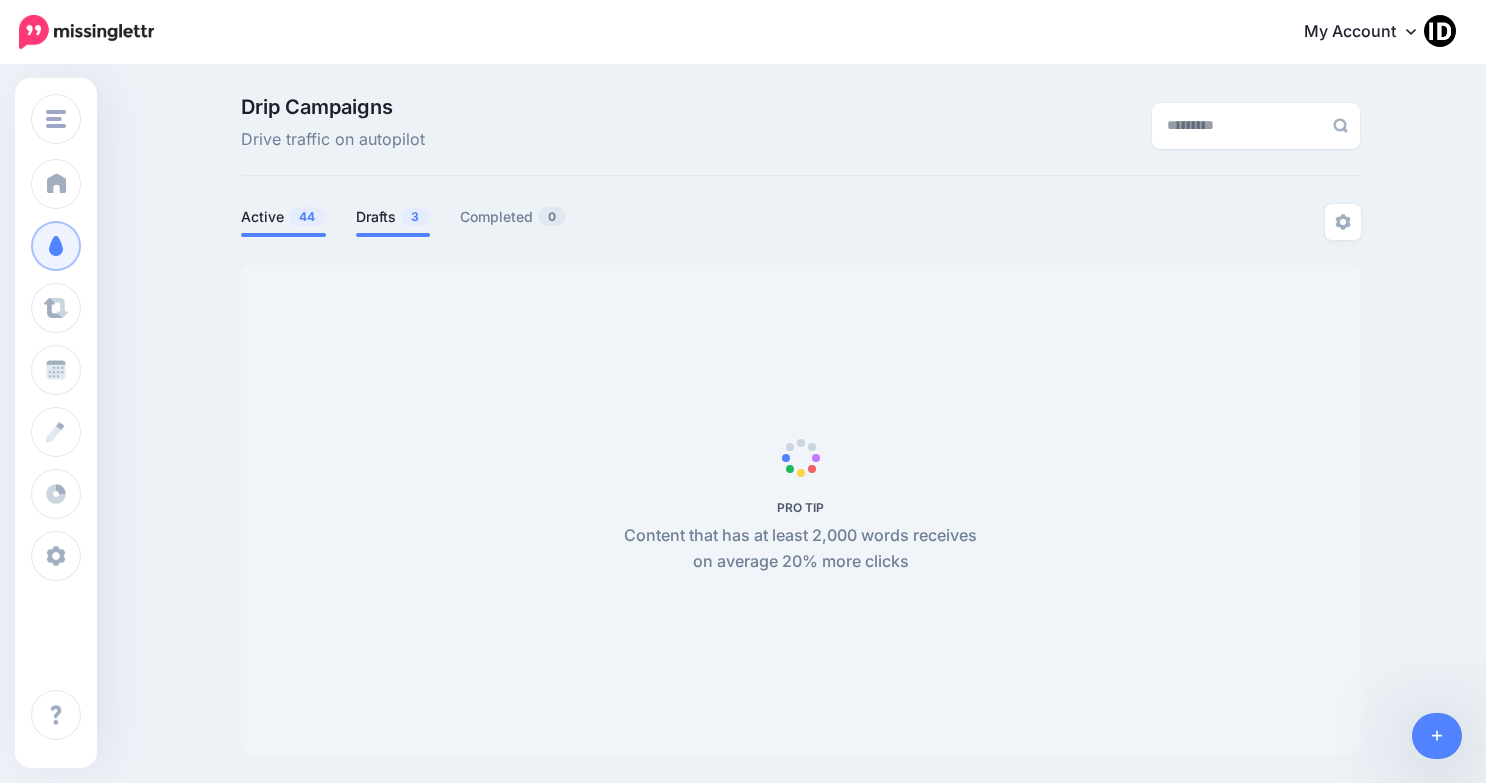 click on "Drafts  3" at bounding box center (393, 217) 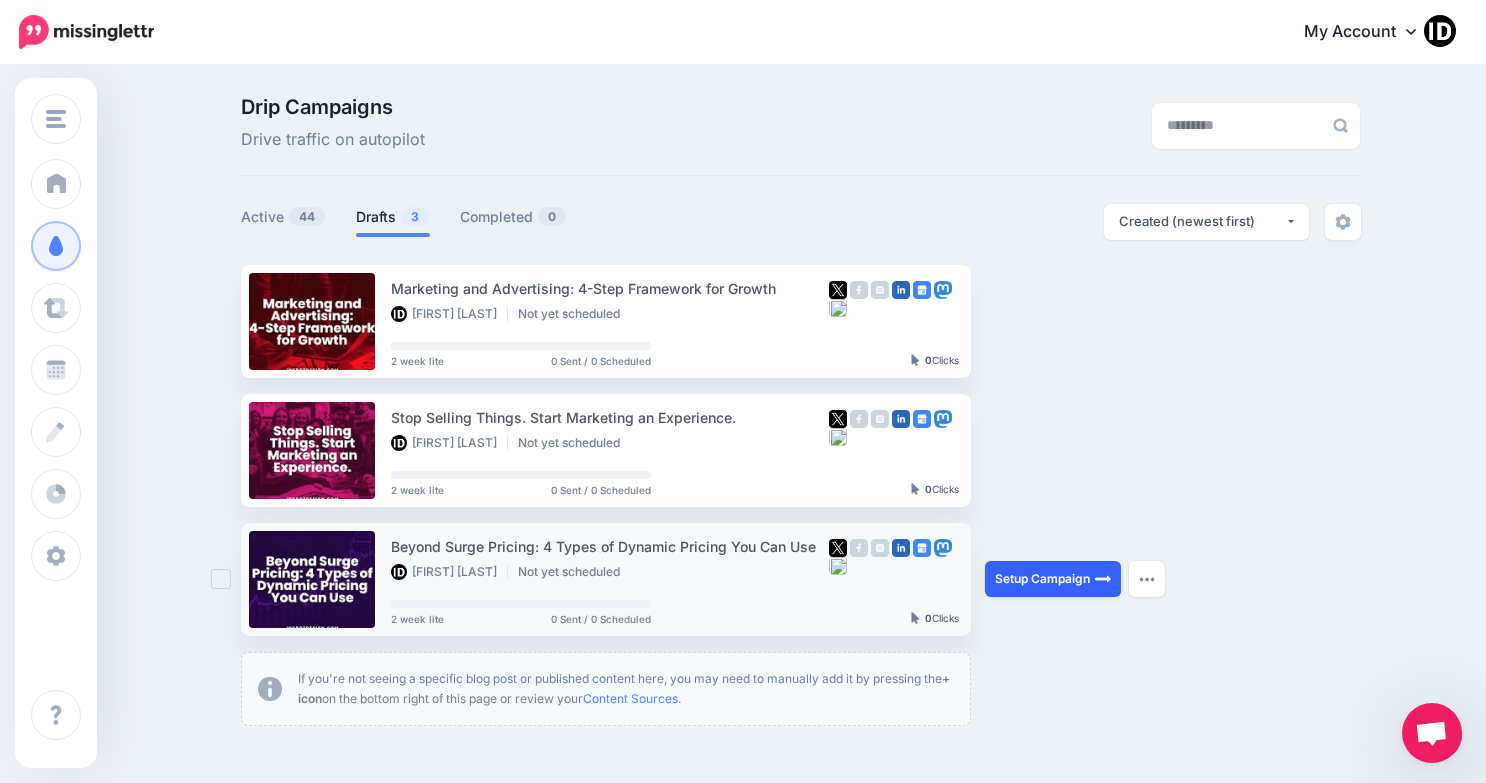 click on "Setup Campaign" at bounding box center (1053, 579) 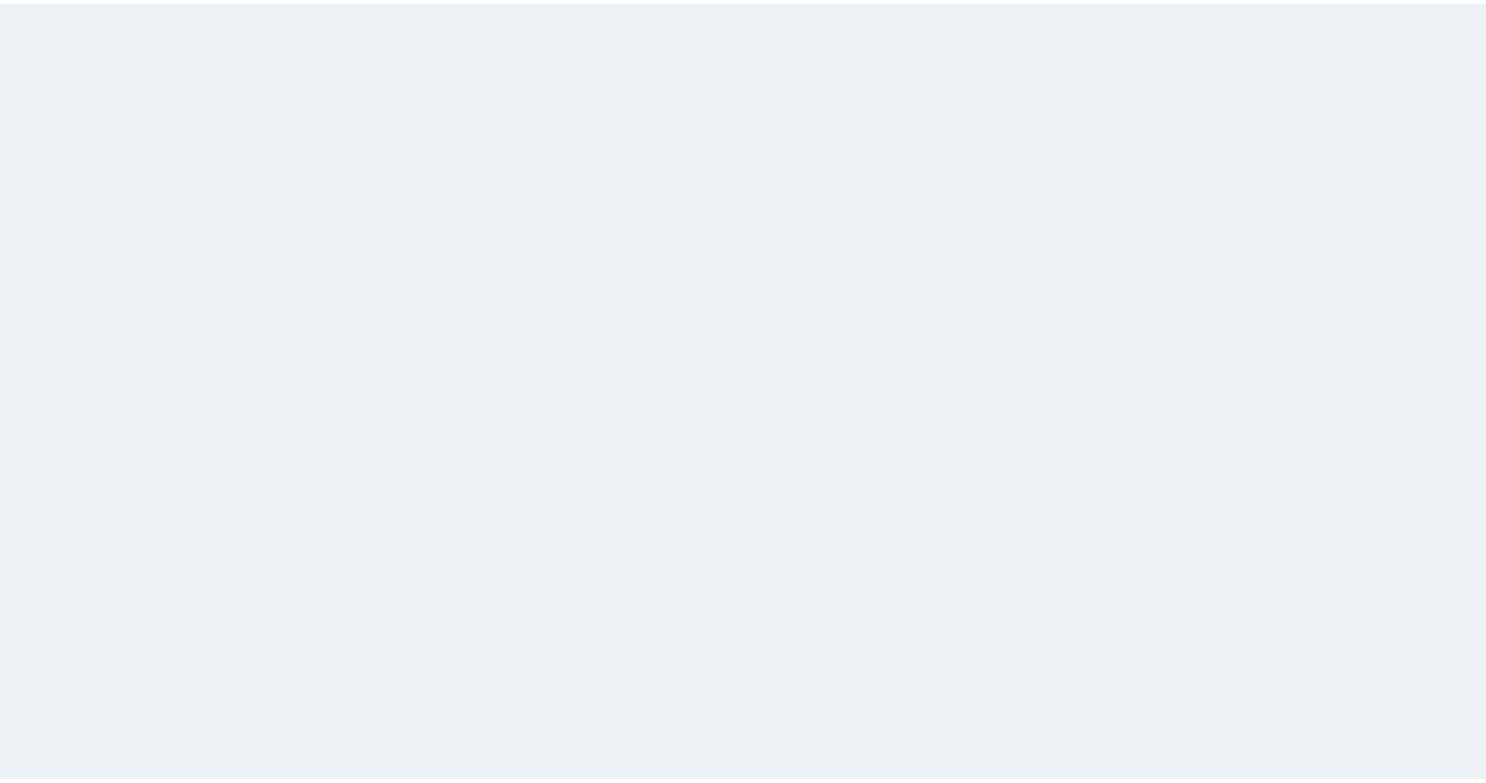scroll, scrollTop: 0, scrollLeft: 0, axis: both 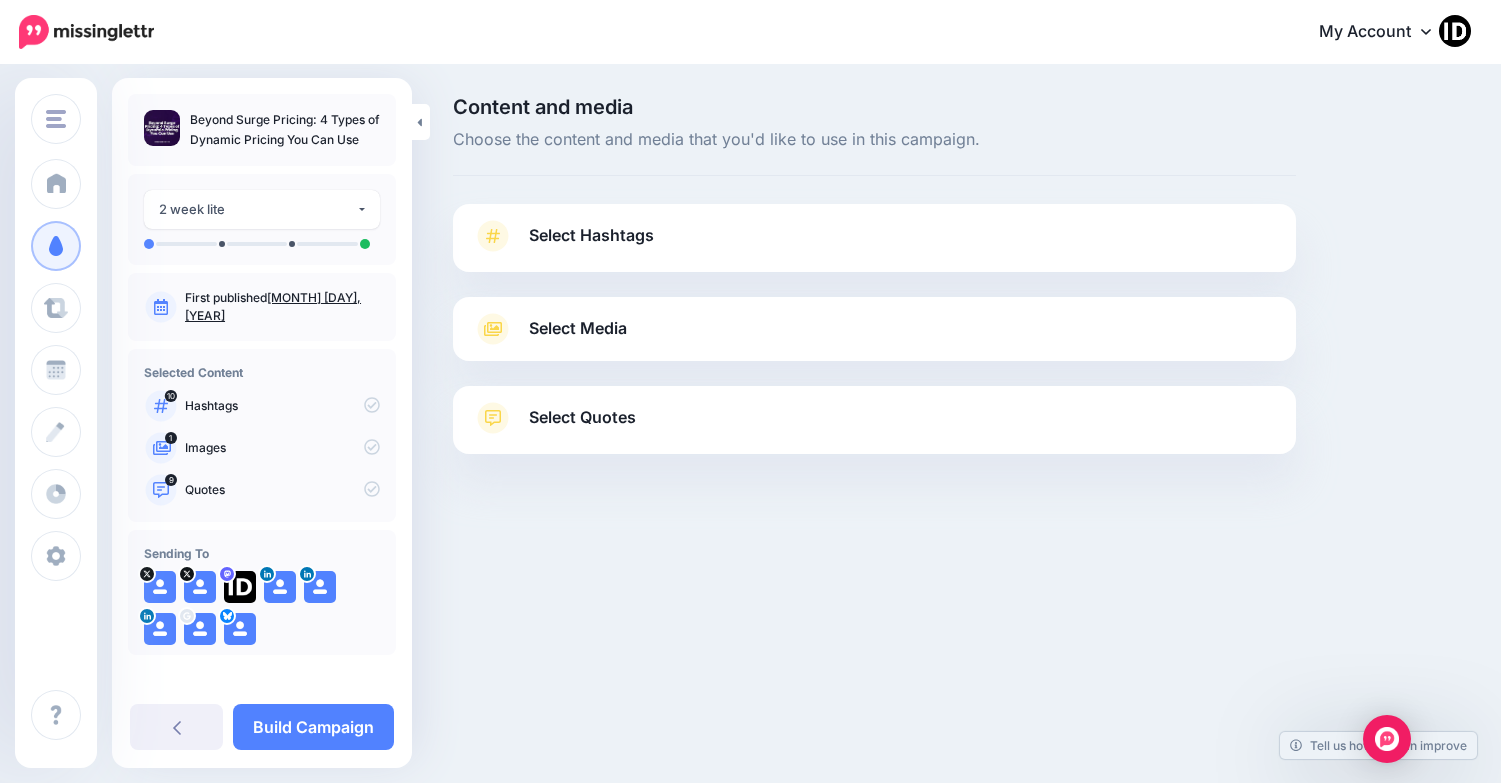 click on "Select Hashtags" at bounding box center (591, 235) 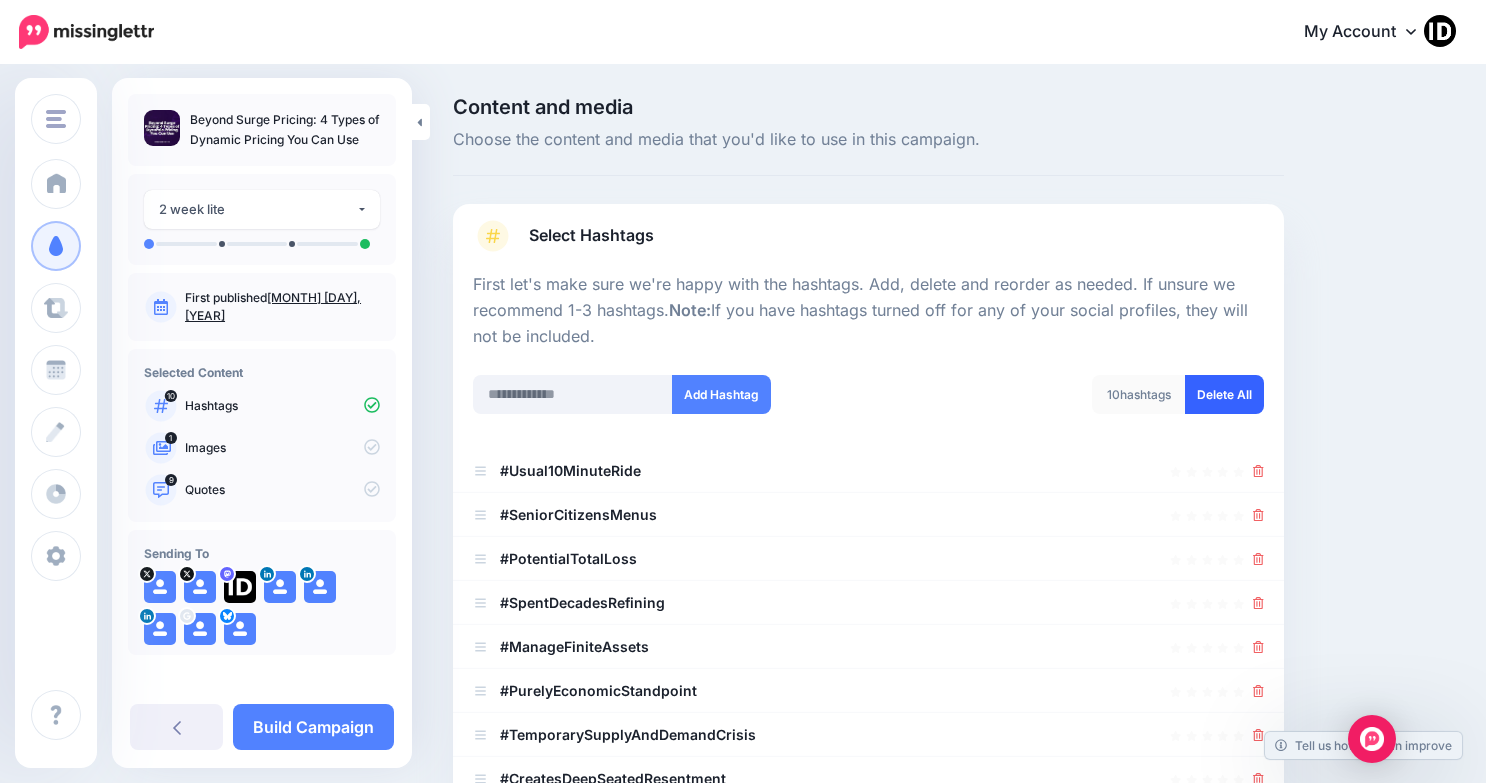 click on "Delete All" at bounding box center (1224, 394) 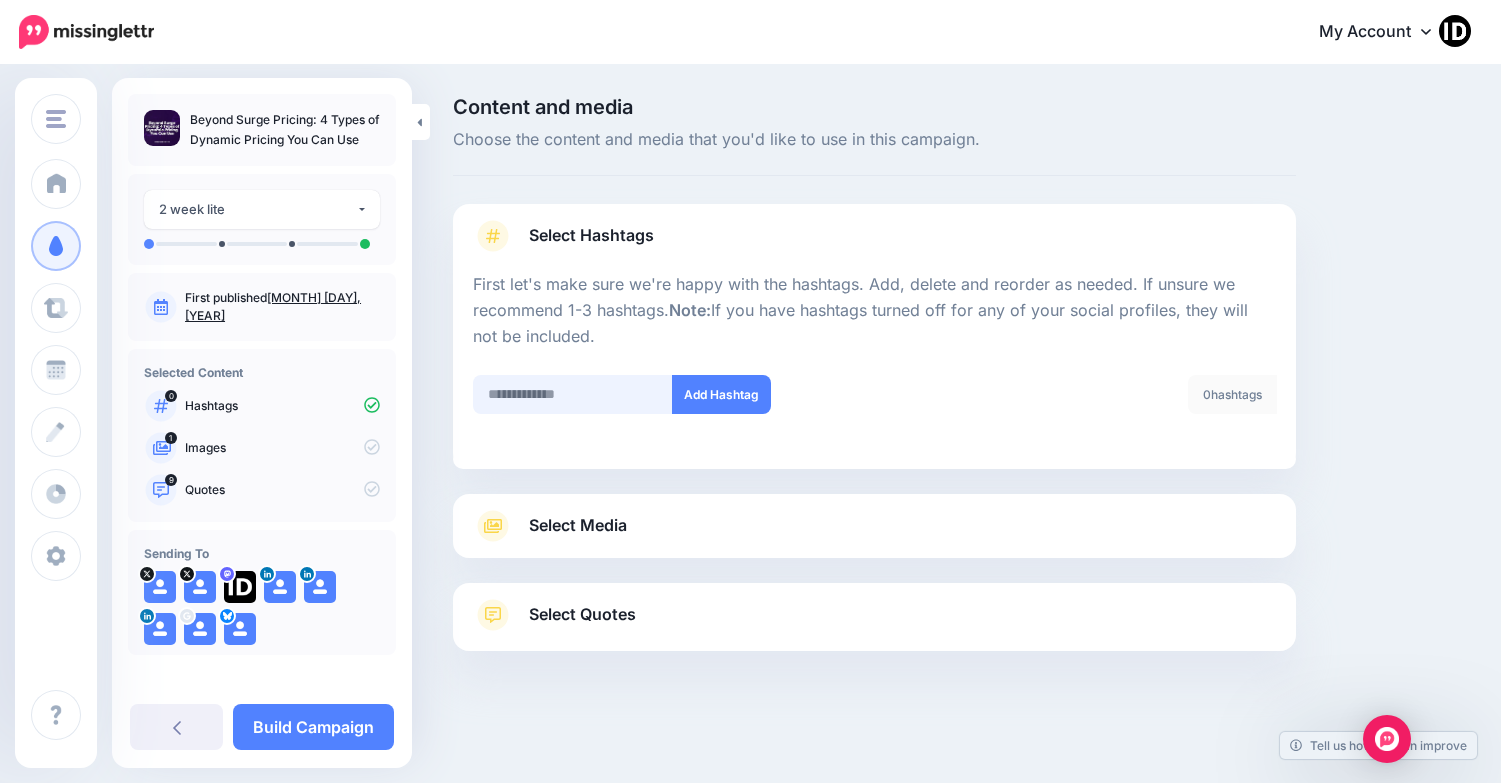 click at bounding box center [573, 394] 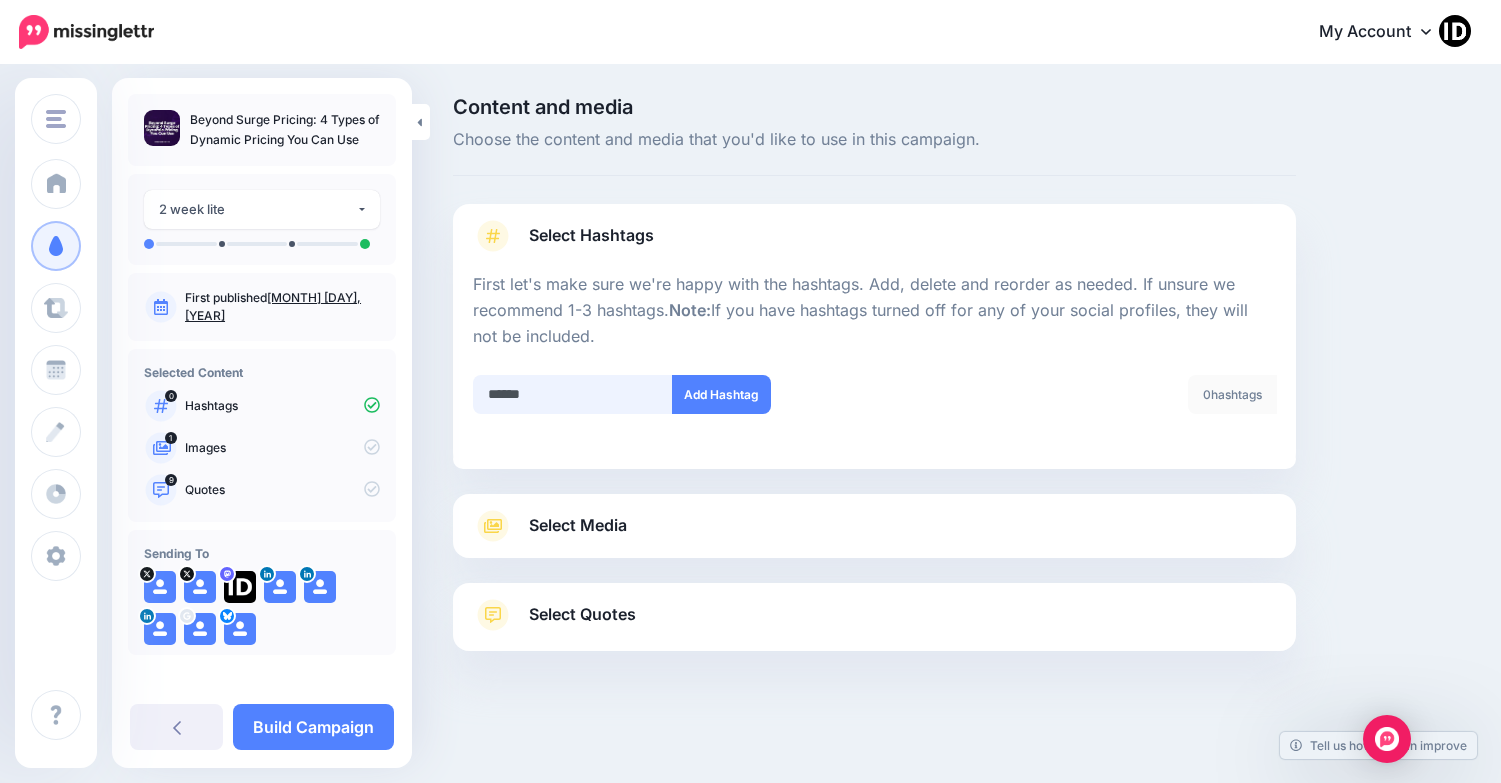 type on "*******" 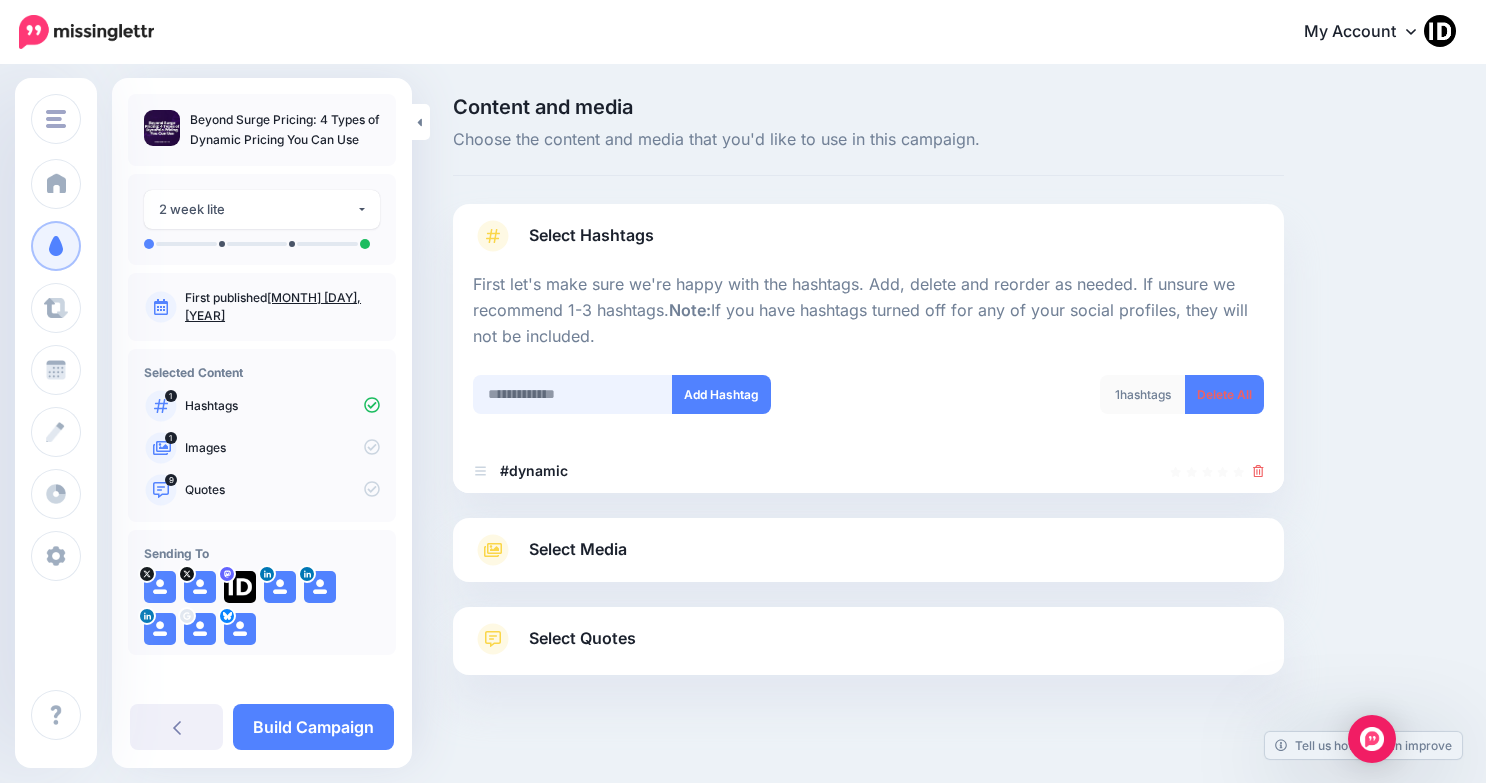scroll, scrollTop: 22, scrollLeft: 0, axis: vertical 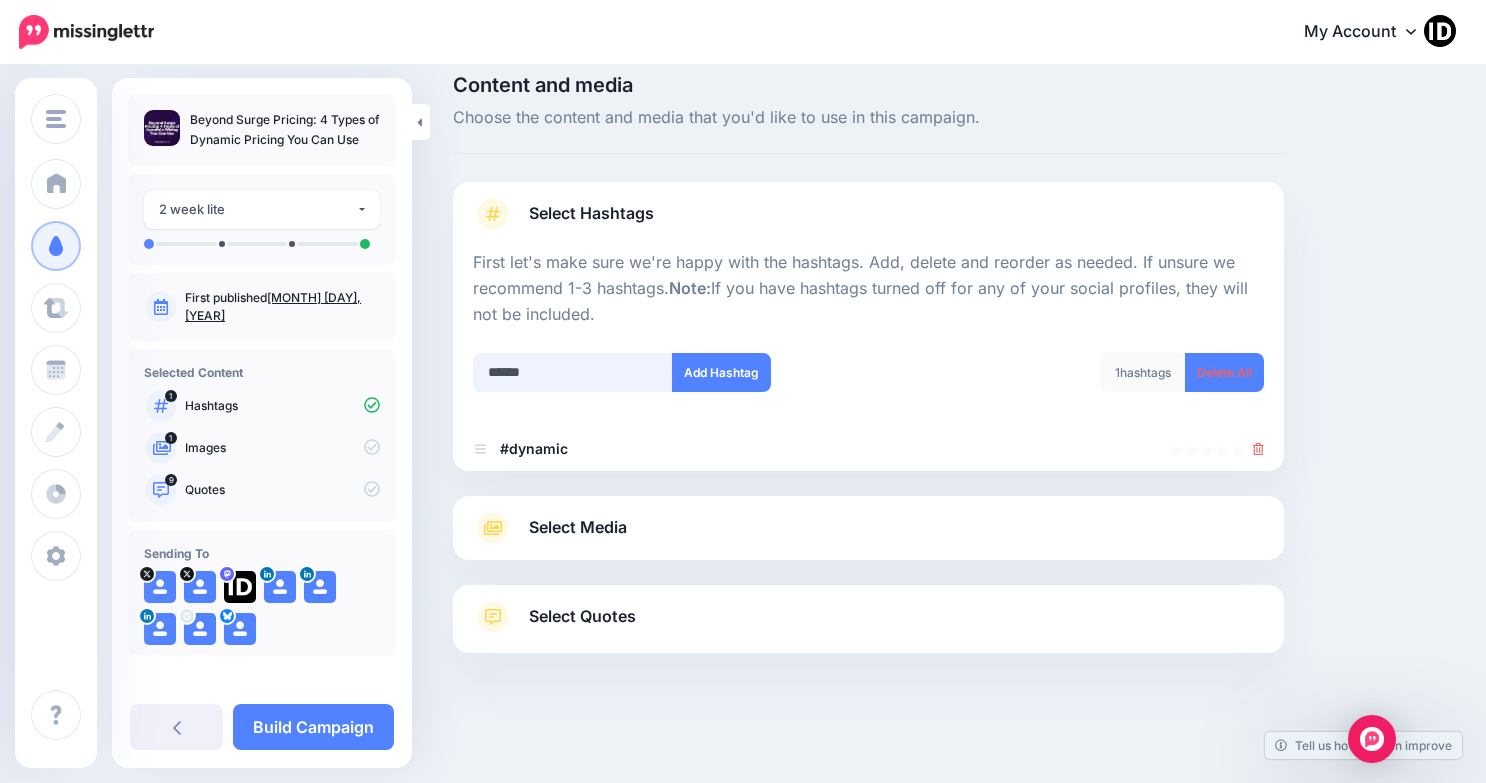 type on "*******" 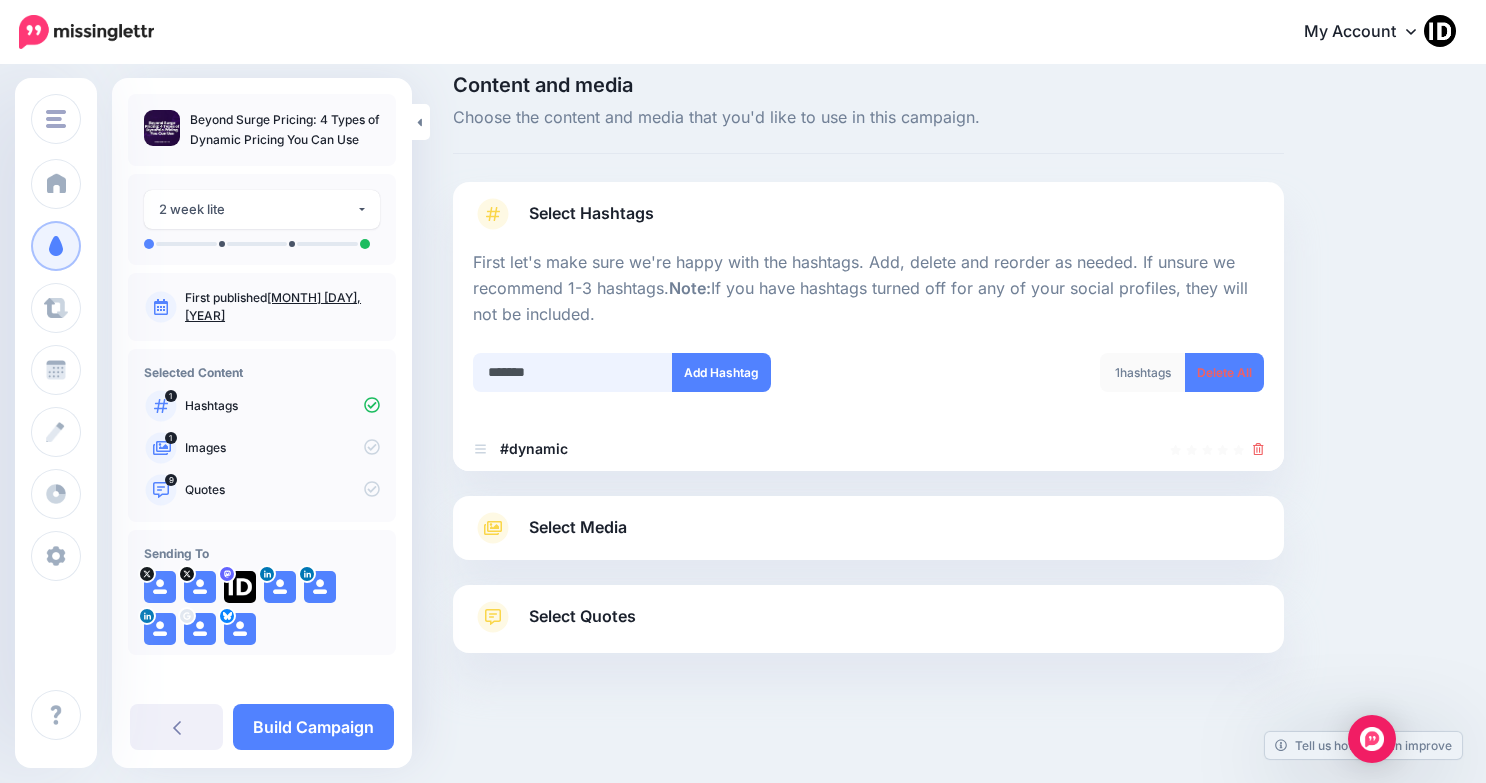 type 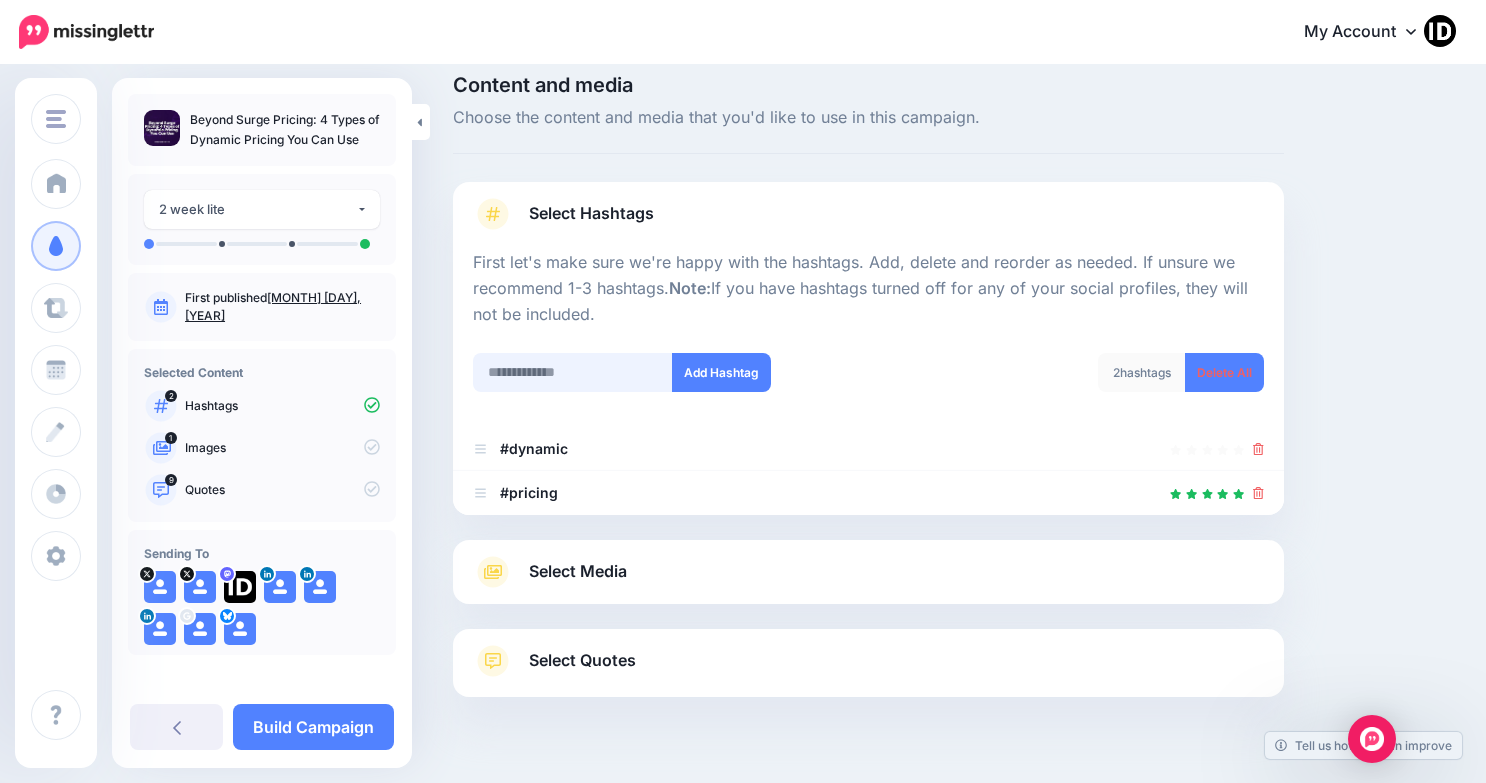 scroll, scrollTop: 66, scrollLeft: 0, axis: vertical 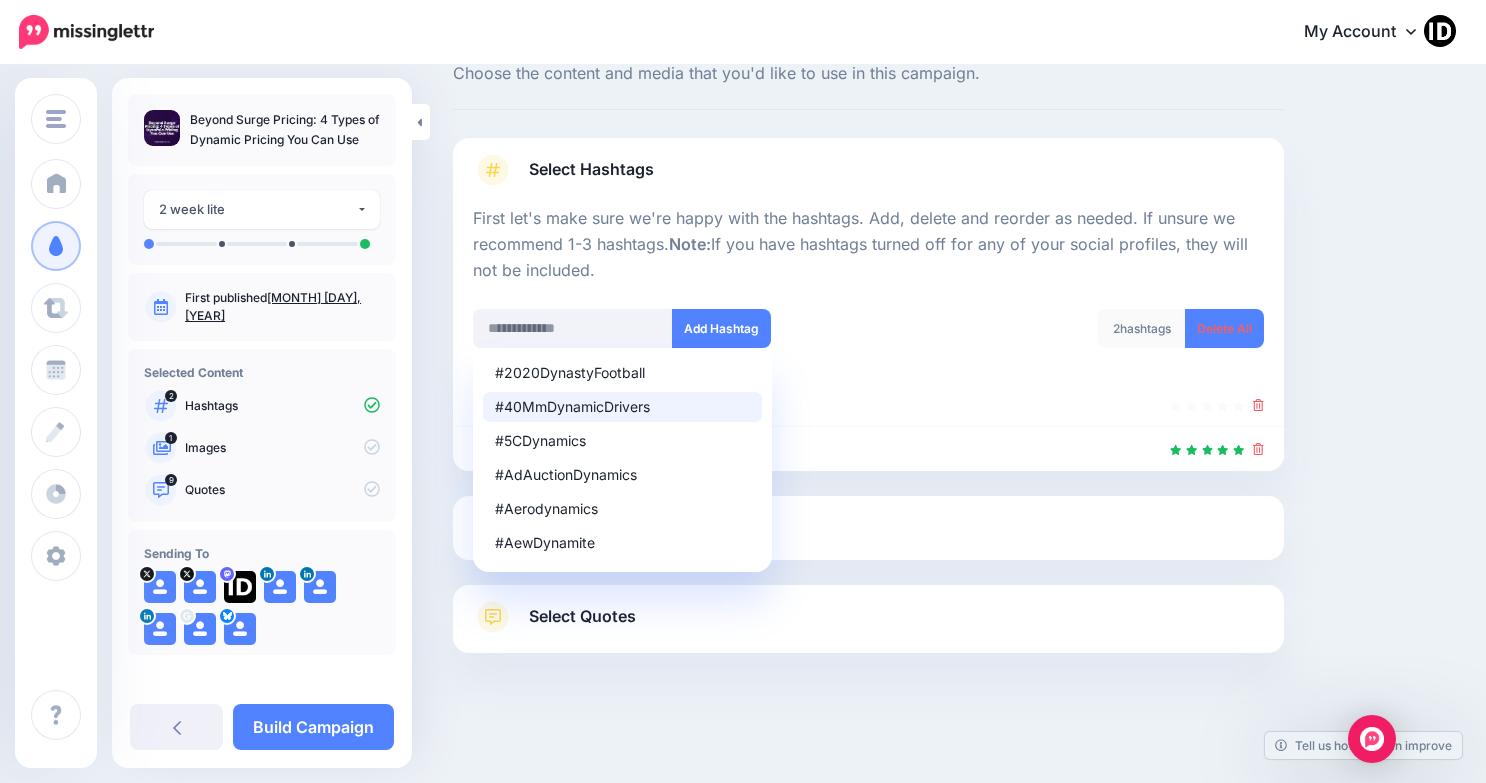 click on "Content and media
Choose the content and media that you'd like to use in this campaign.
Select Hashtags
First let's make sure we're happy with the hashtags. Add, delete and reorder as needed. If unsure we recommend 1-3 hashtags.  Note:  If you have hashtags turned off for any of your social profiles, they will not be included.
#2020DynastyFootball #40MmDynamicDrivers #5CDynamics #AdAuctionDynamics #Aerodynamics #AewDynamite Add Hashtag 2" at bounding box center [954, 392] 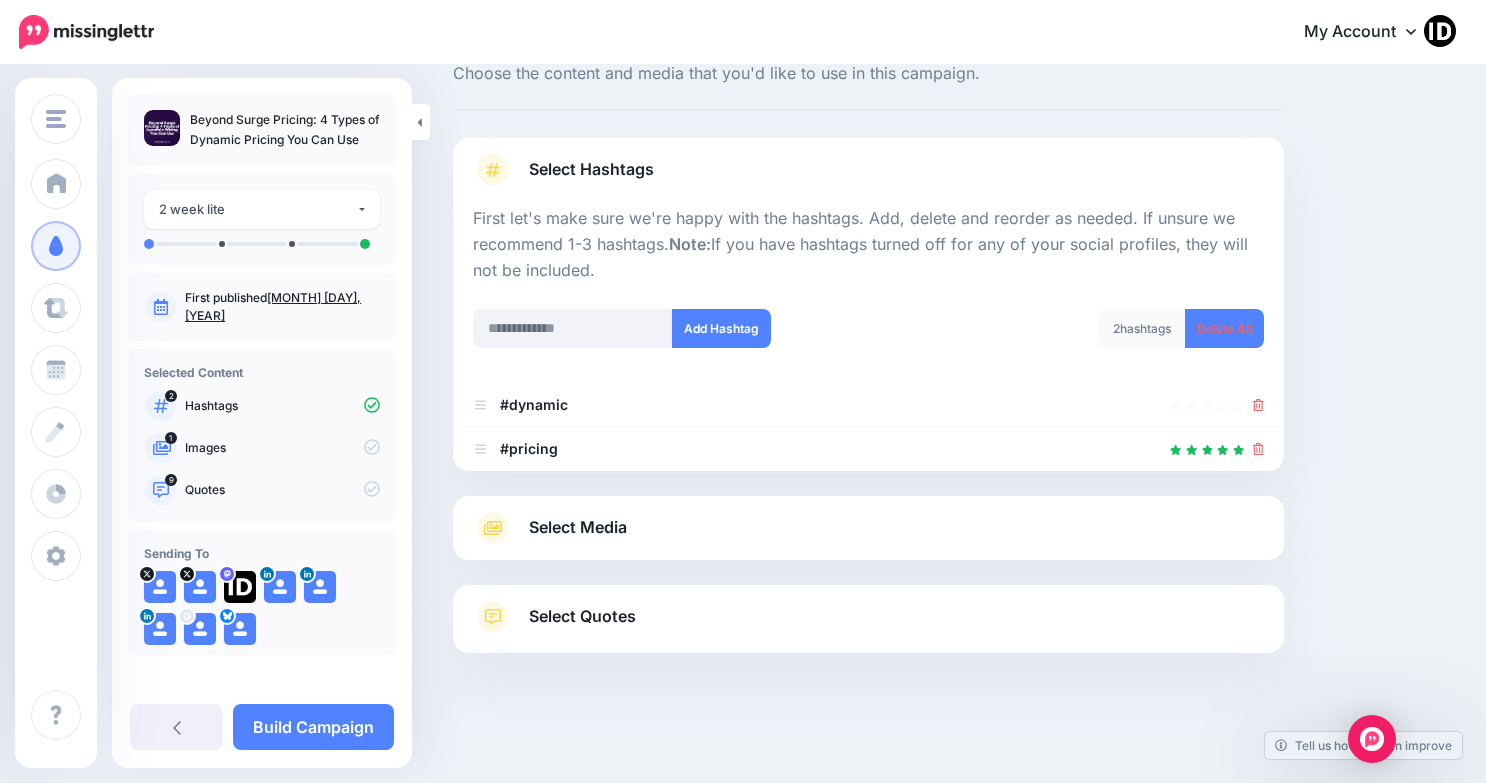 click on "Select Media" at bounding box center [578, 527] 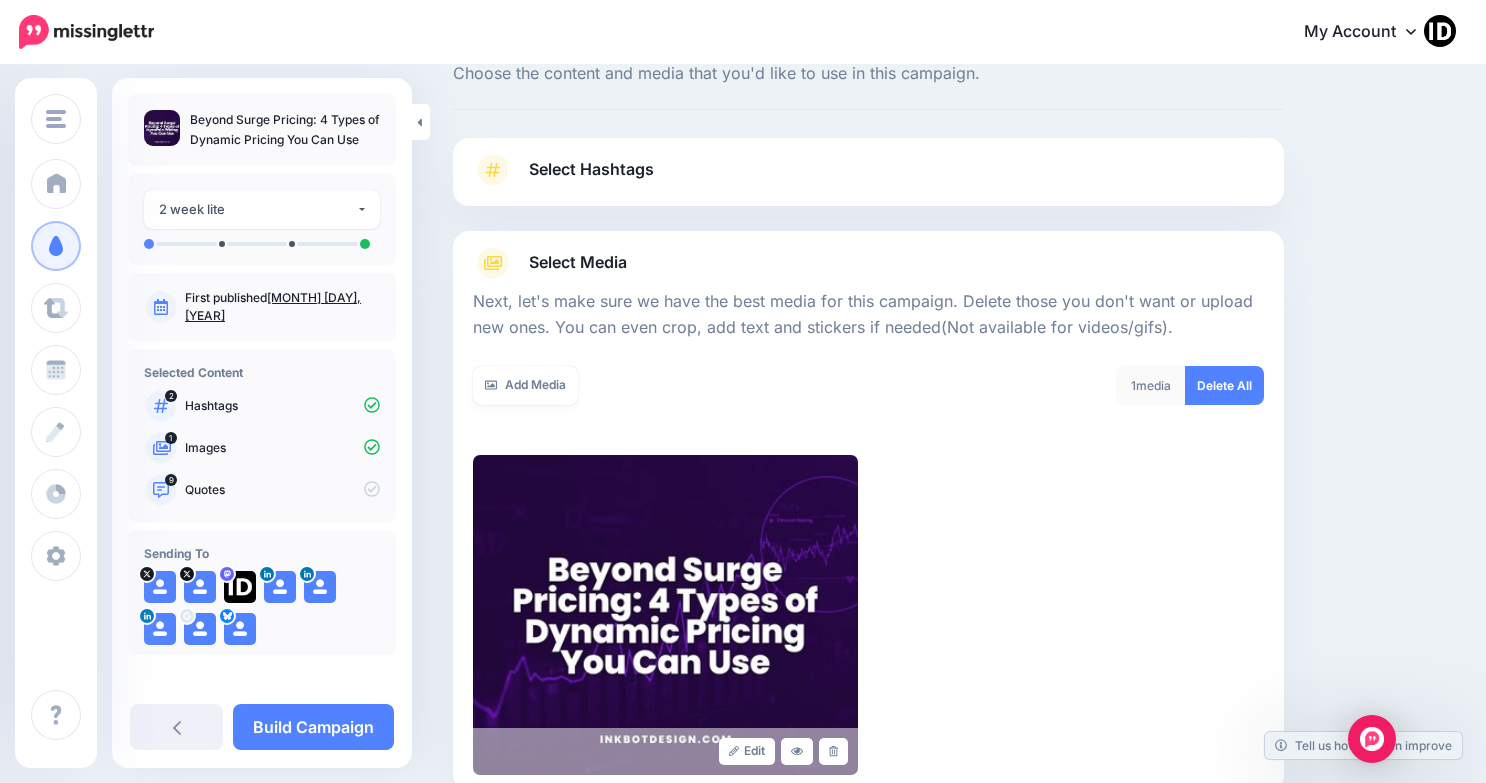 scroll, scrollTop: 0, scrollLeft: 0, axis: both 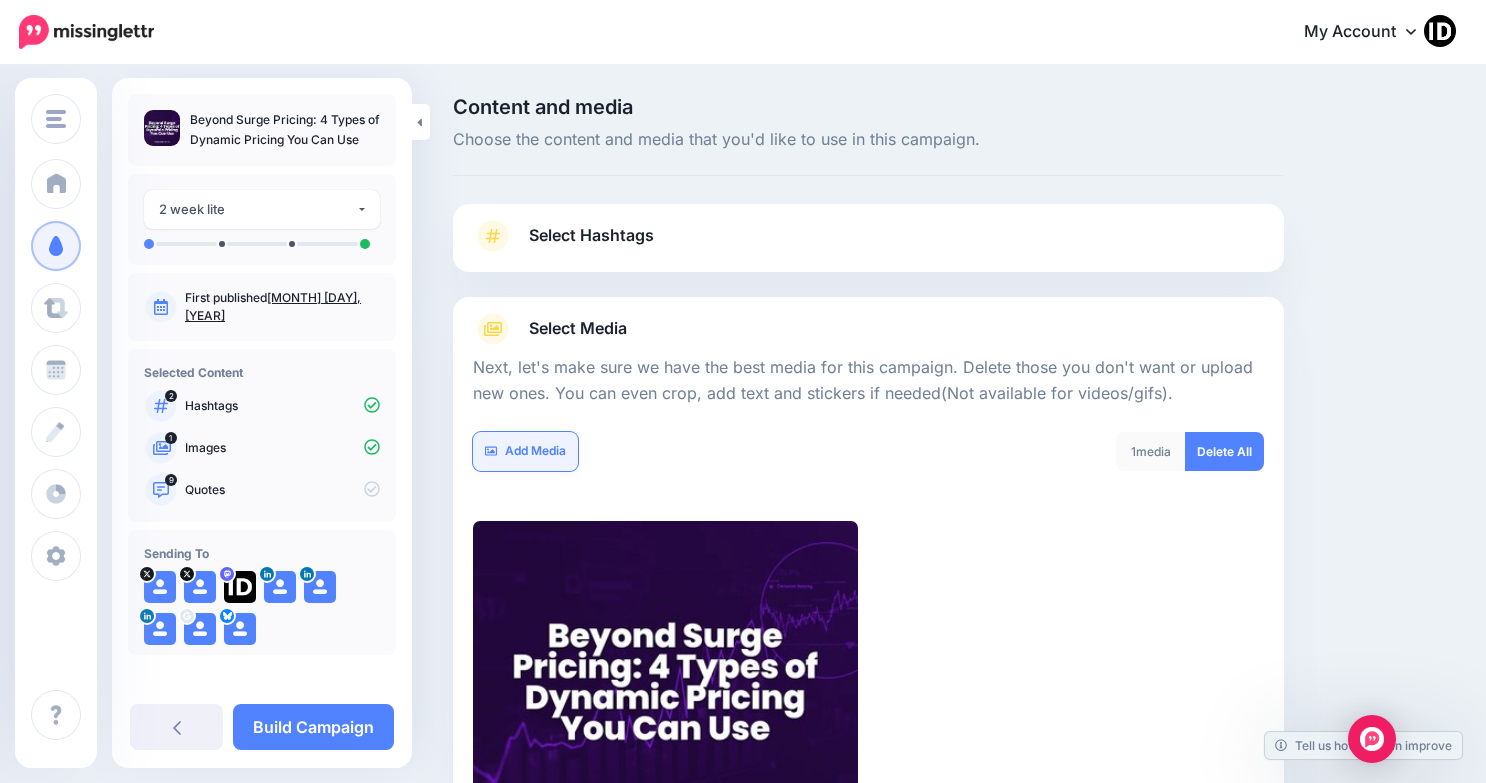 click on "Add Media" at bounding box center (525, 451) 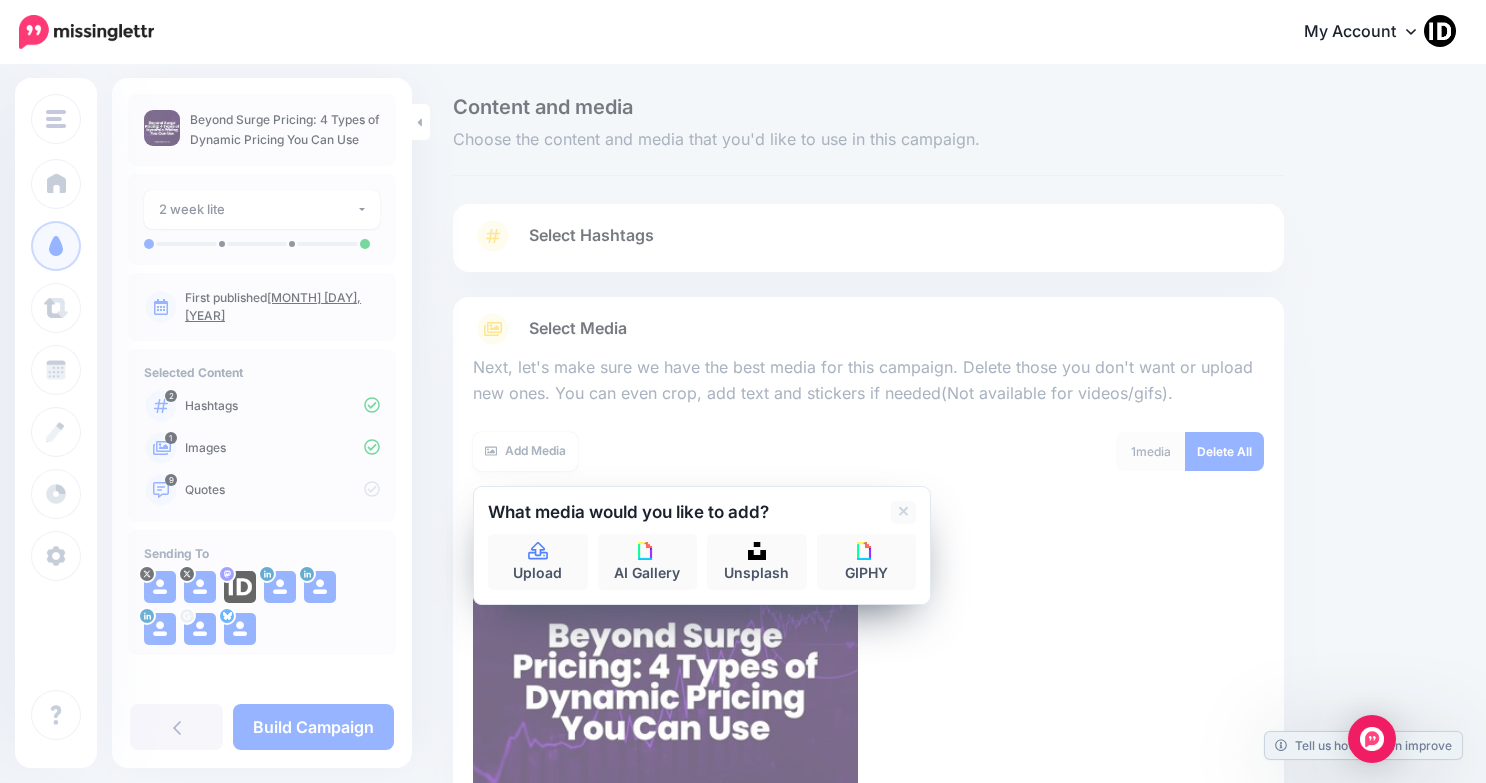 click on "What media would you like to add?" at bounding box center (664, 512) 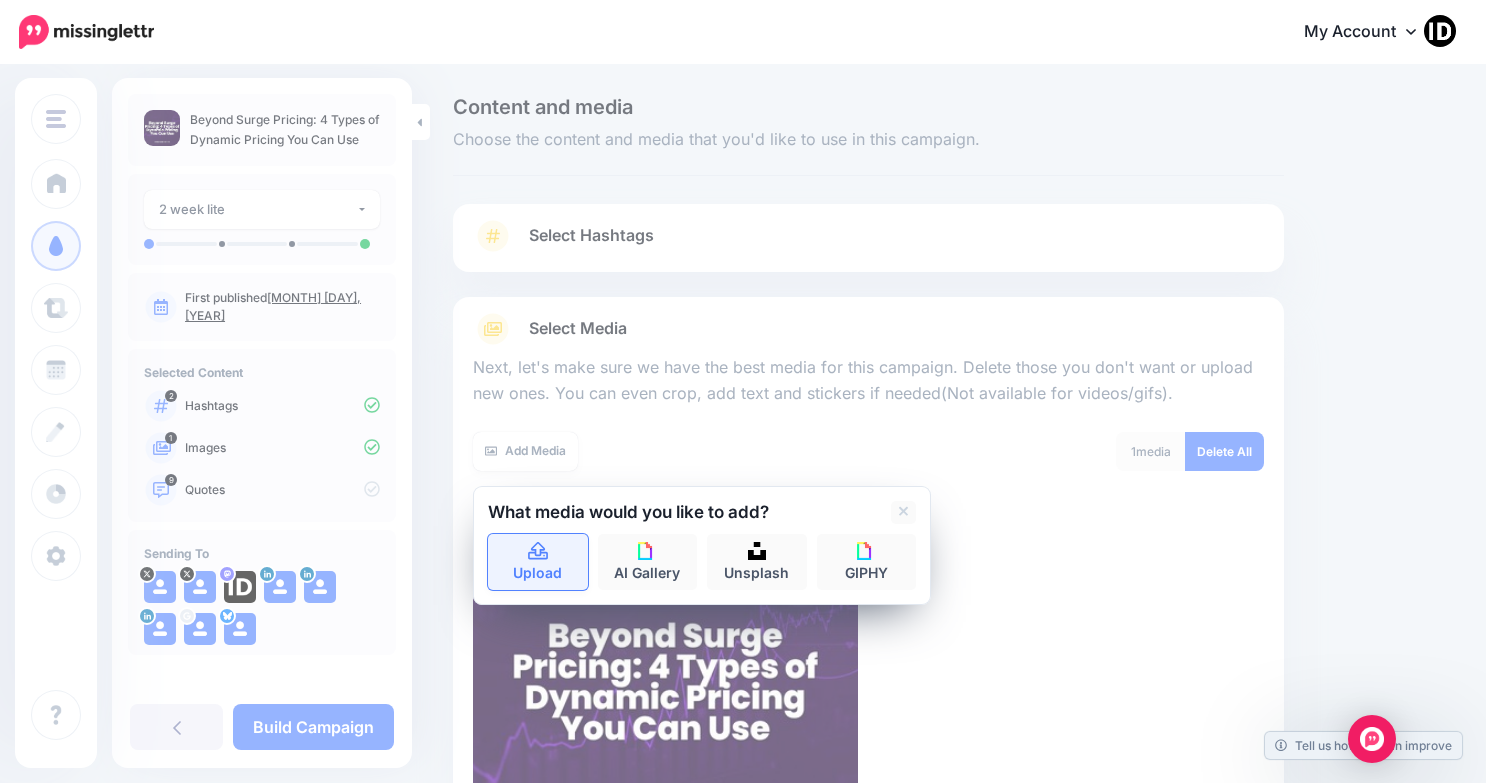 click 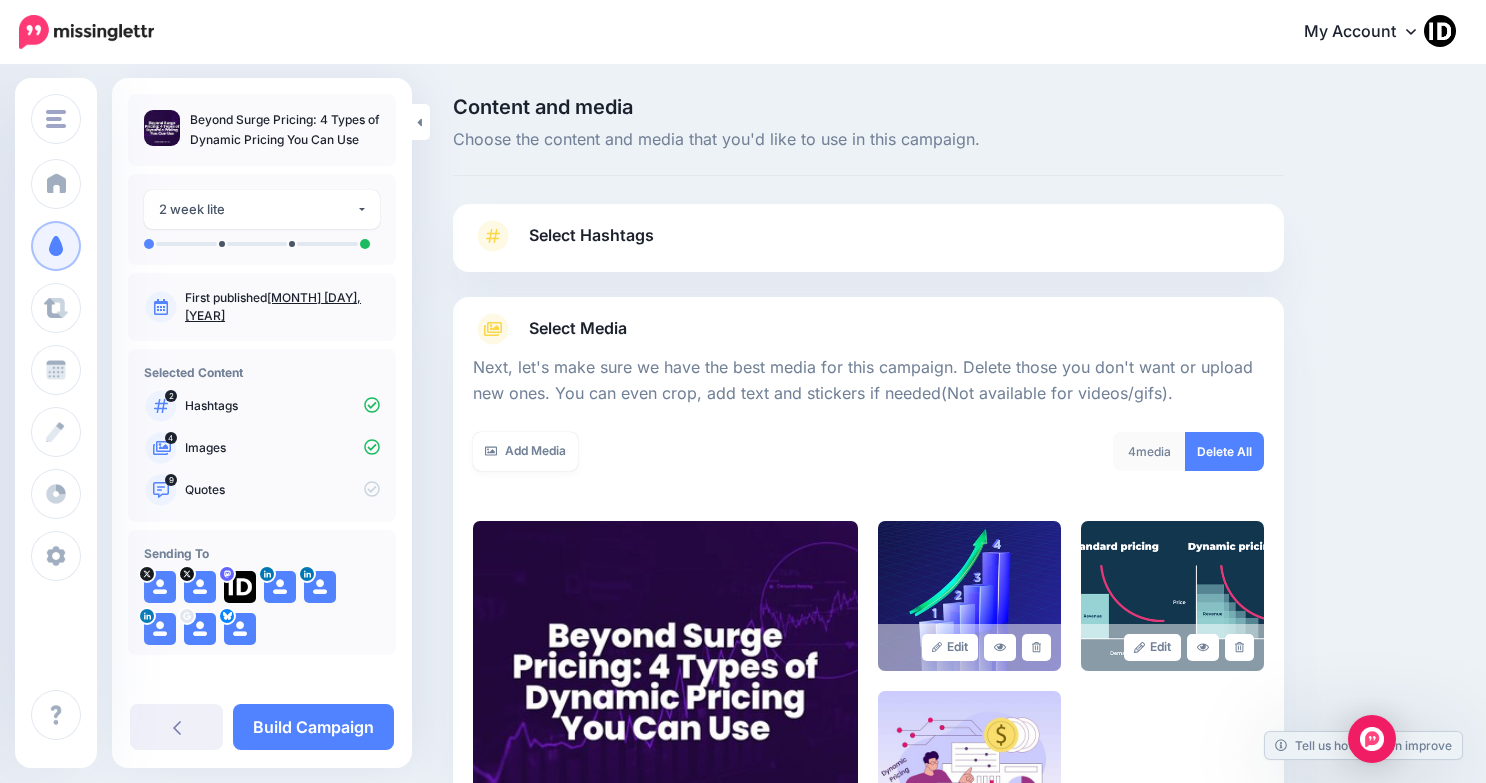scroll, scrollTop: 297, scrollLeft: 0, axis: vertical 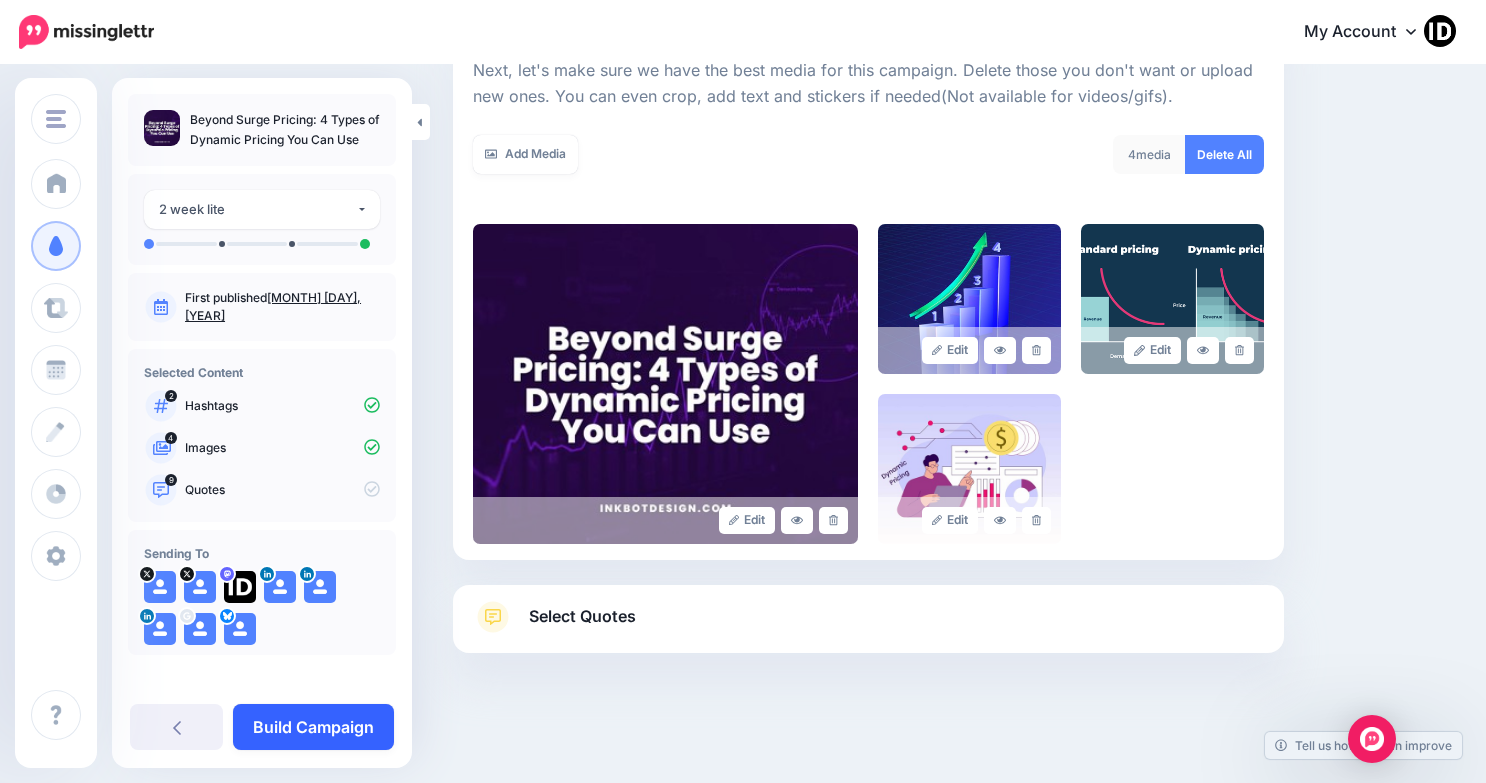 click on "Build Campaign" at bounding box center (313, 727) 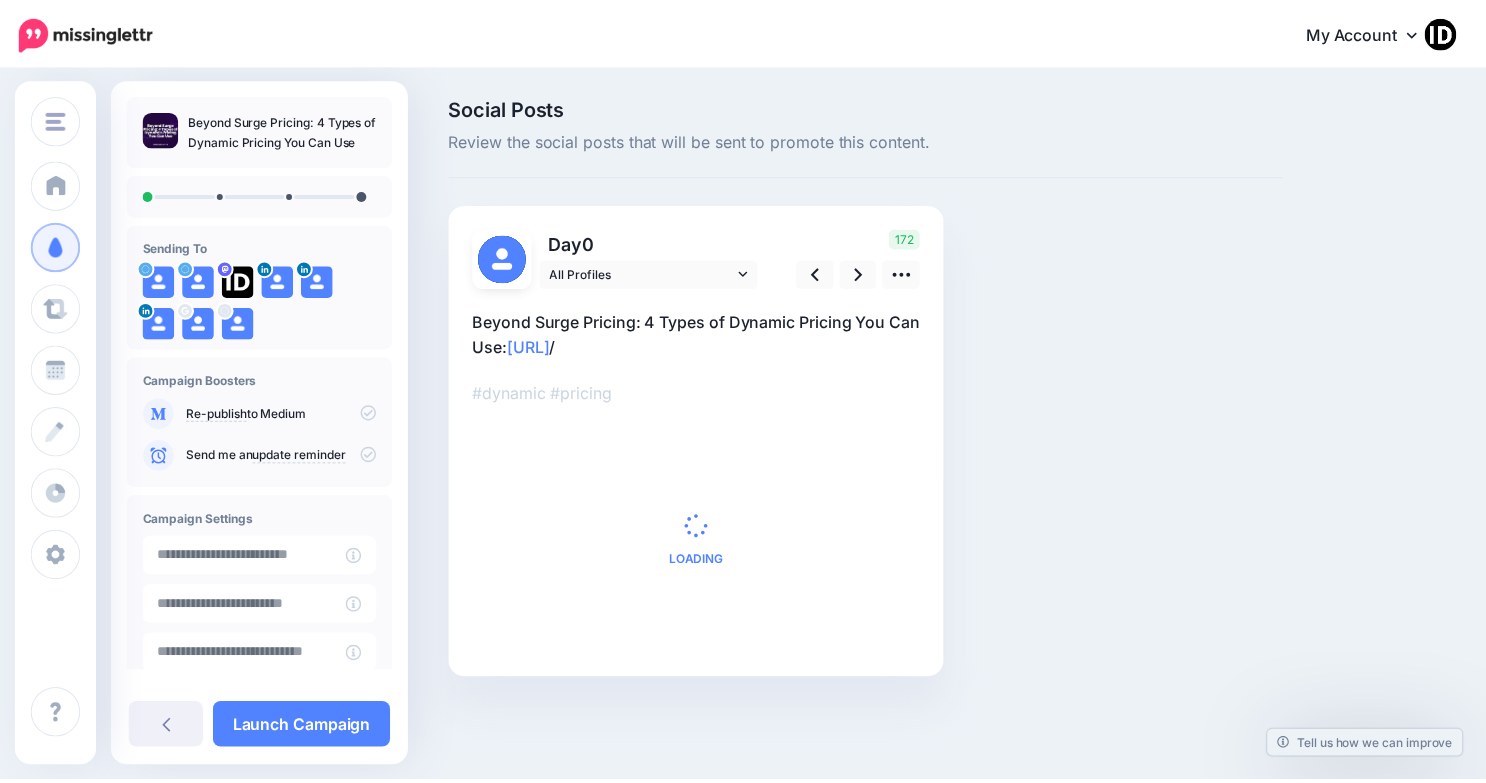 scroll, scrollTop: 0, scrollLeft: 0, axis: both 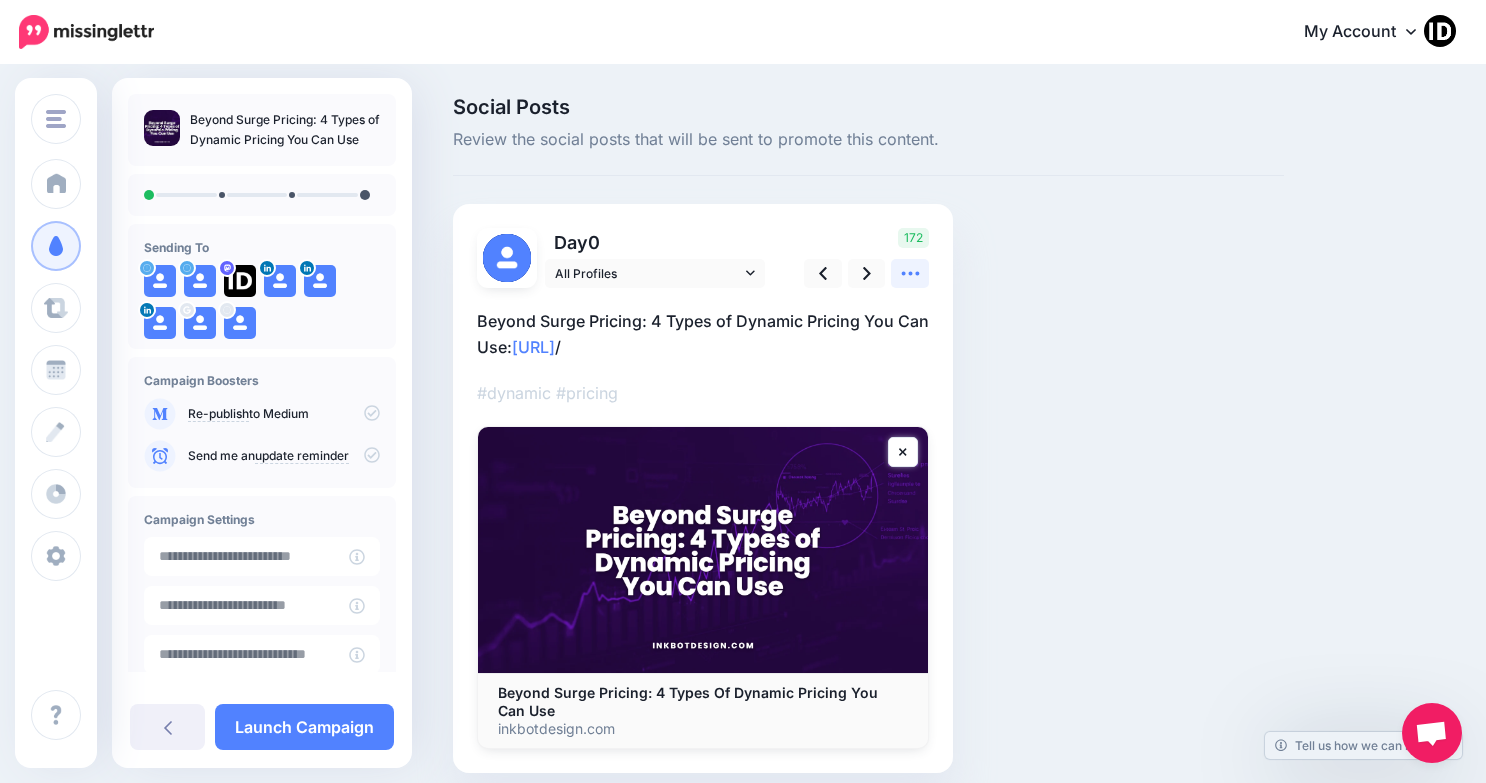 click 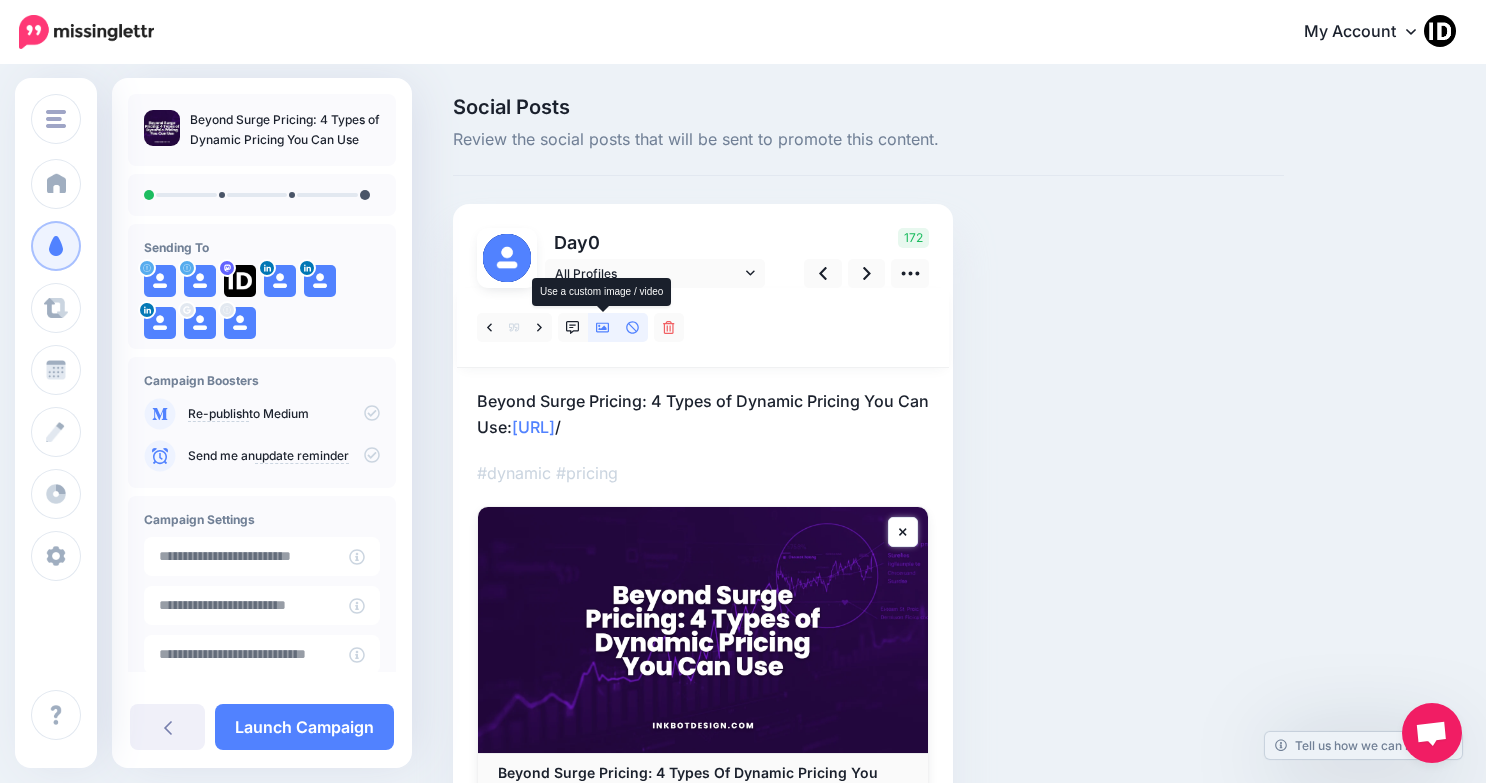 click at bounding box center [603, 327] 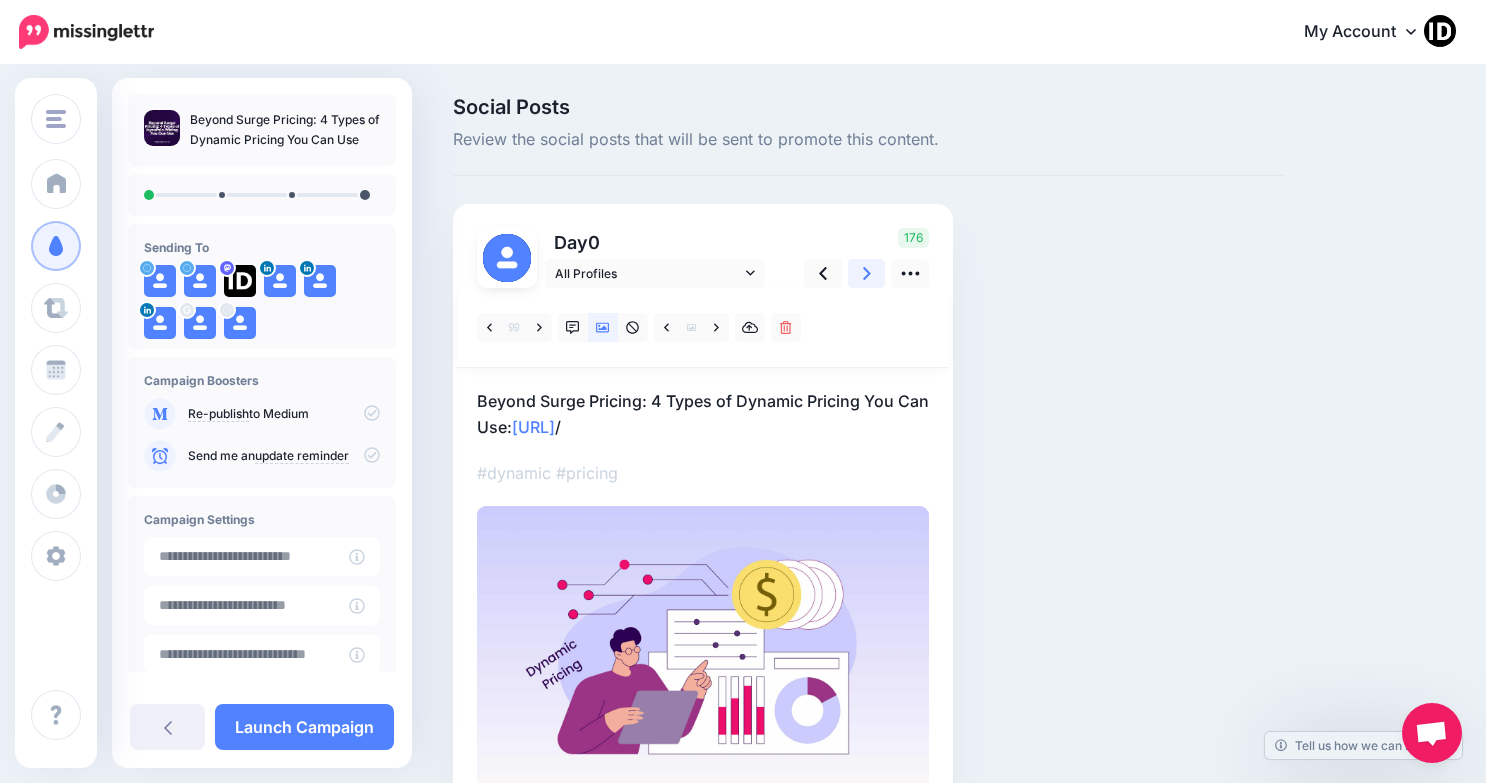 click 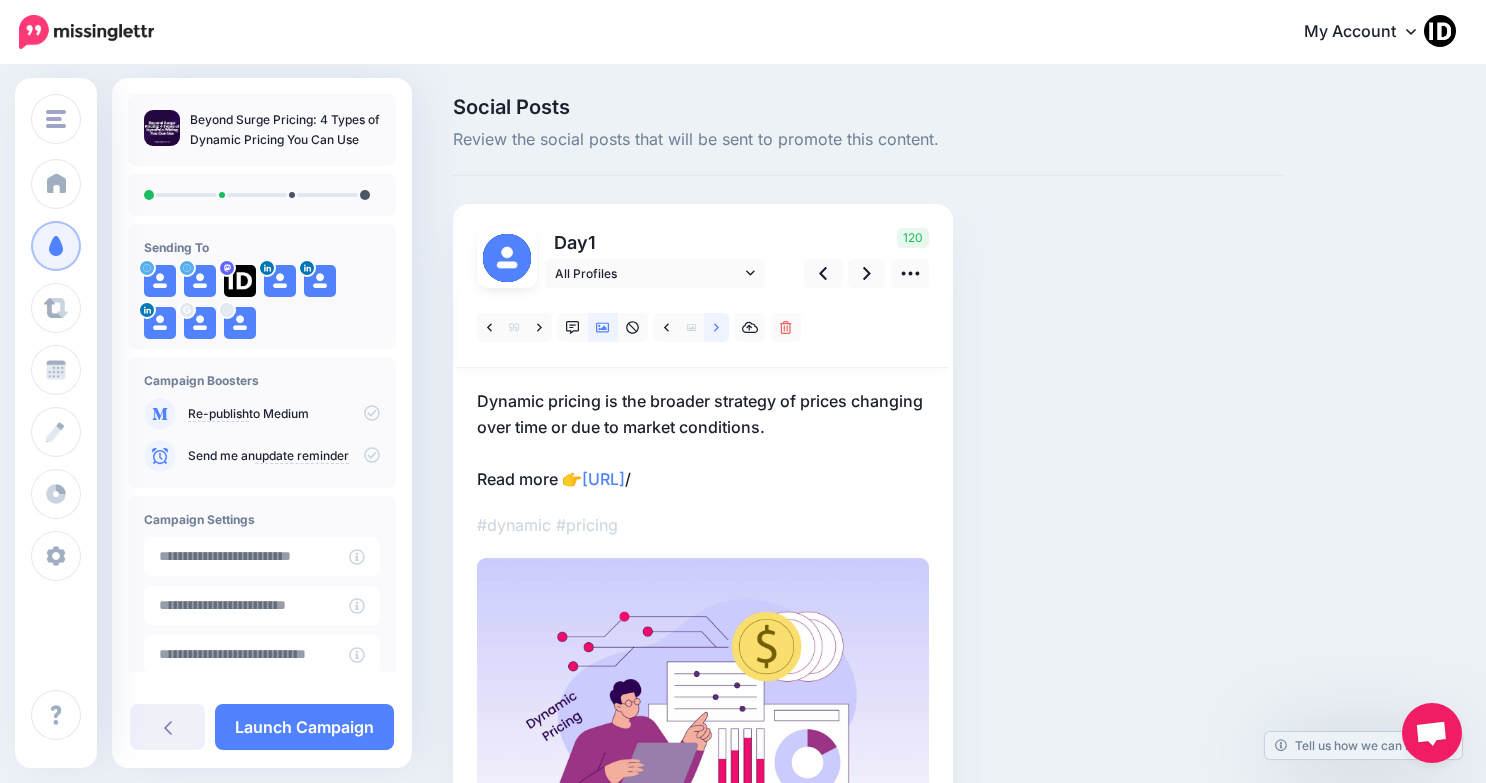click at bounding box center (716, 327) 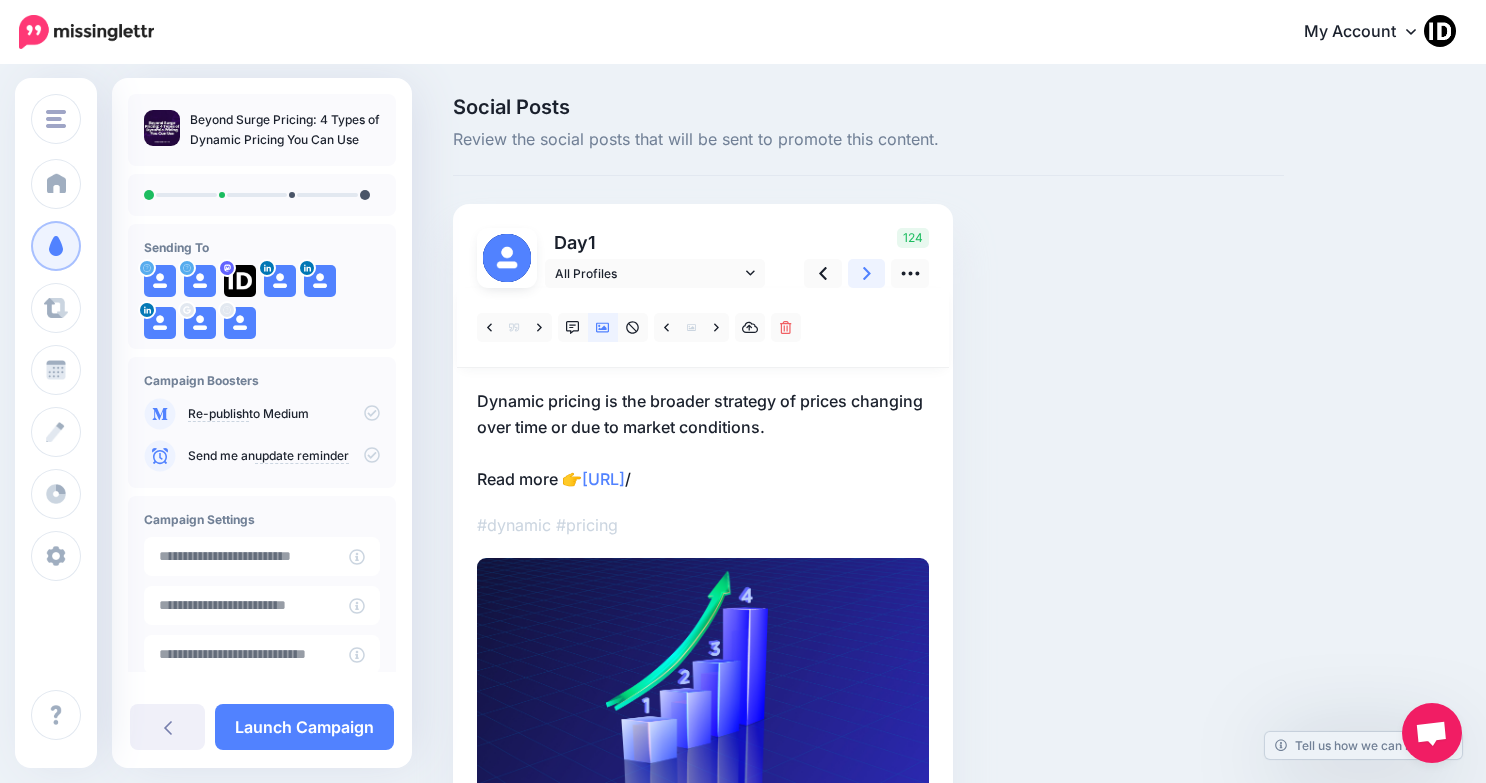 click 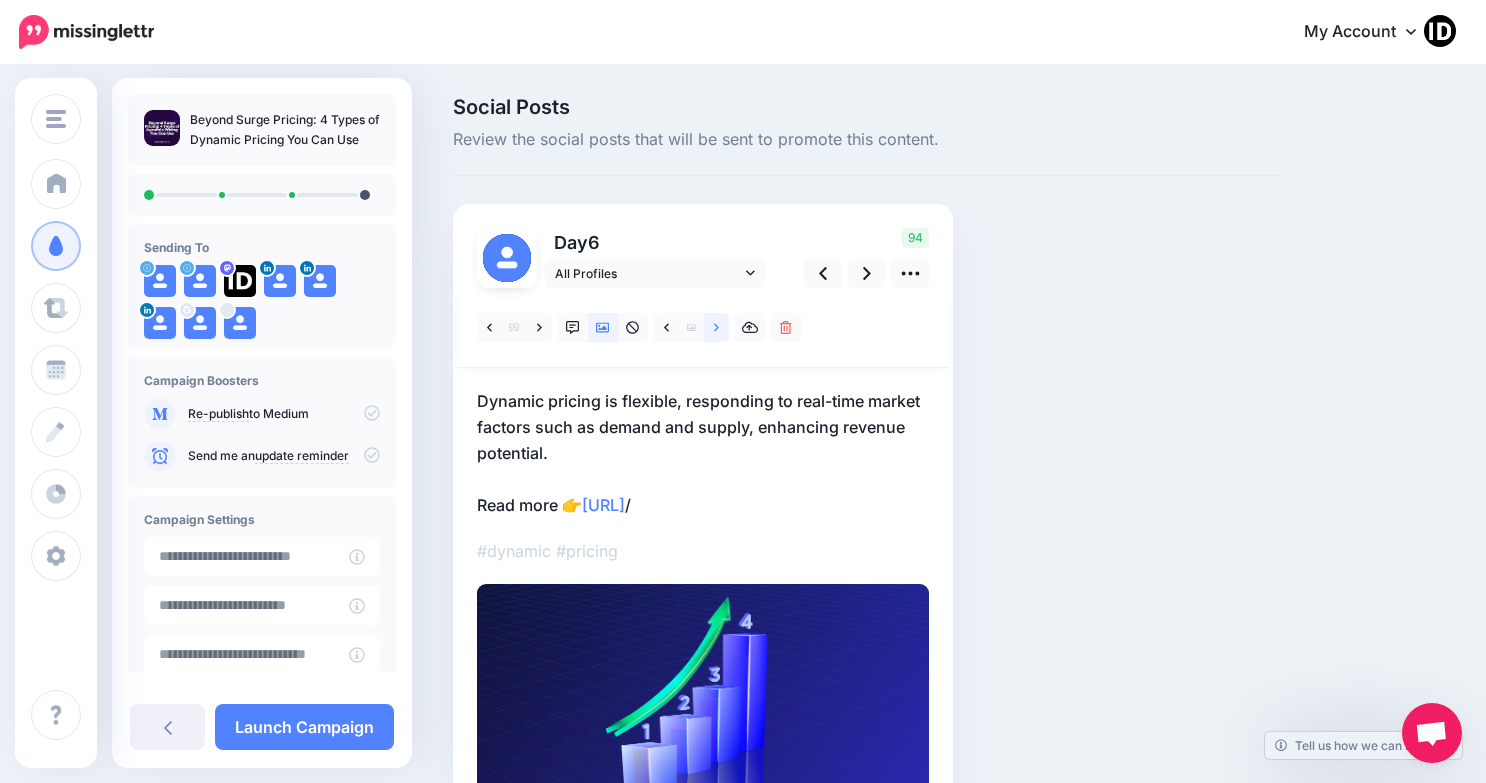 click at bounding box center (716, 327) 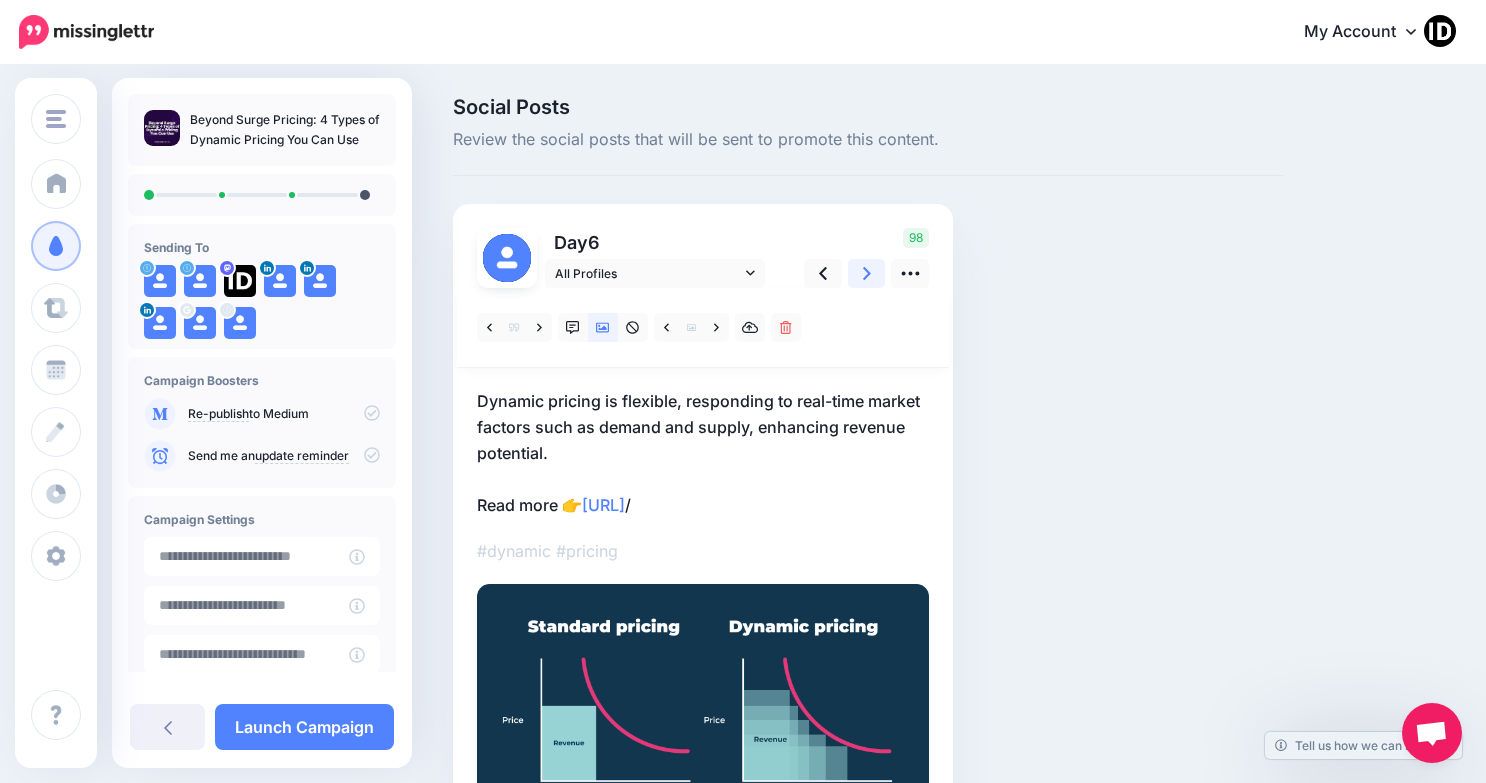 click at bounding box center [867, 273] 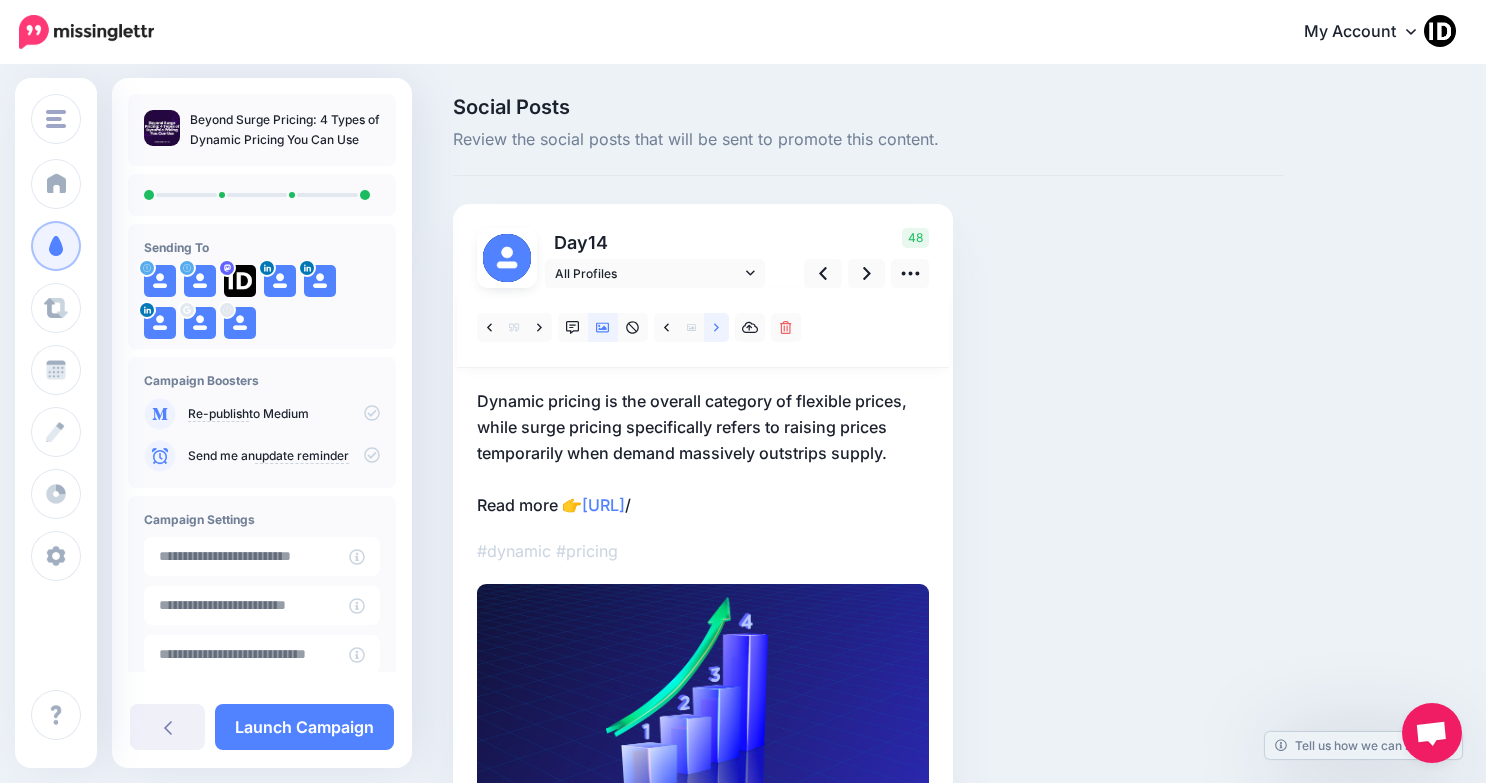 click at bounding box center [716, 327] 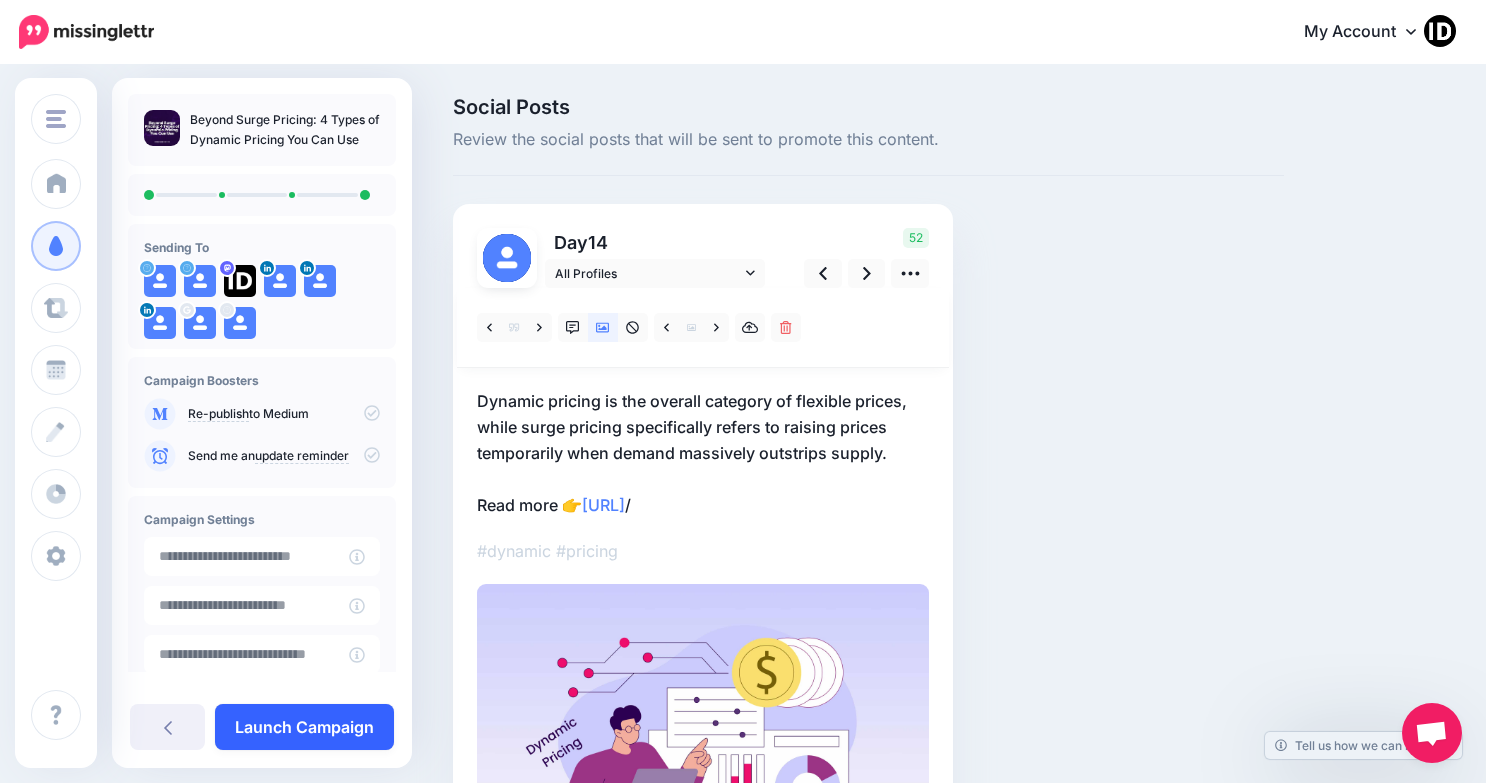 click on "Launch Campaign" at bounding box center [304, 727] 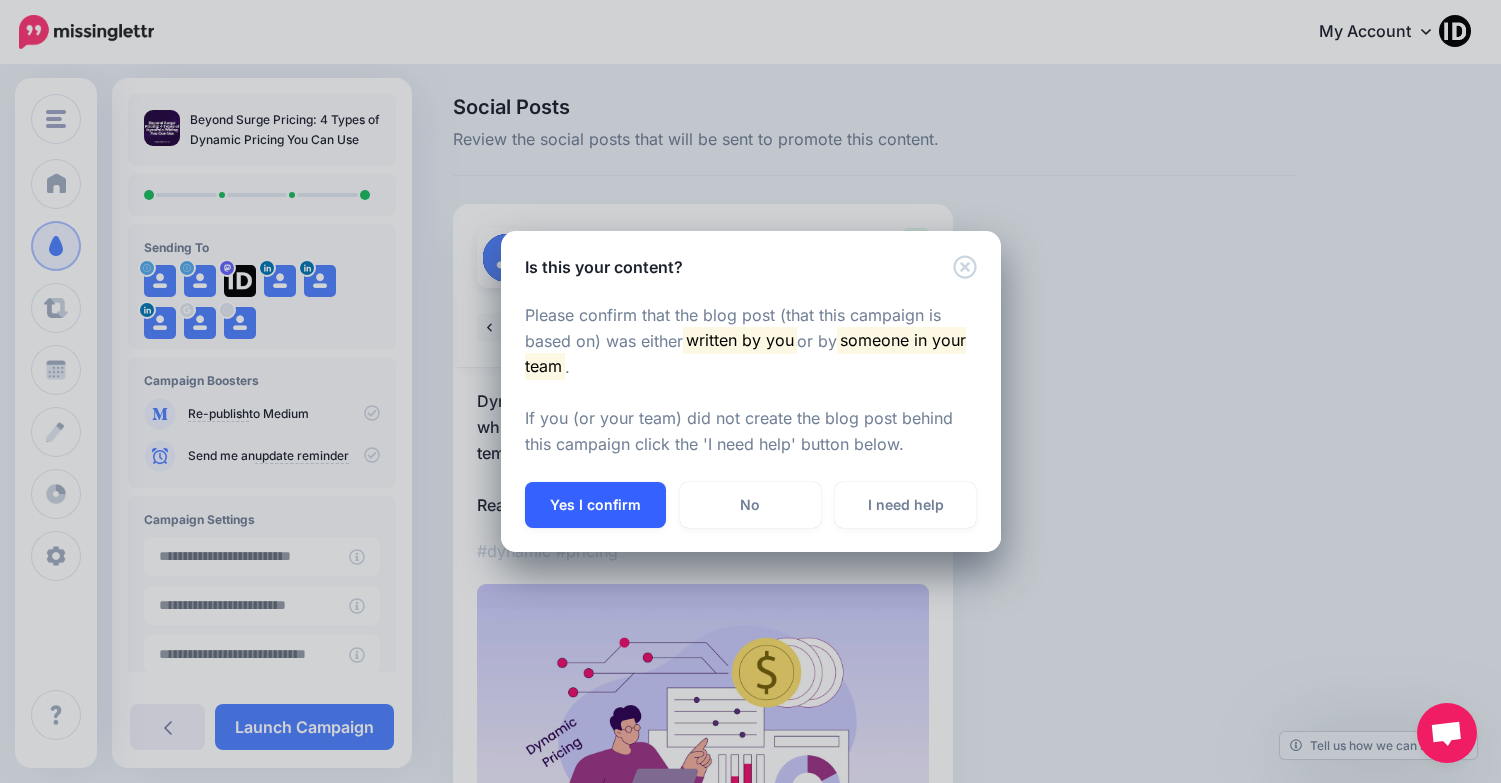 click on "Yes I confirm" at bounding box center [595, 505] 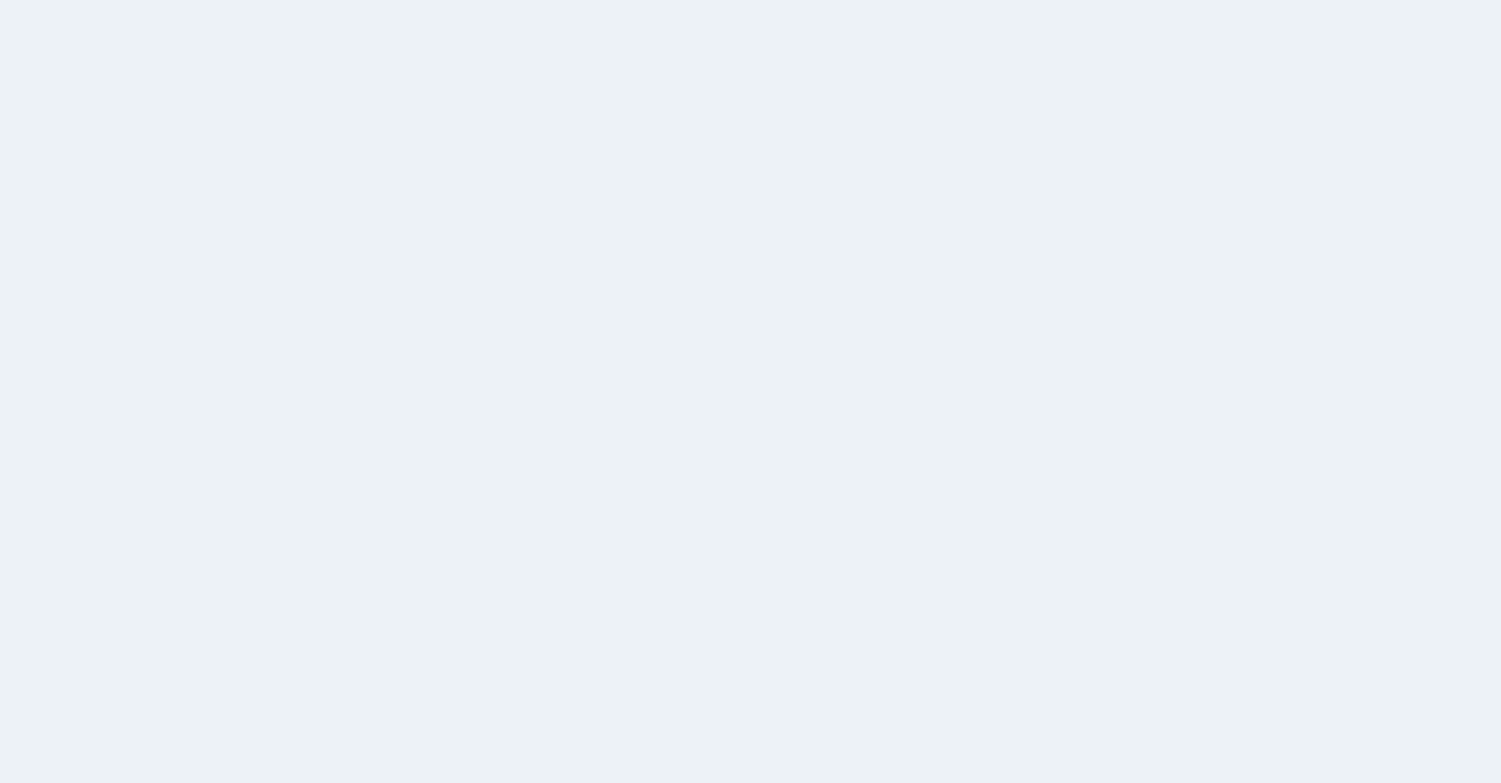 scroll, scrollTop: 0, scrollLeft: 0, axis: both 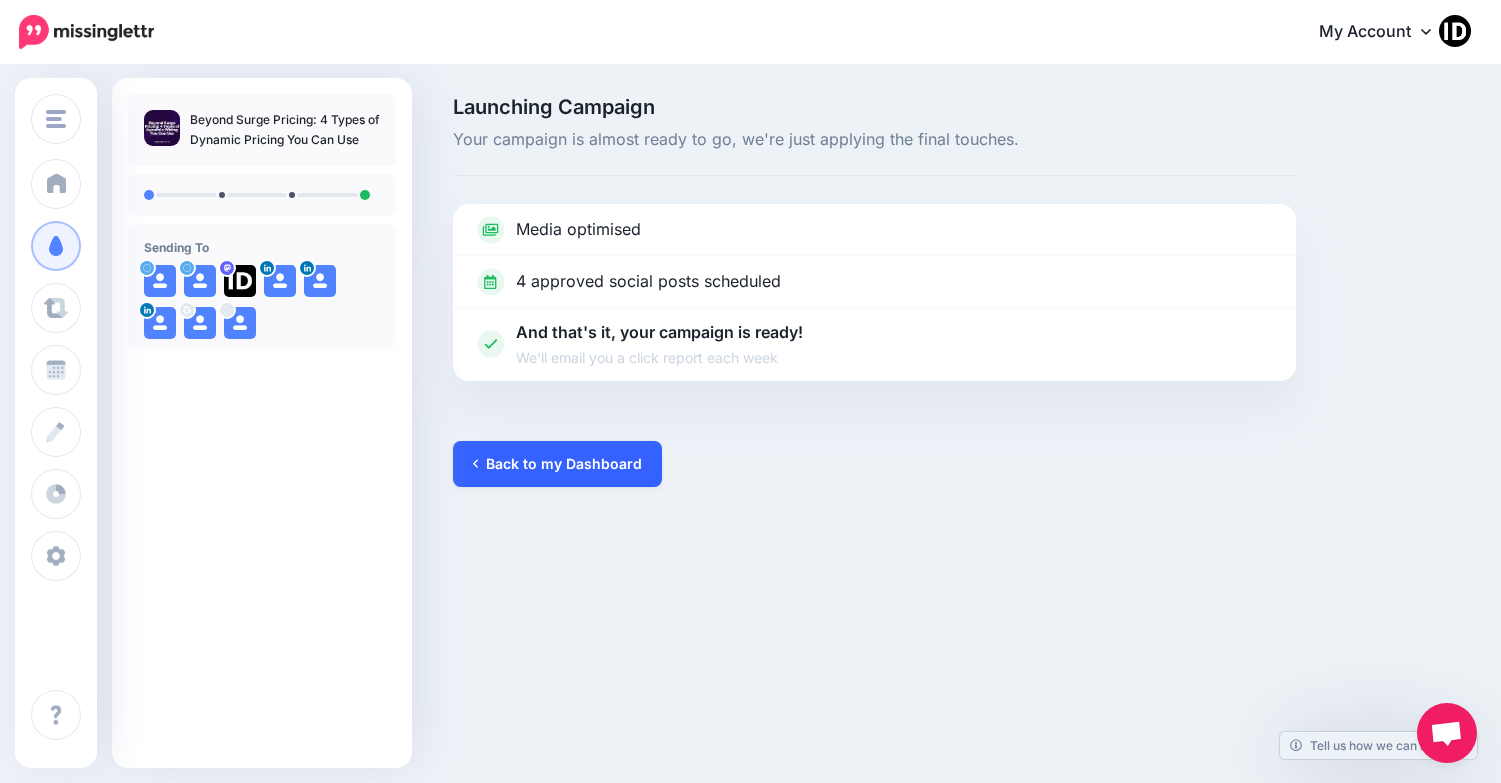 click on "Back to my Dashboard" at bounding box center [557, 464] 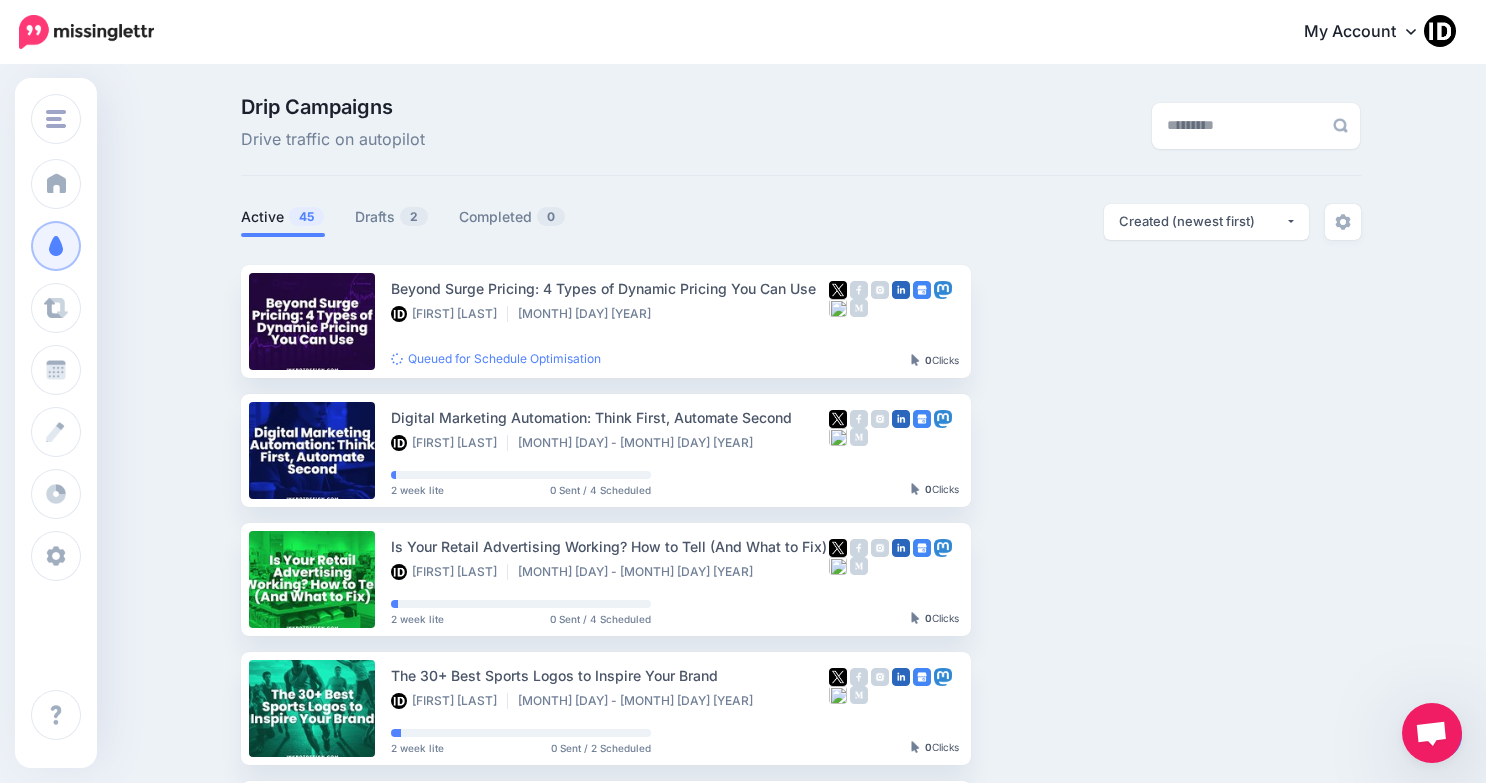 scroll, scrollTop: 0, scrollLeft: 0, axis: both 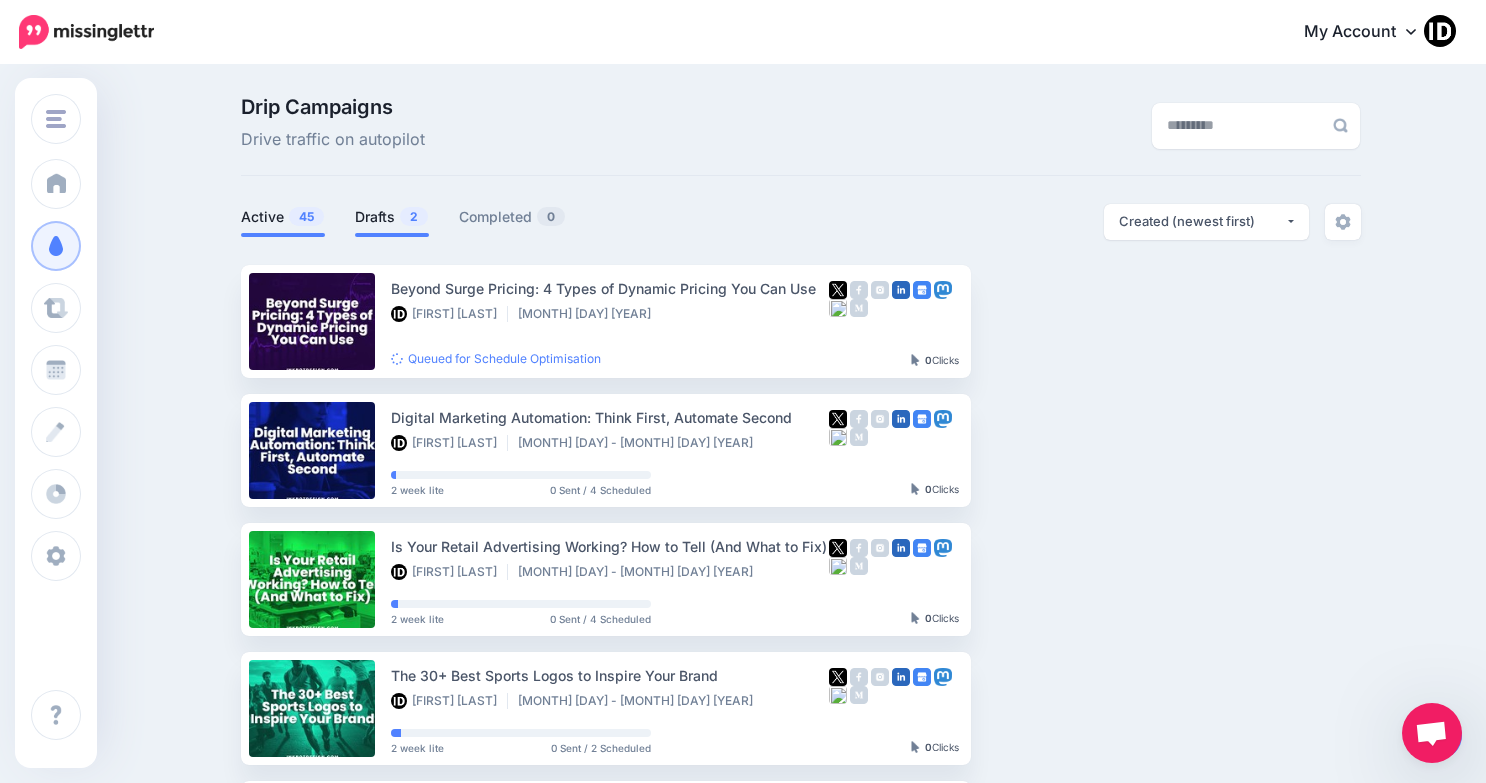 click on "Drafts  2" at bounding box center [392, 217] 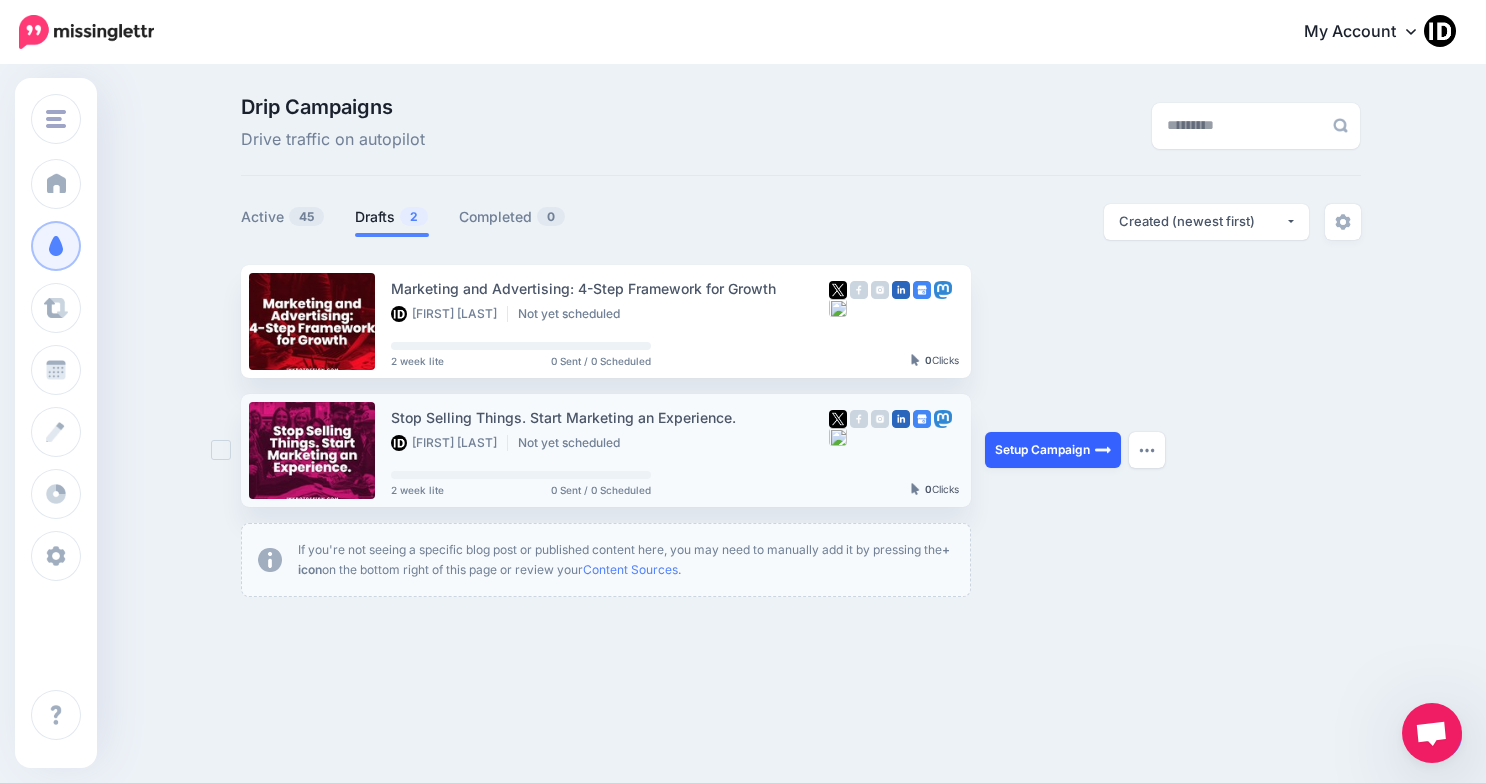click on "Setup Campaign" at bounding box center [1053, 450] 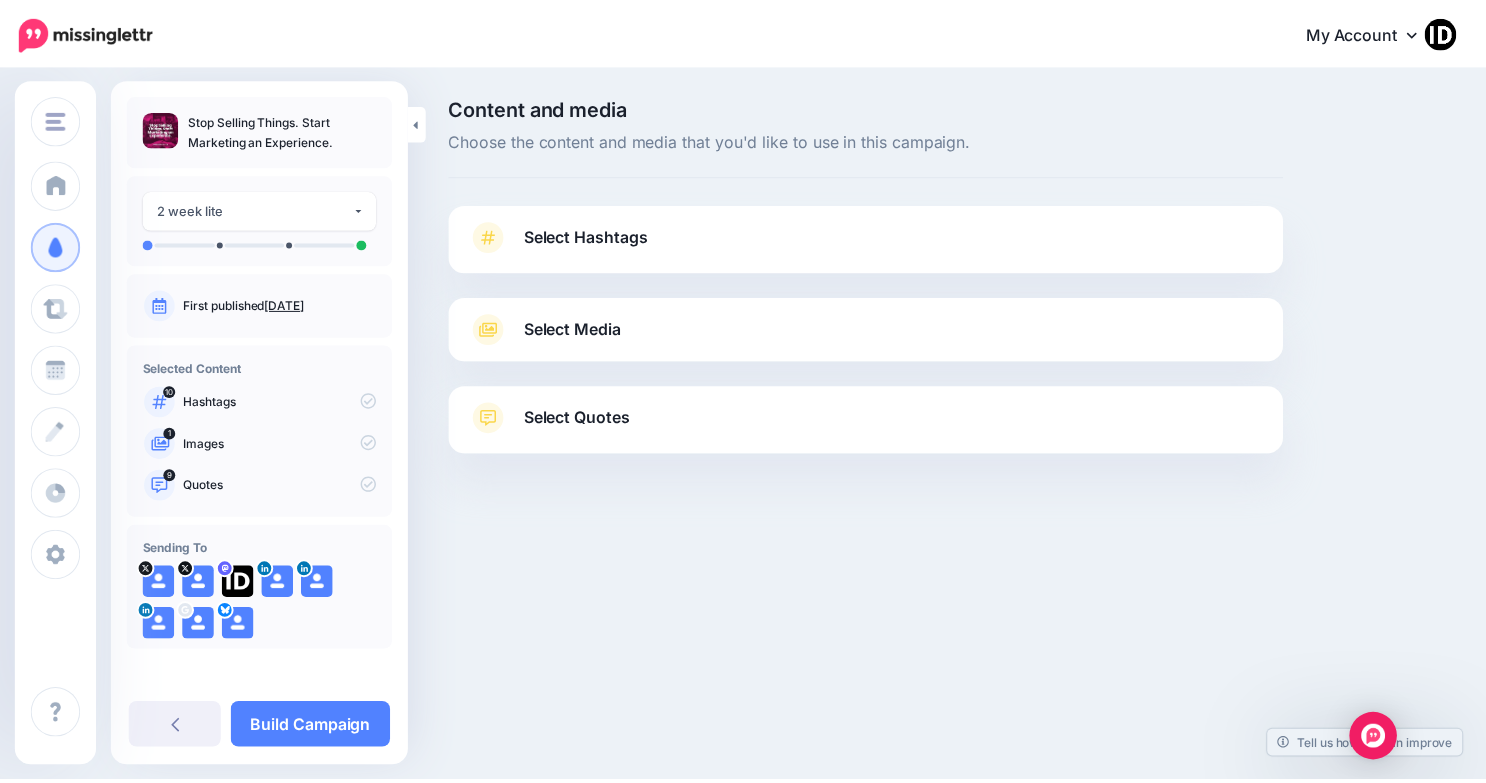 scroll, scrollTop: 0, scrollLeft: 0, axis: both 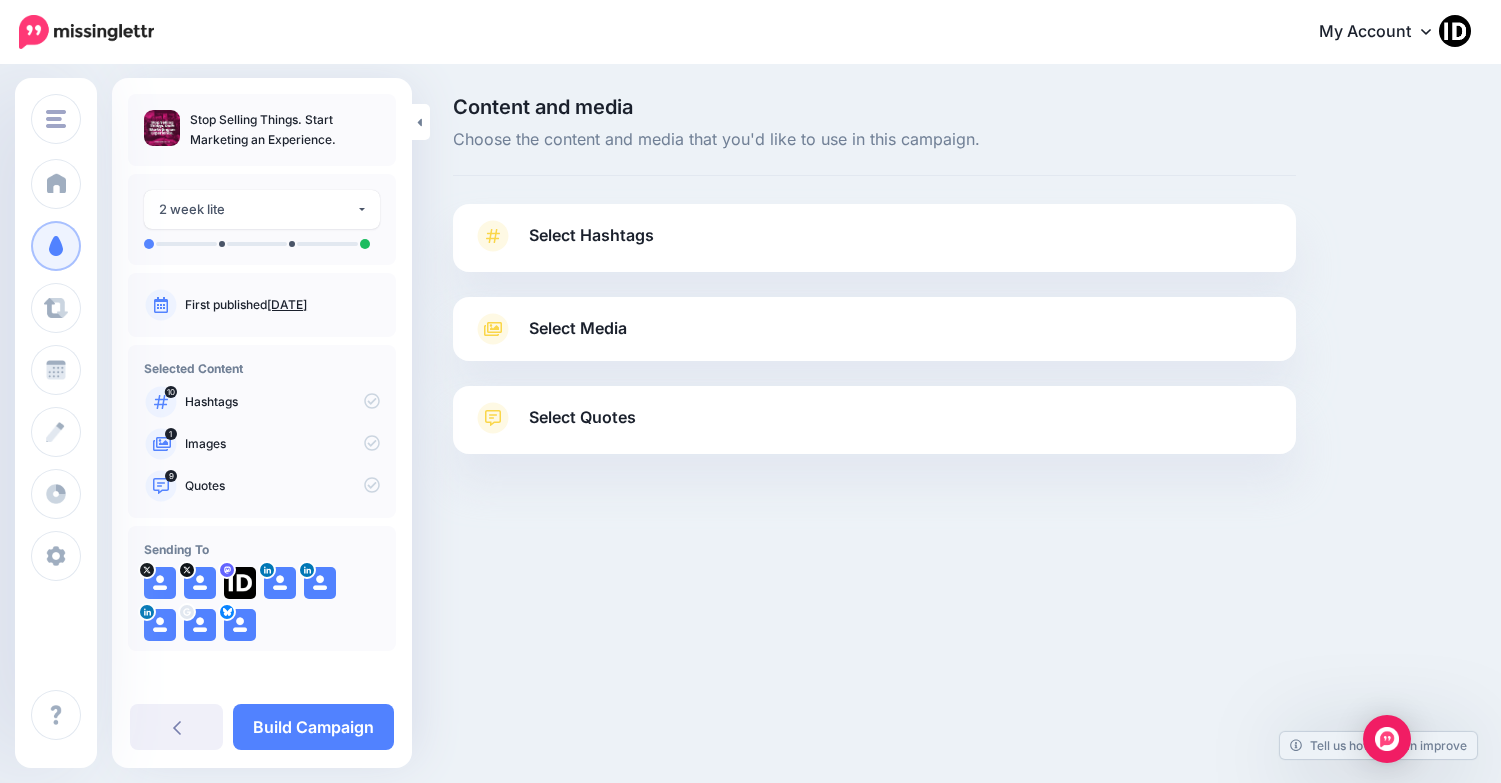 click on "Select Hashtags" at bounding box center [591, 235] 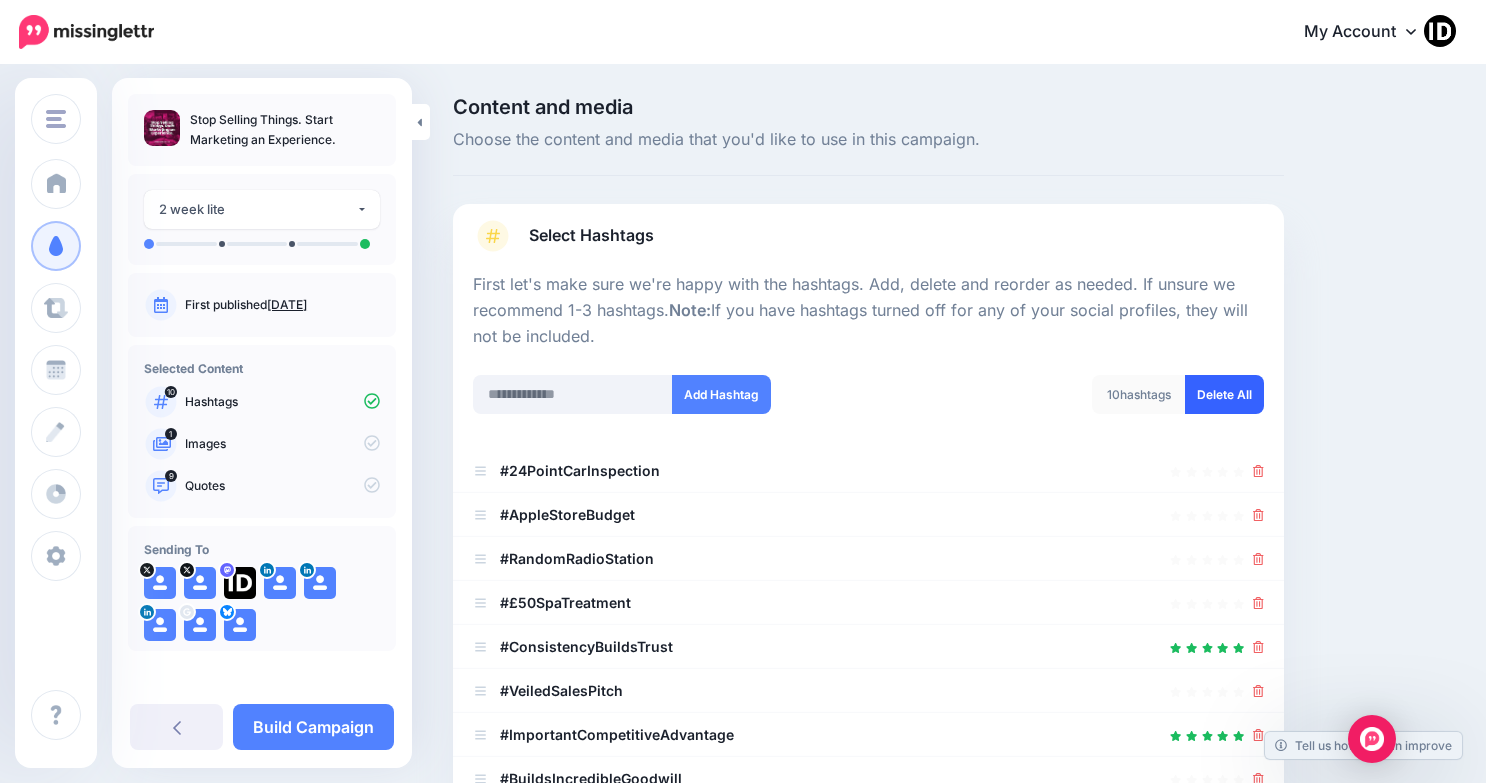 click on "Delete All" at bounding box center [1224, 394] 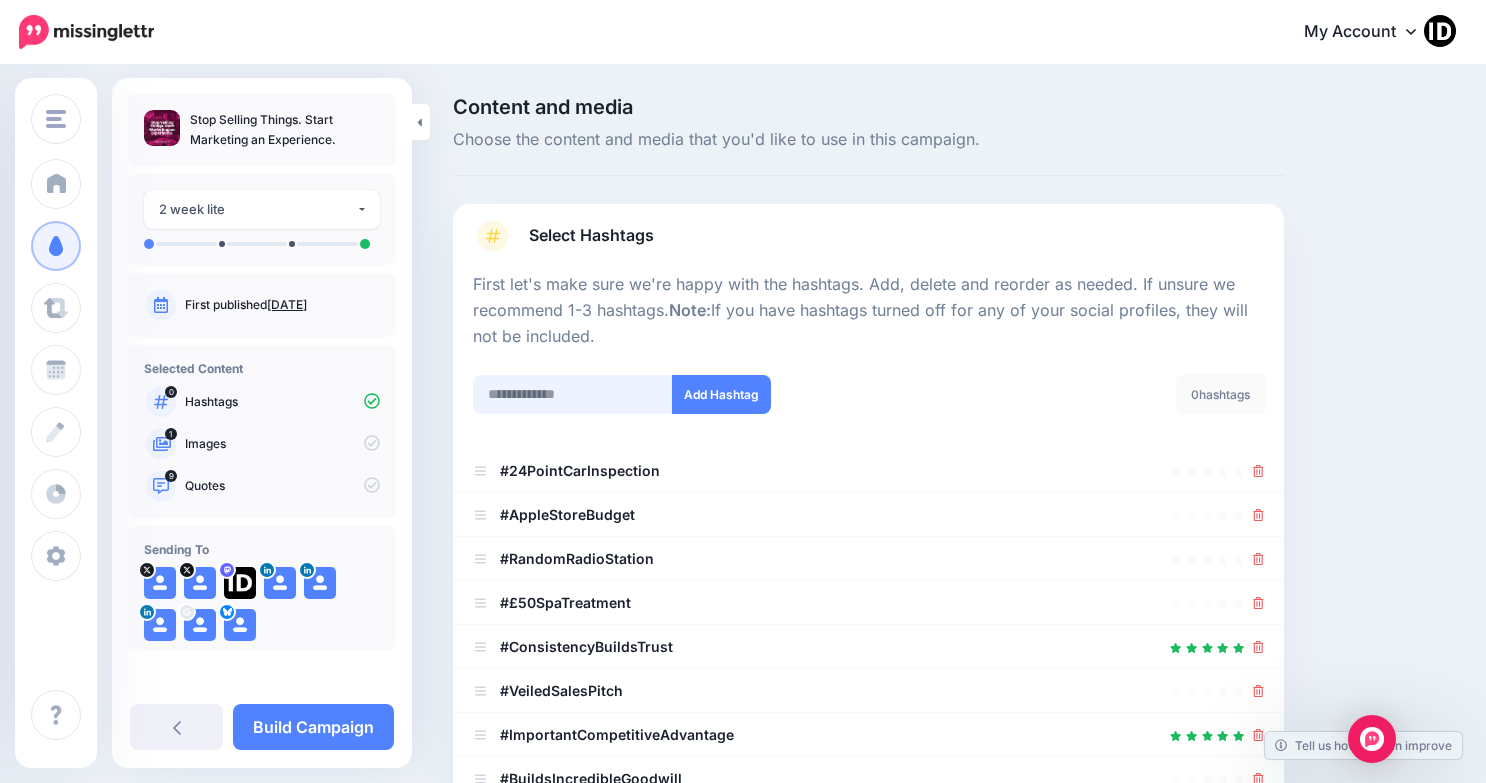 click at bounding box center (573, 394) 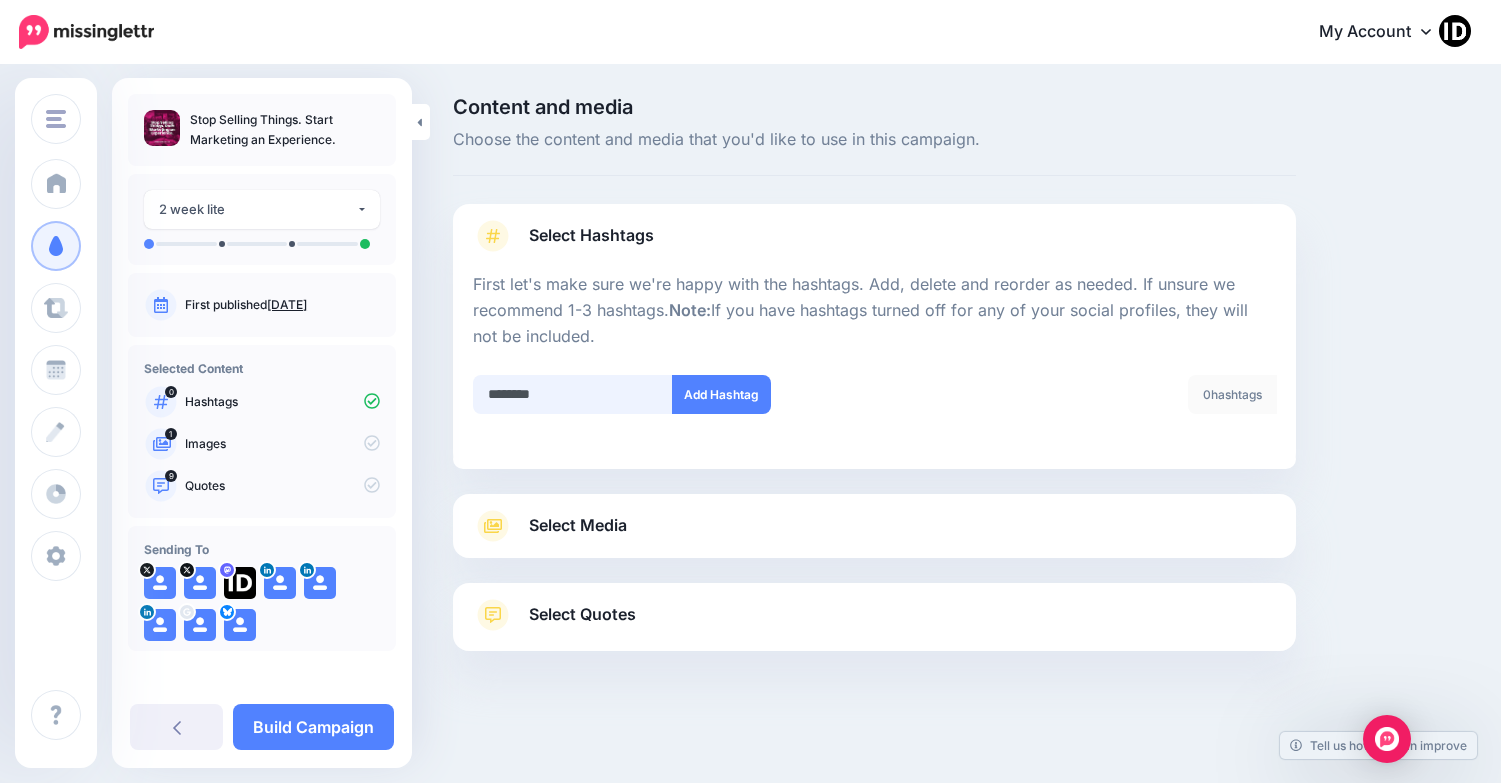 type on "*********" 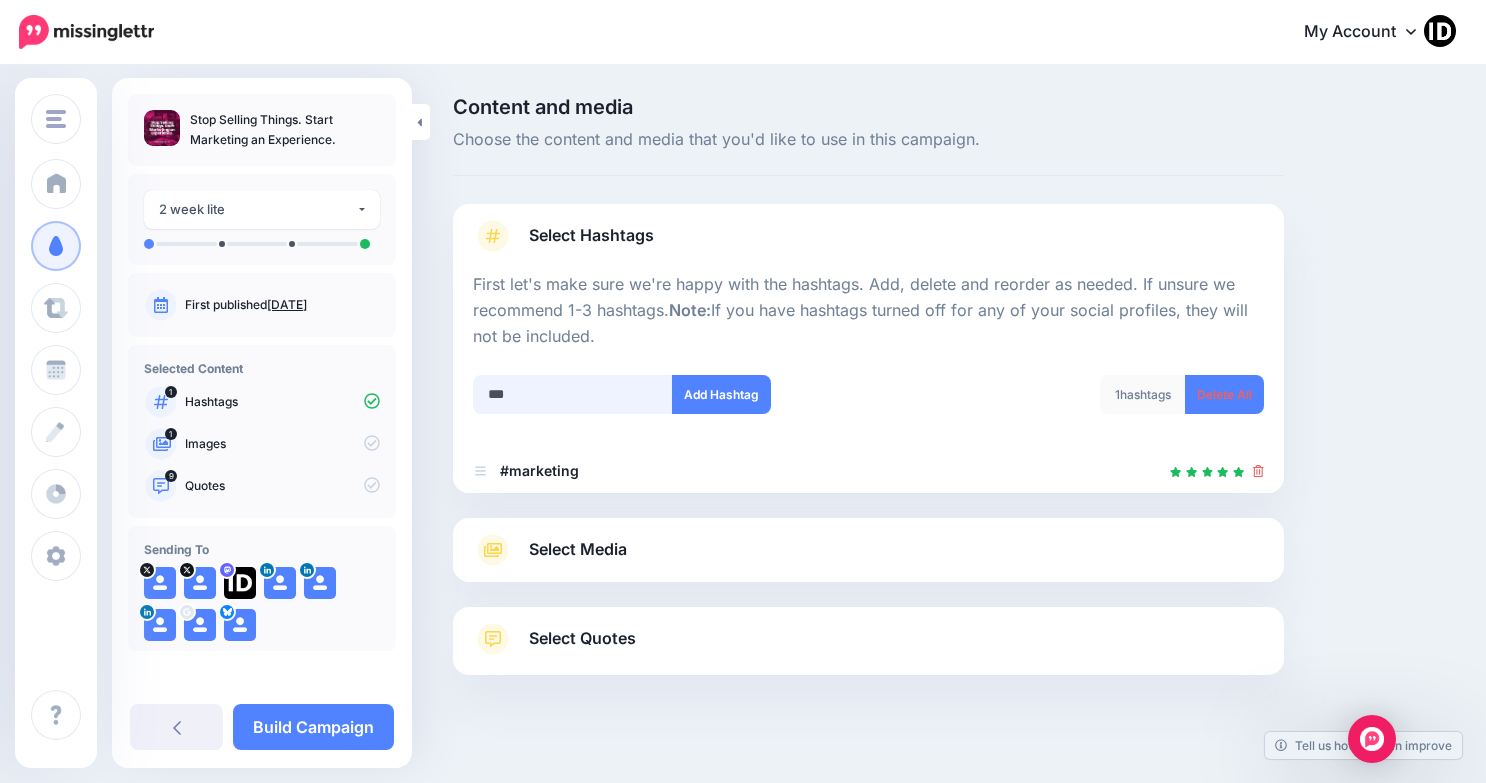 scroll, scrollTop: 22, scrollLeft: 0, axis: vertical 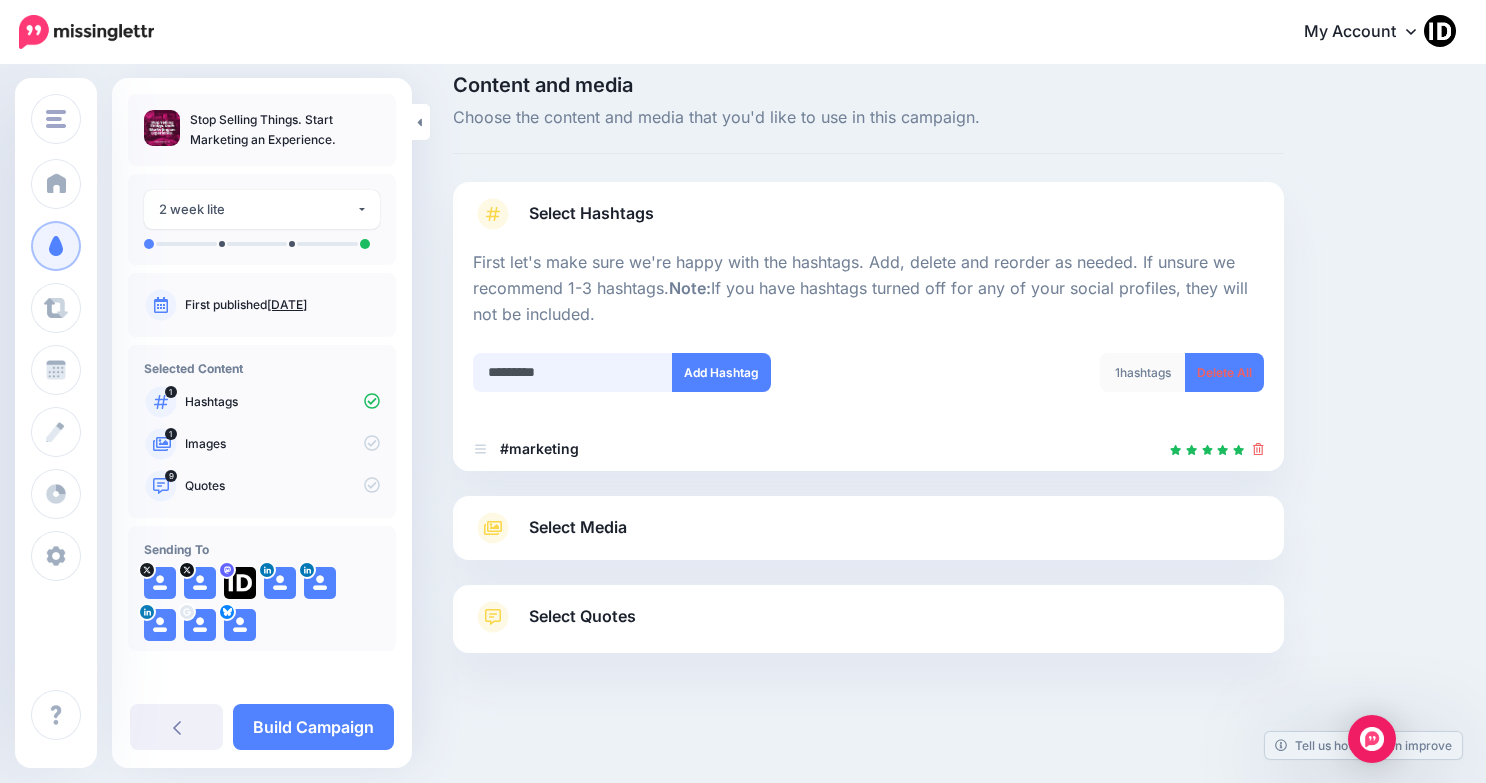 type on "**********" 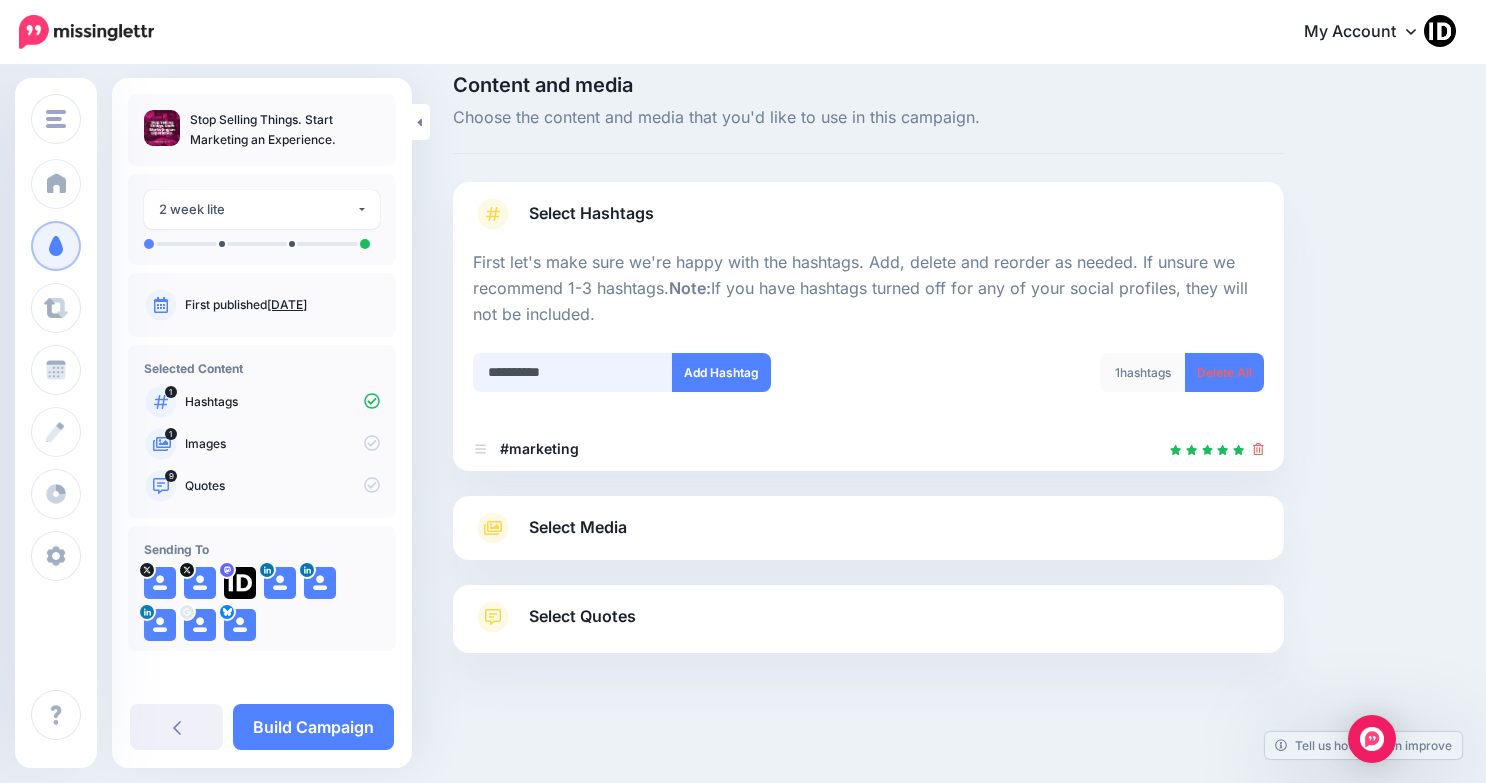 type 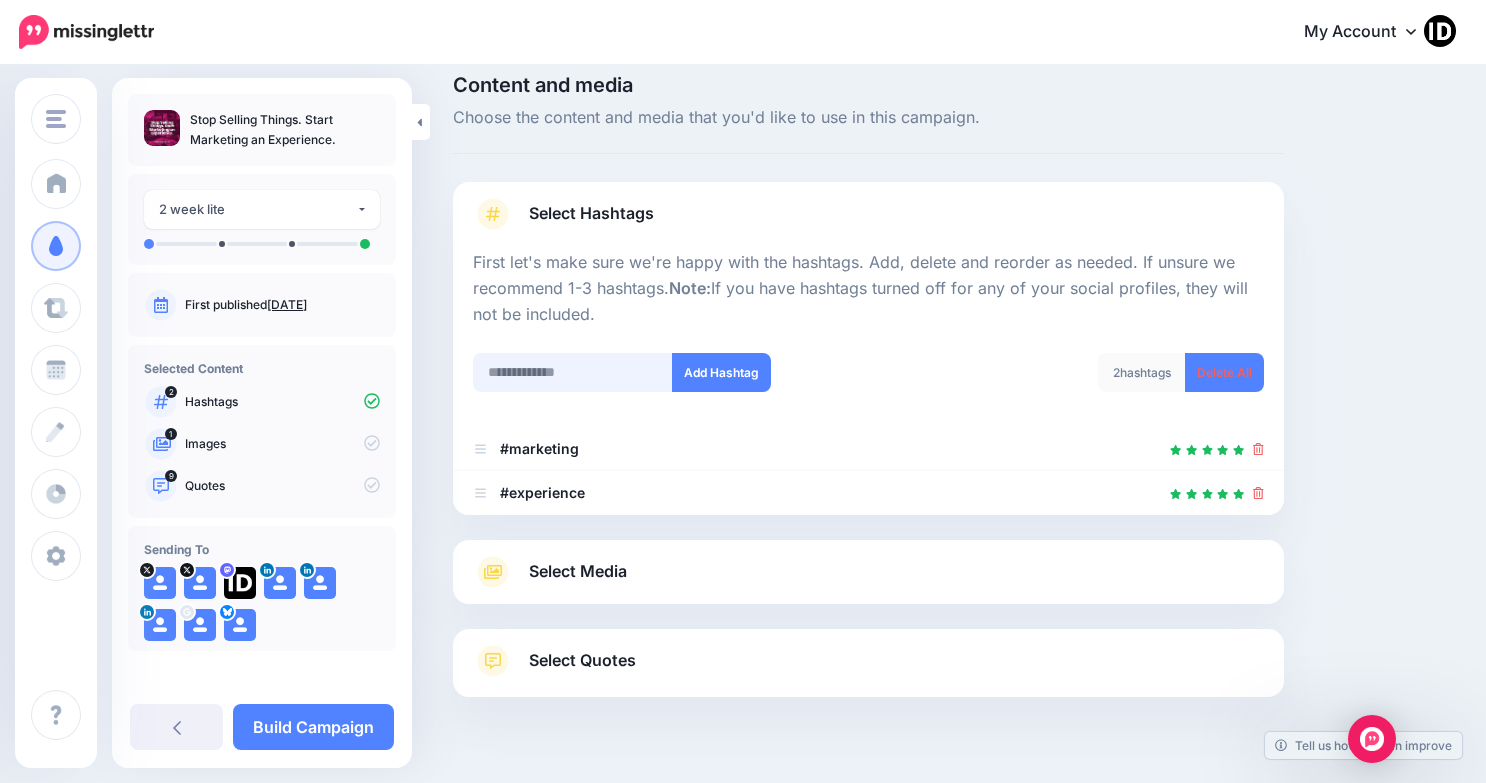 scroll, scrollTop: 66, scrollLeft: 0, axis: vertical 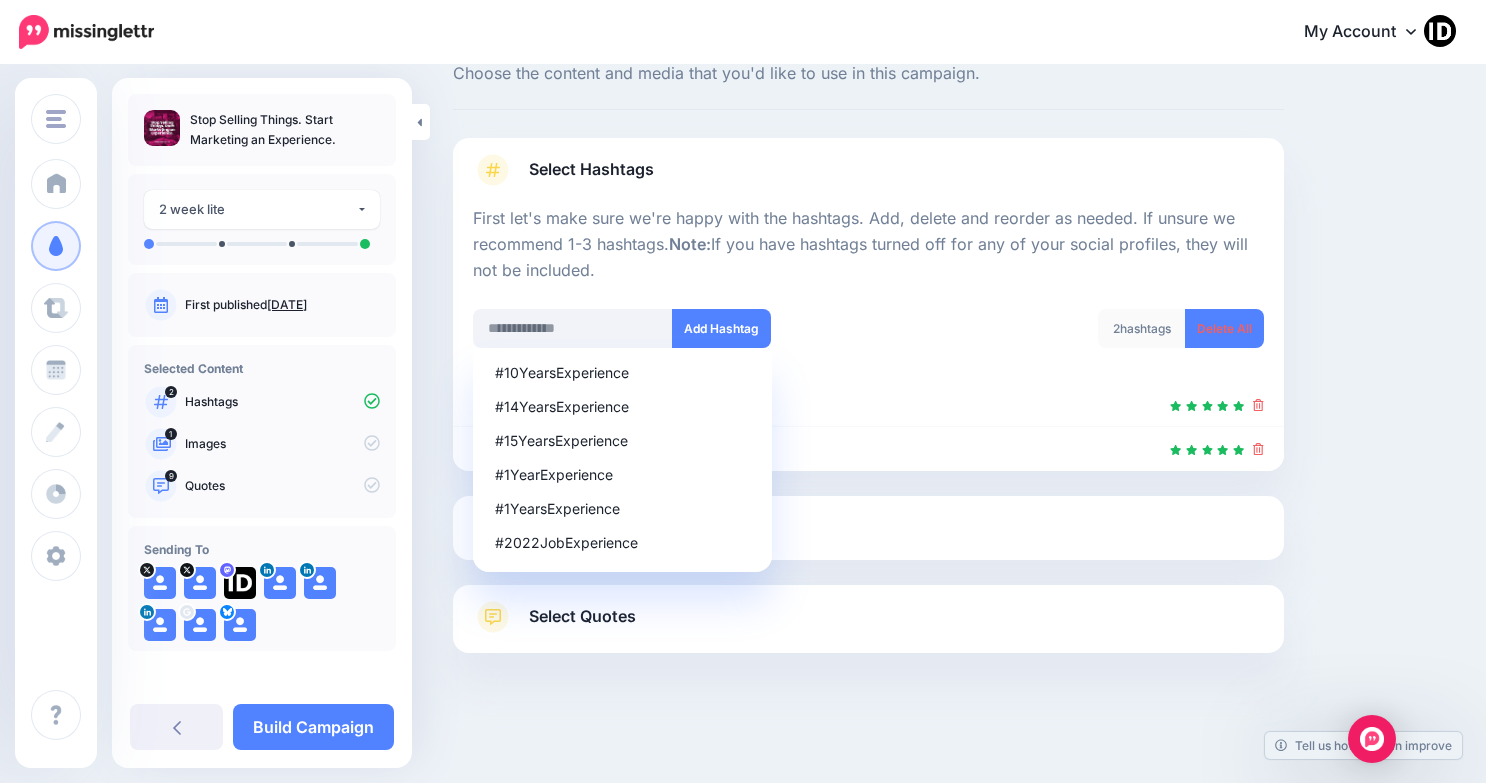 click on "Content and media
Choose the content and media that you'd like to use in this campaign.
Select Hashtags
First let's make sure we're happy with the hashtags. Add, delete and reorder as needed. If unsure we recommend 1-3 hashtags.  Note:  If you have hashtags turned off for any of your social profiles, they will not be included.
#10YearsExperience #14YearsExperience #15YearsExperience #1YearExperience #1YearsExperience #2022JobExperience 2" at bounding box center [954, 392] 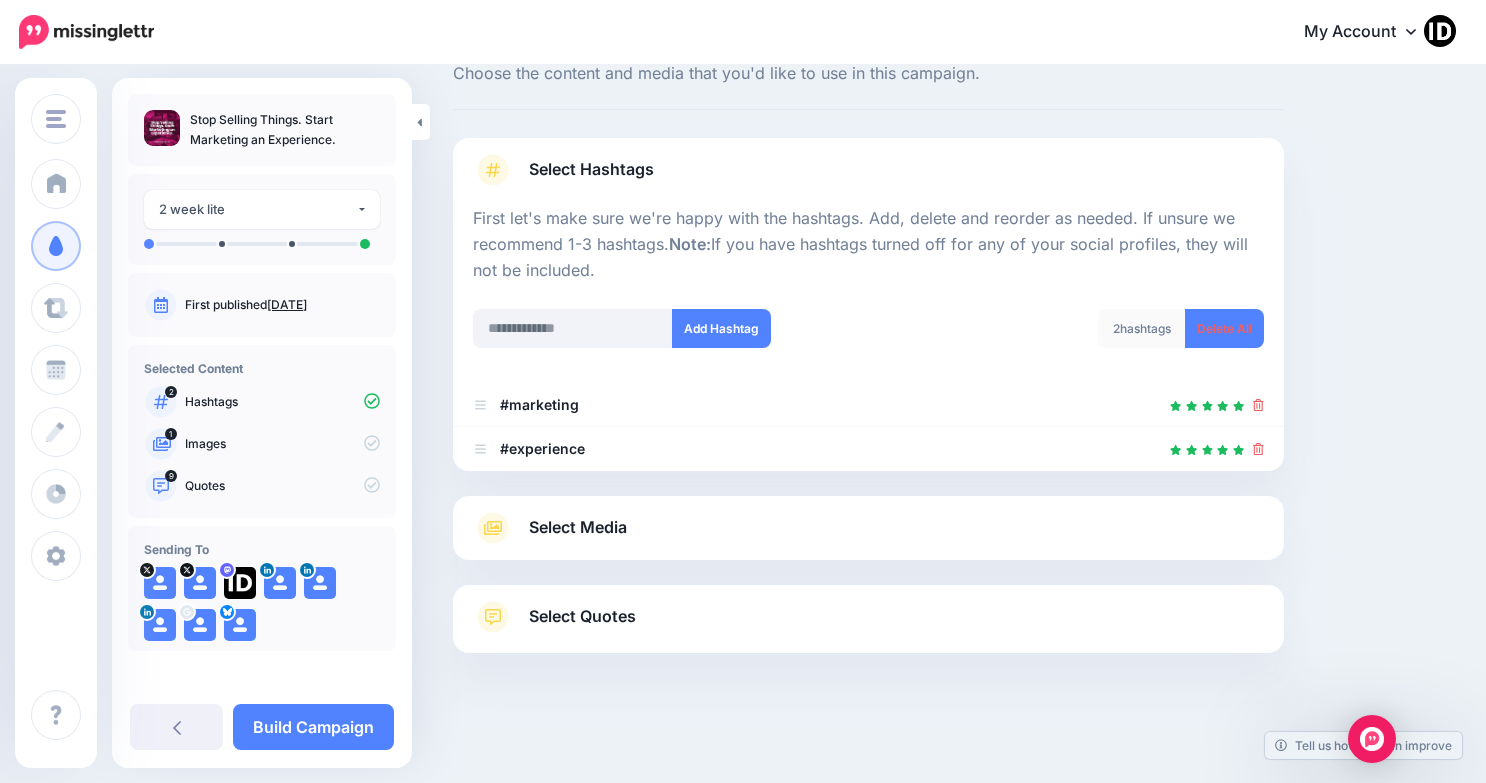 click on "Select Media" at bounding box center [578, 527] 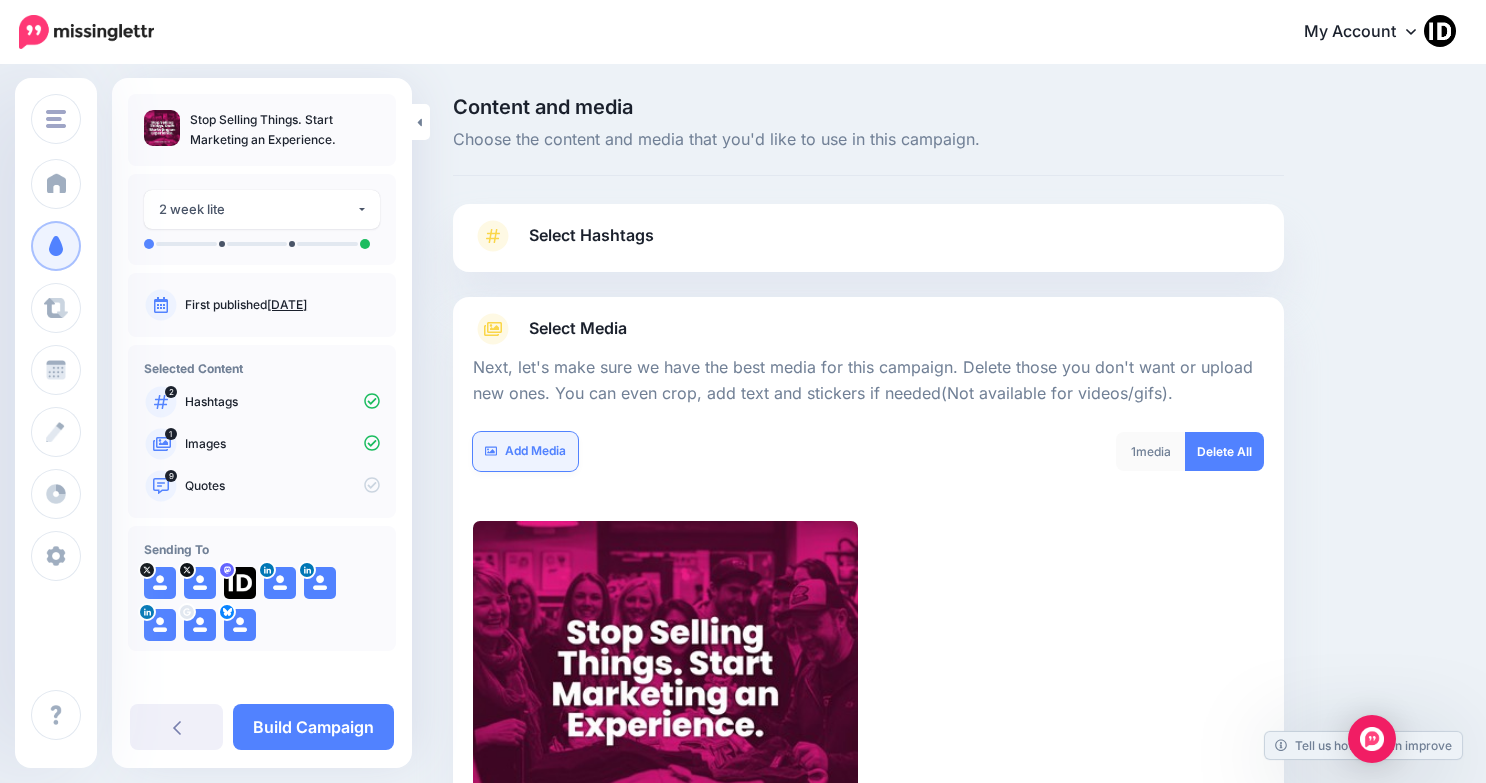 click on "Add Media" at bounding box center [525, 451] 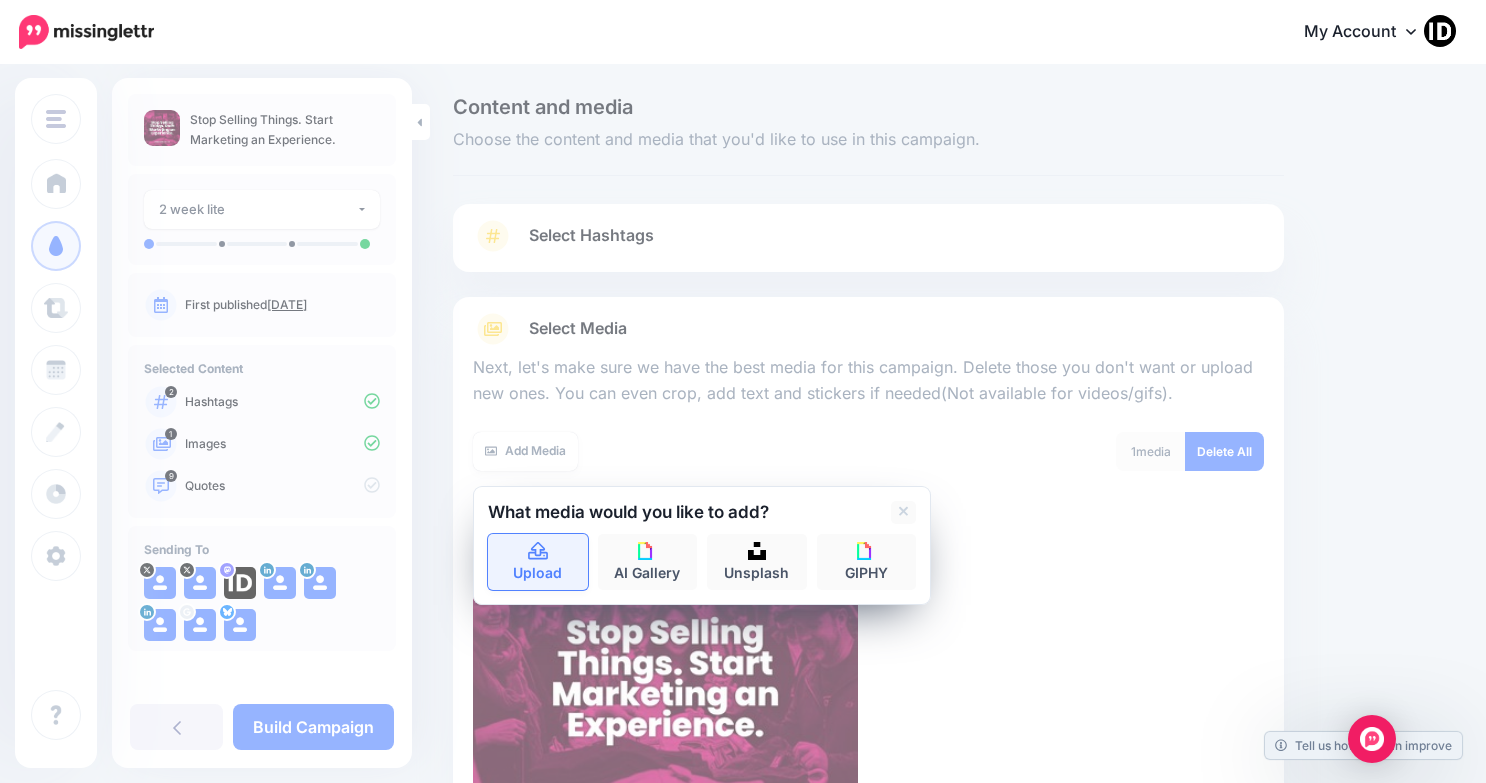 click on "Upload" at bounding box center (538, 562) 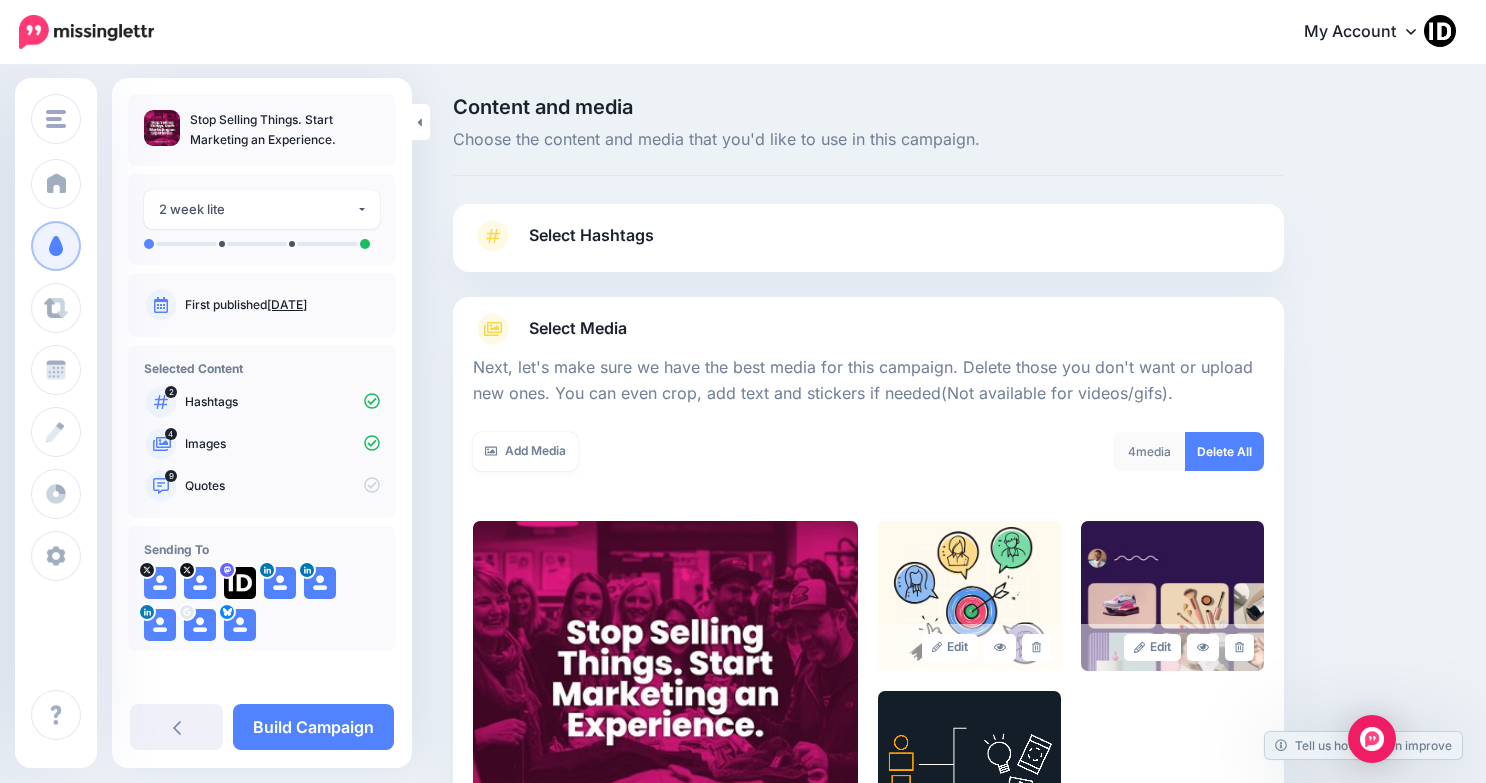 scroll, scrollTop: 297, scrollLeft: 0, axis: vertical 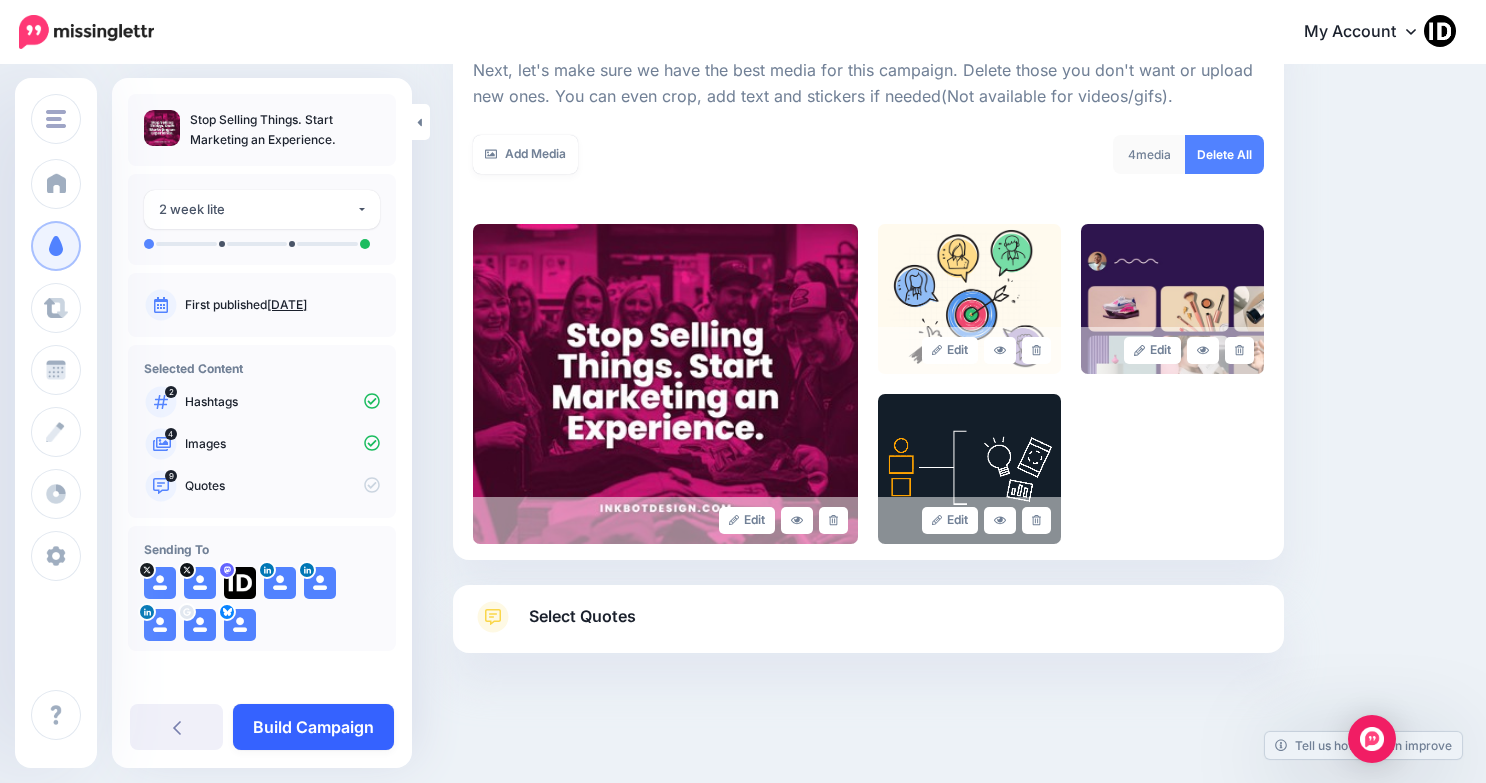 click on "Build Campaign" at bounding box center [313, 727] 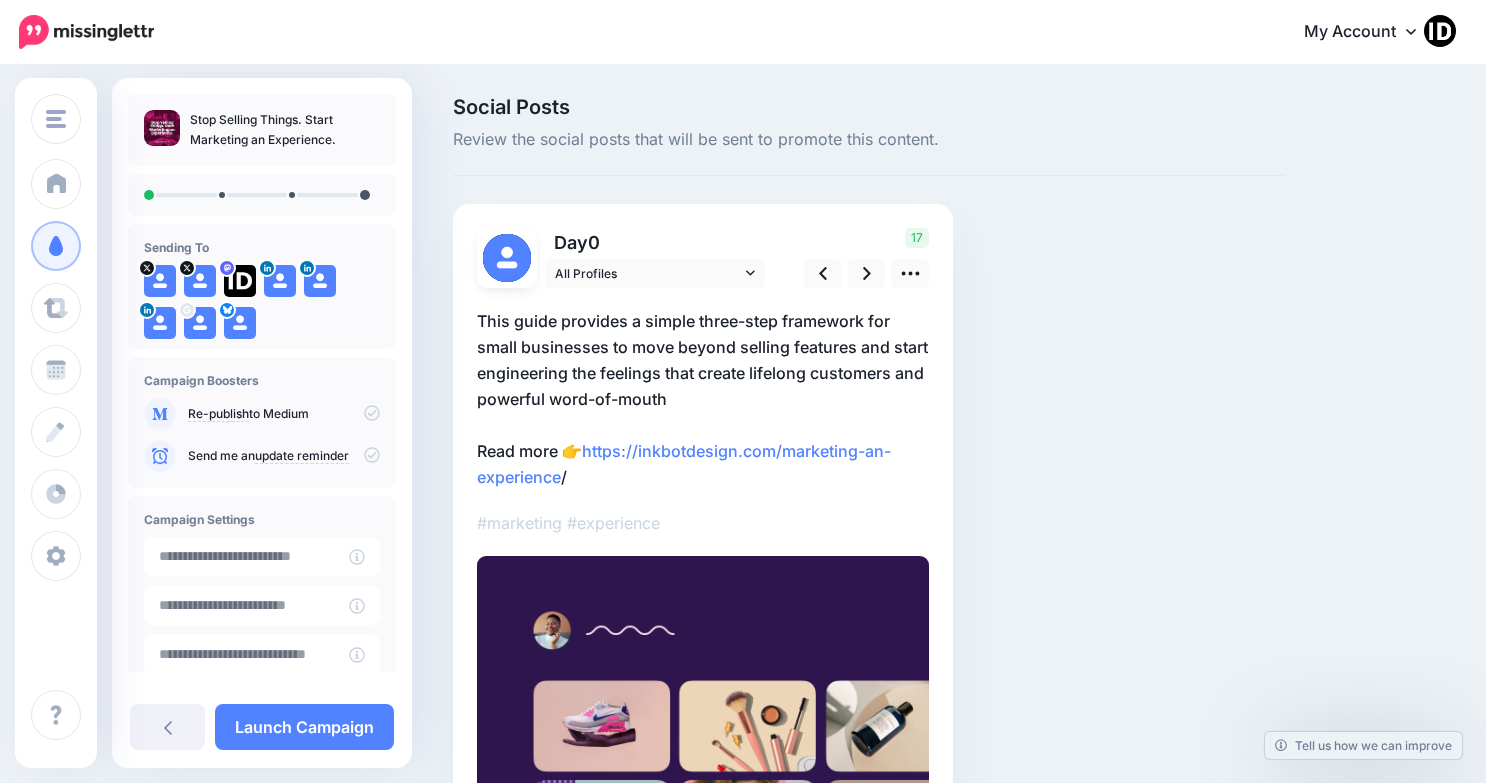 scroll, scrollTop: 0, scrollLeft: 0, axis: both 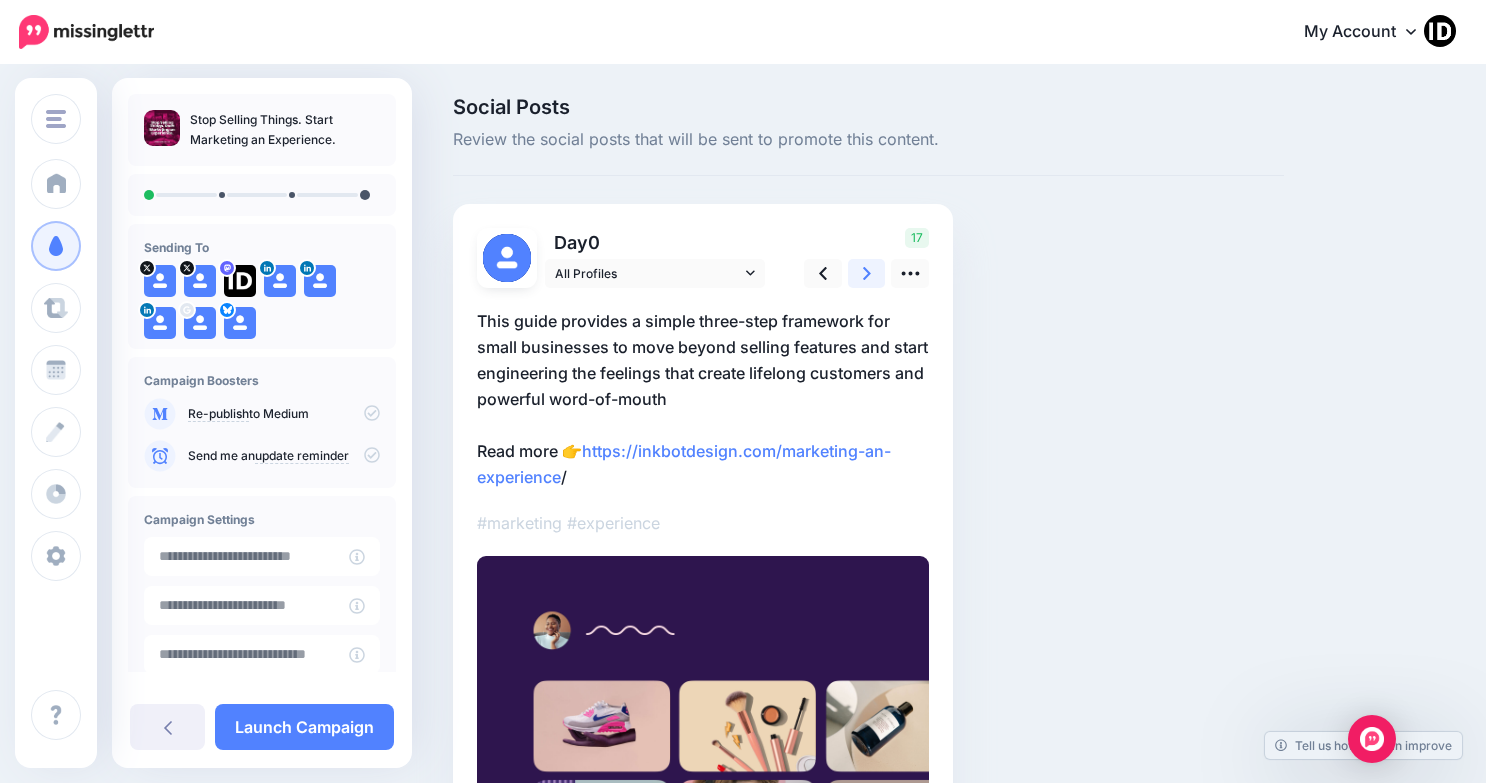 click at bounding box center [867, 273] 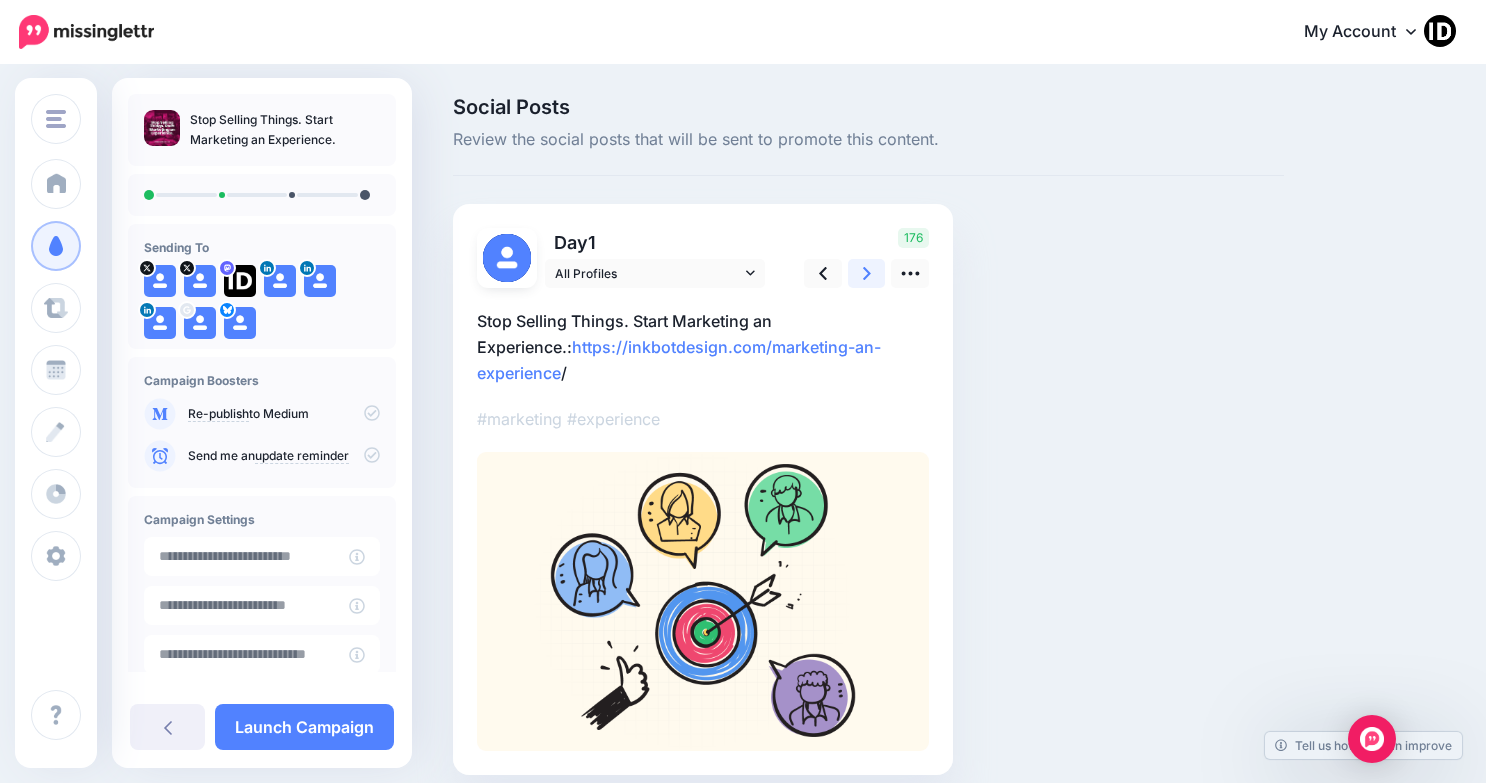 click at bounding box center (867, 273) 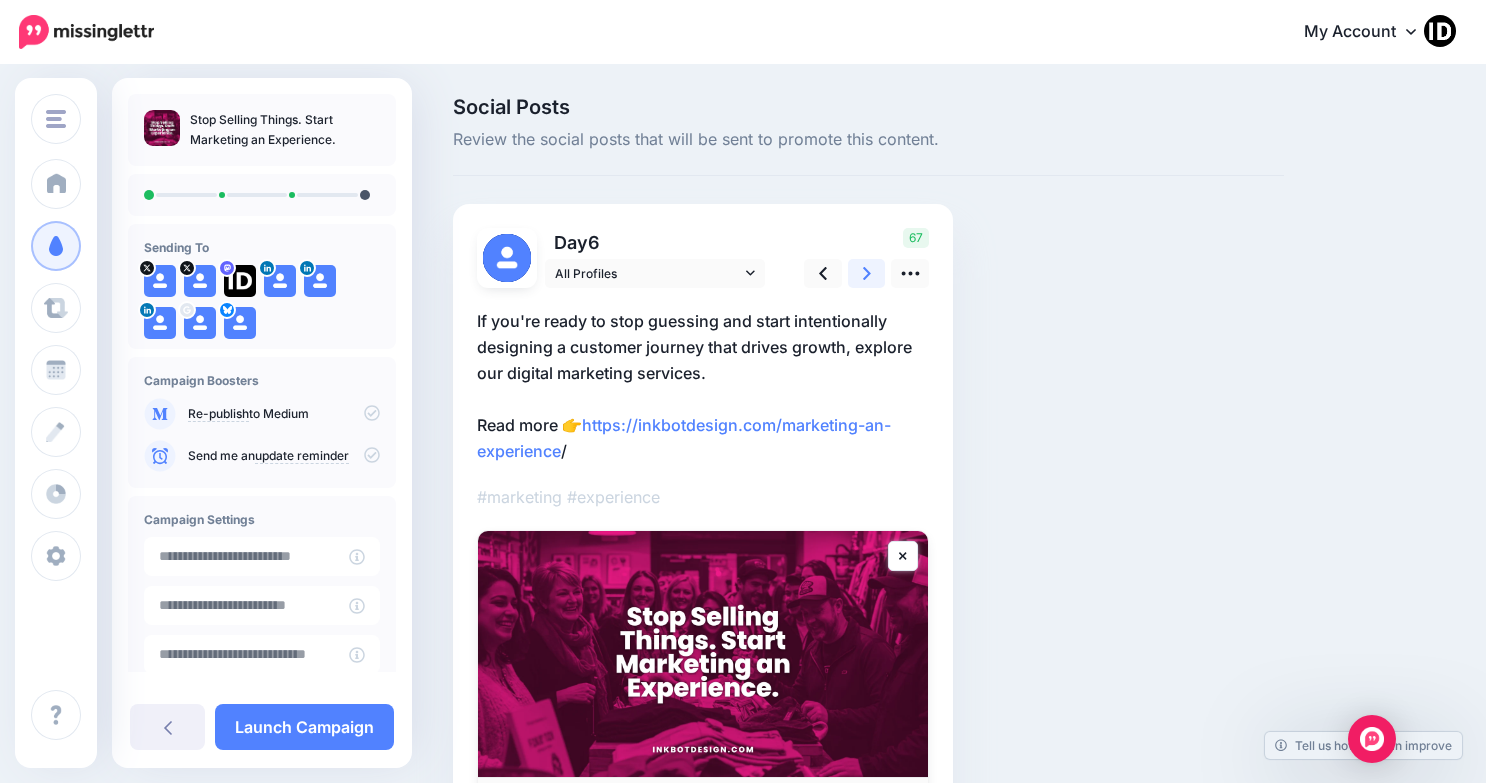 click 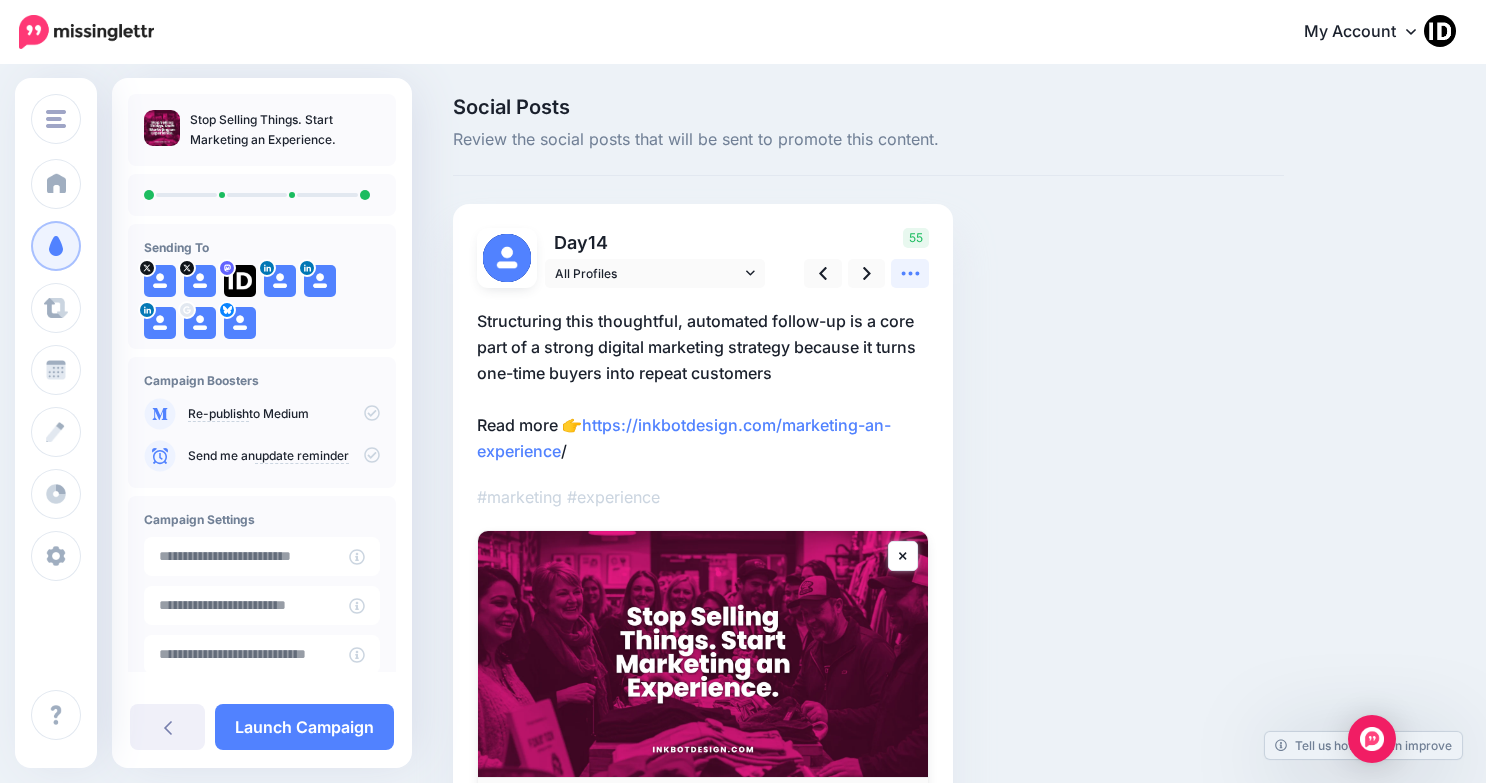 click 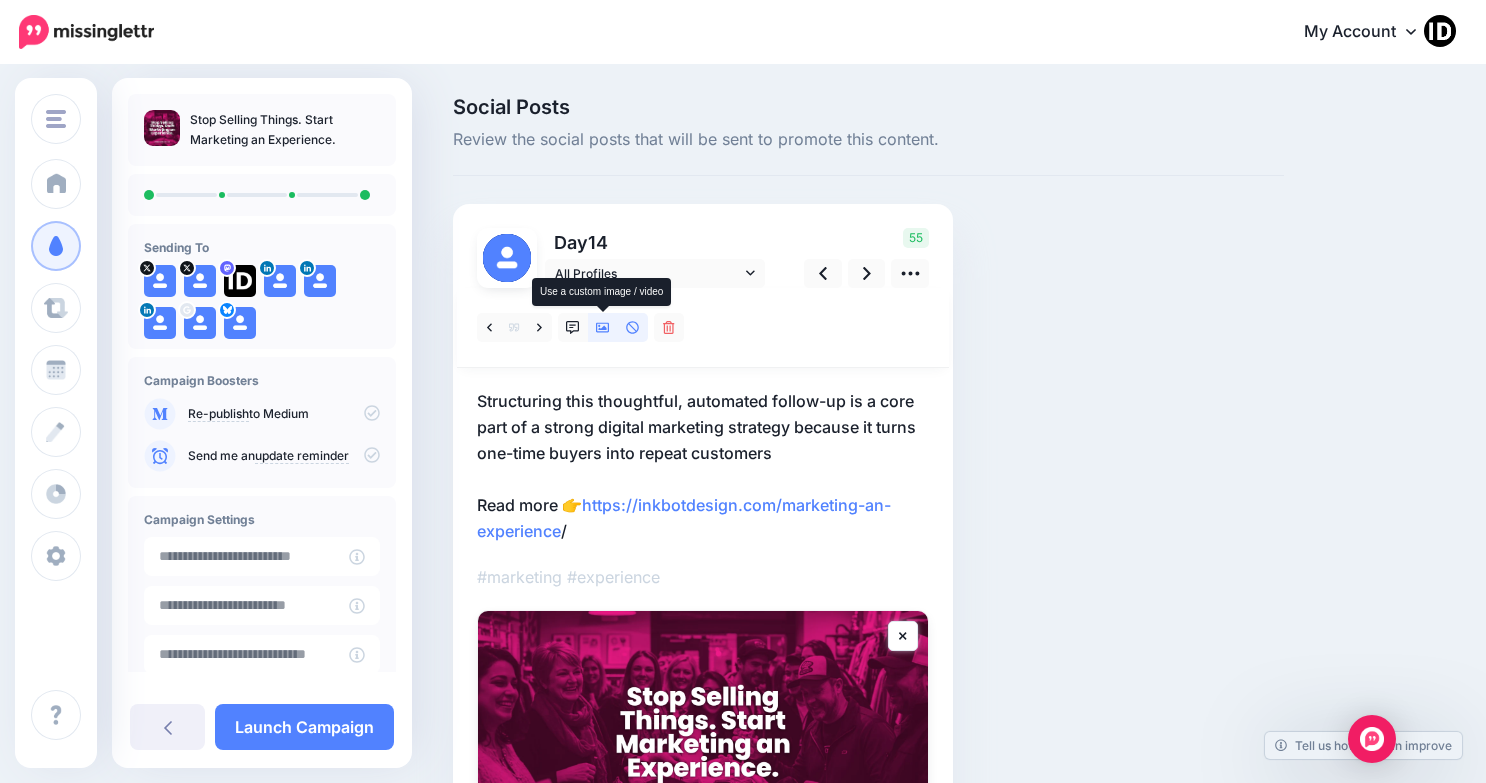 click 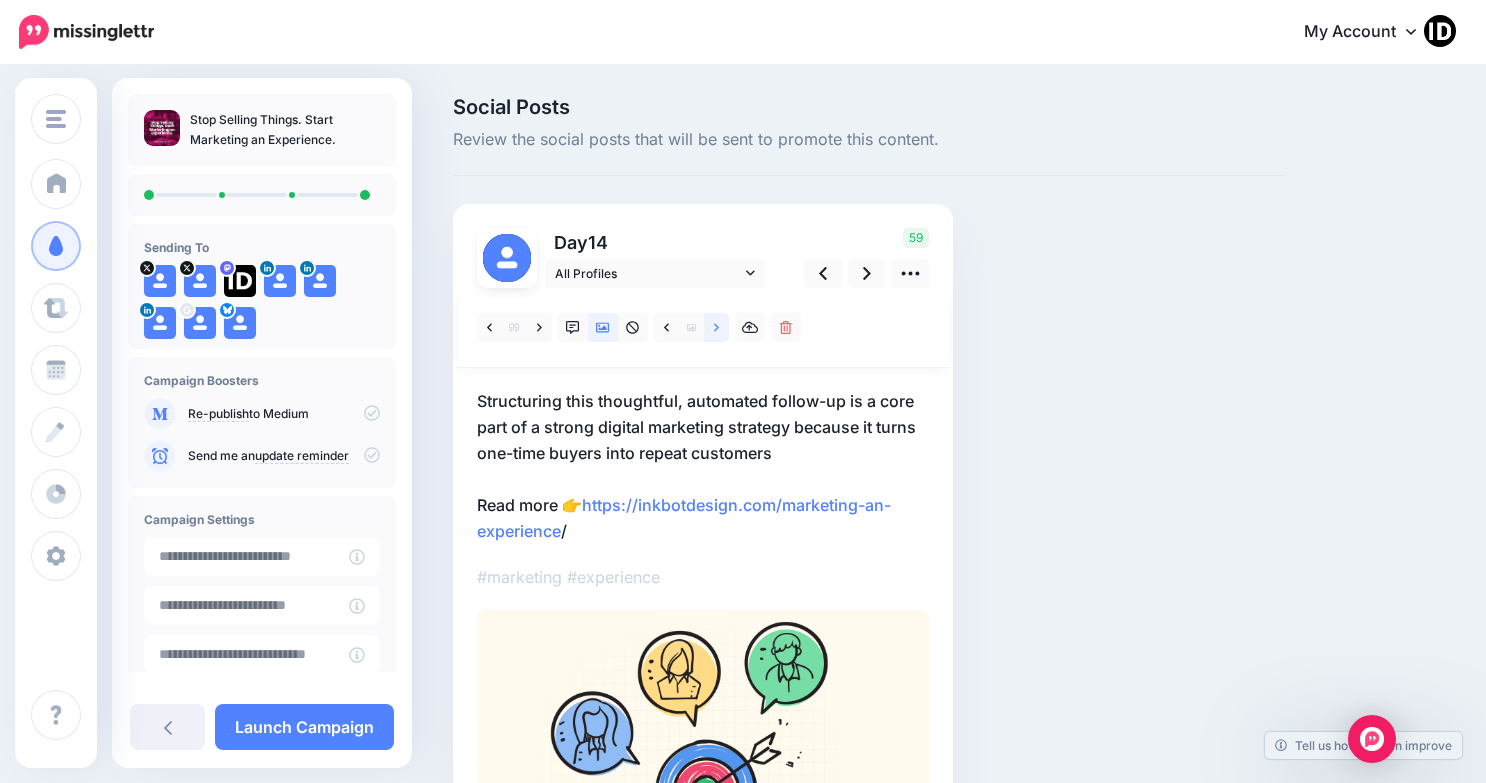 click 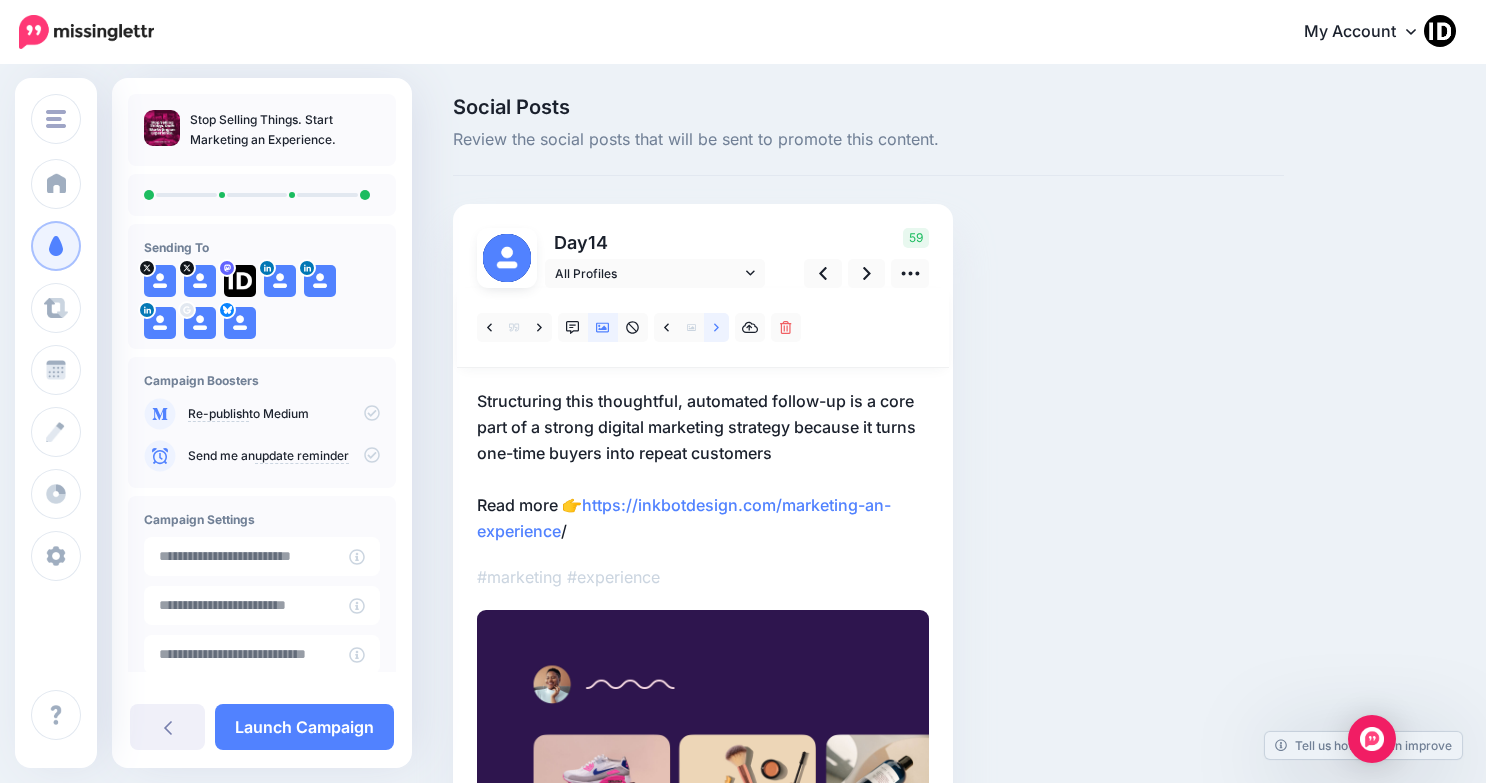 click at bounding box center (716, 327) 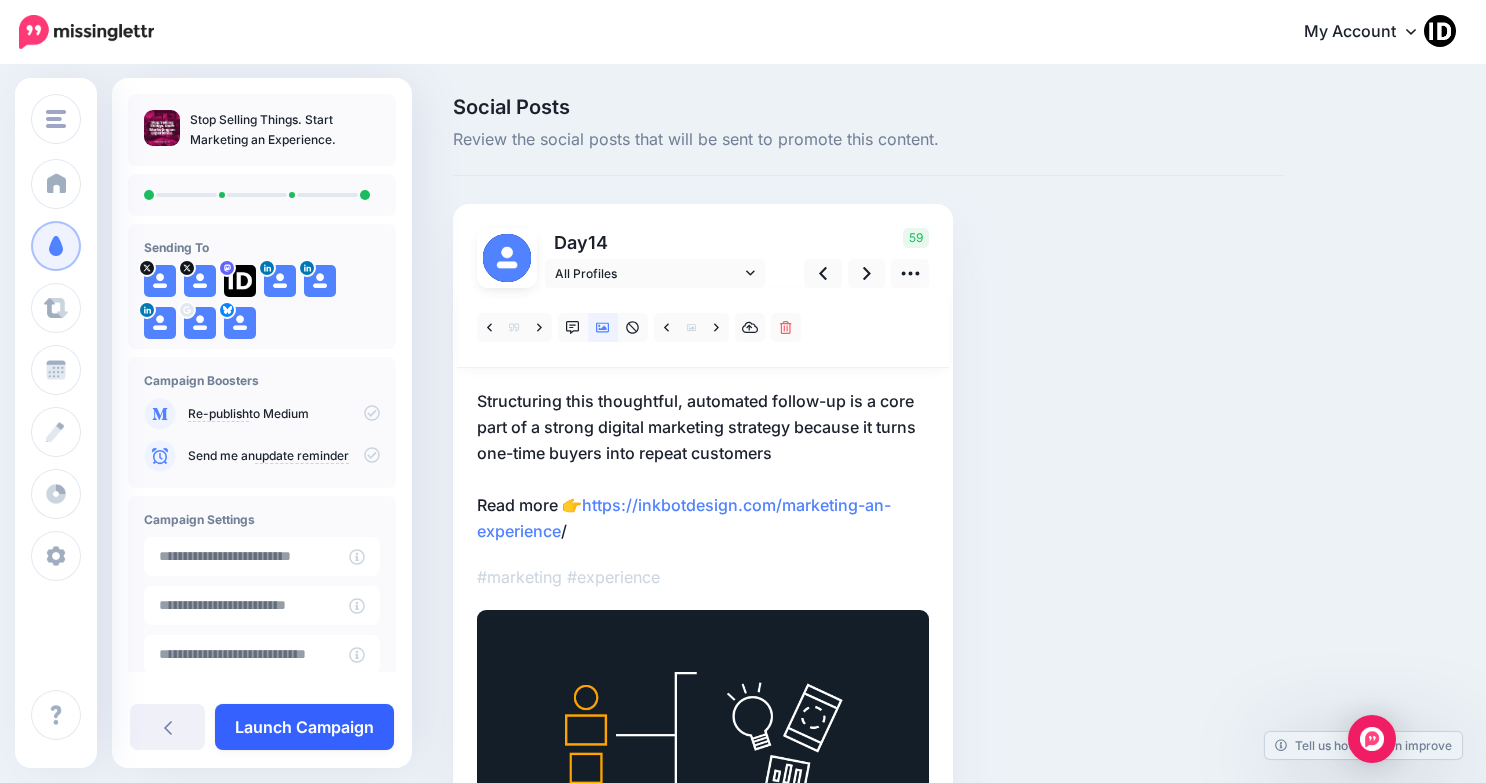 click on "Launch Campaign" at bounding box center [304, 727] 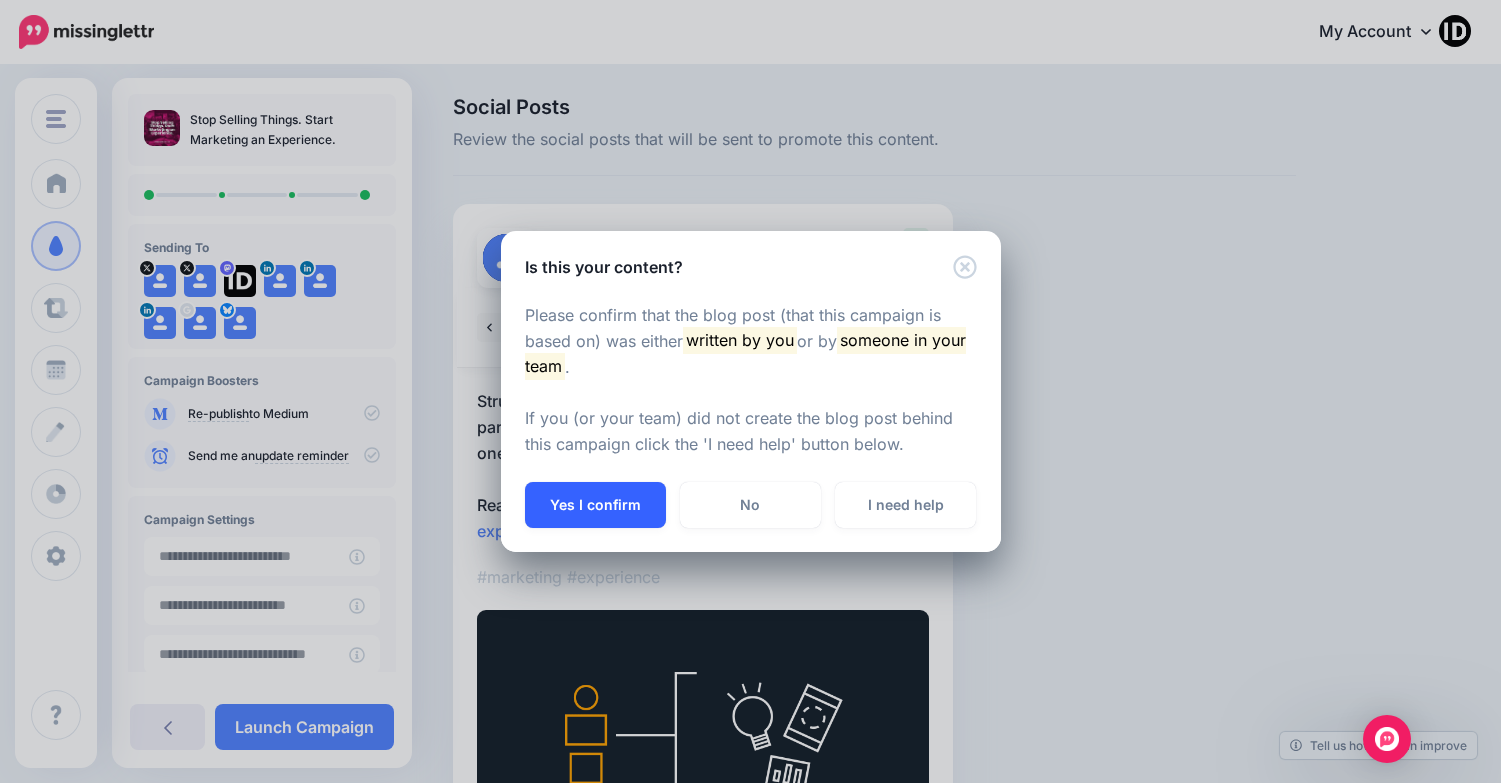 click on "Yes I confirm" at bounding box center [595, 505] 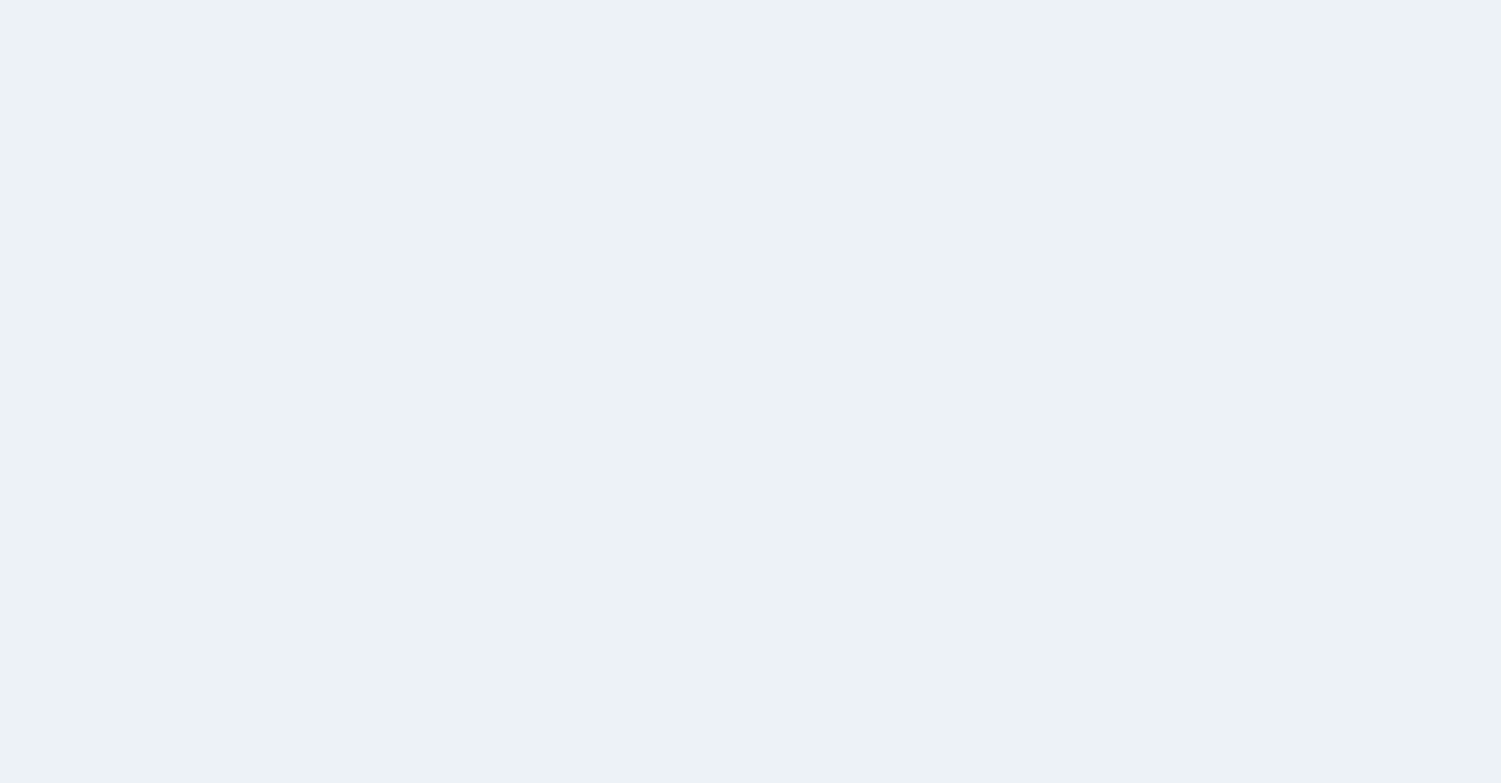 scroll, scrollTop: 0, scrollLeft: 0, axis: both 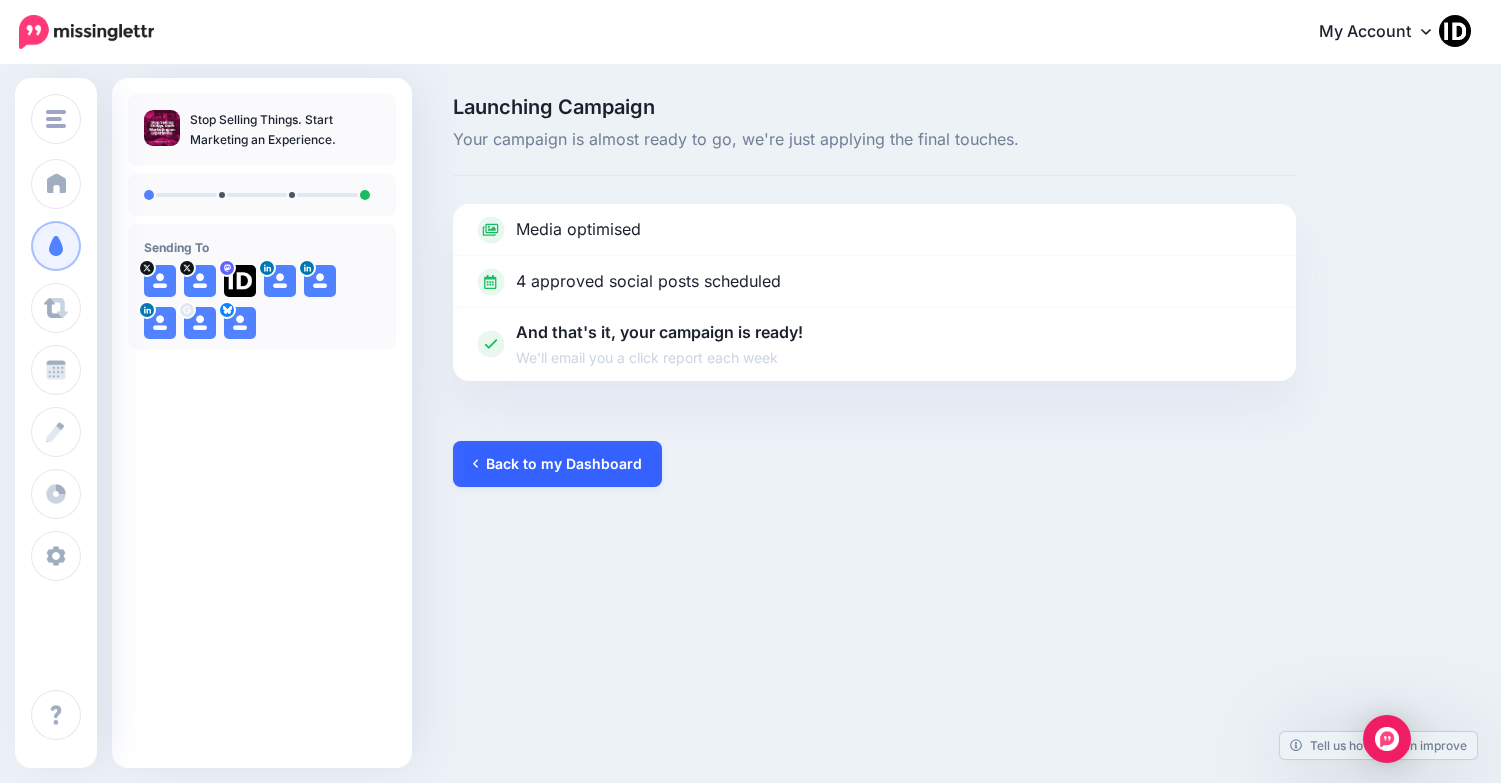 click on "Back to my Dashboard" at bounding box center (557, 464) 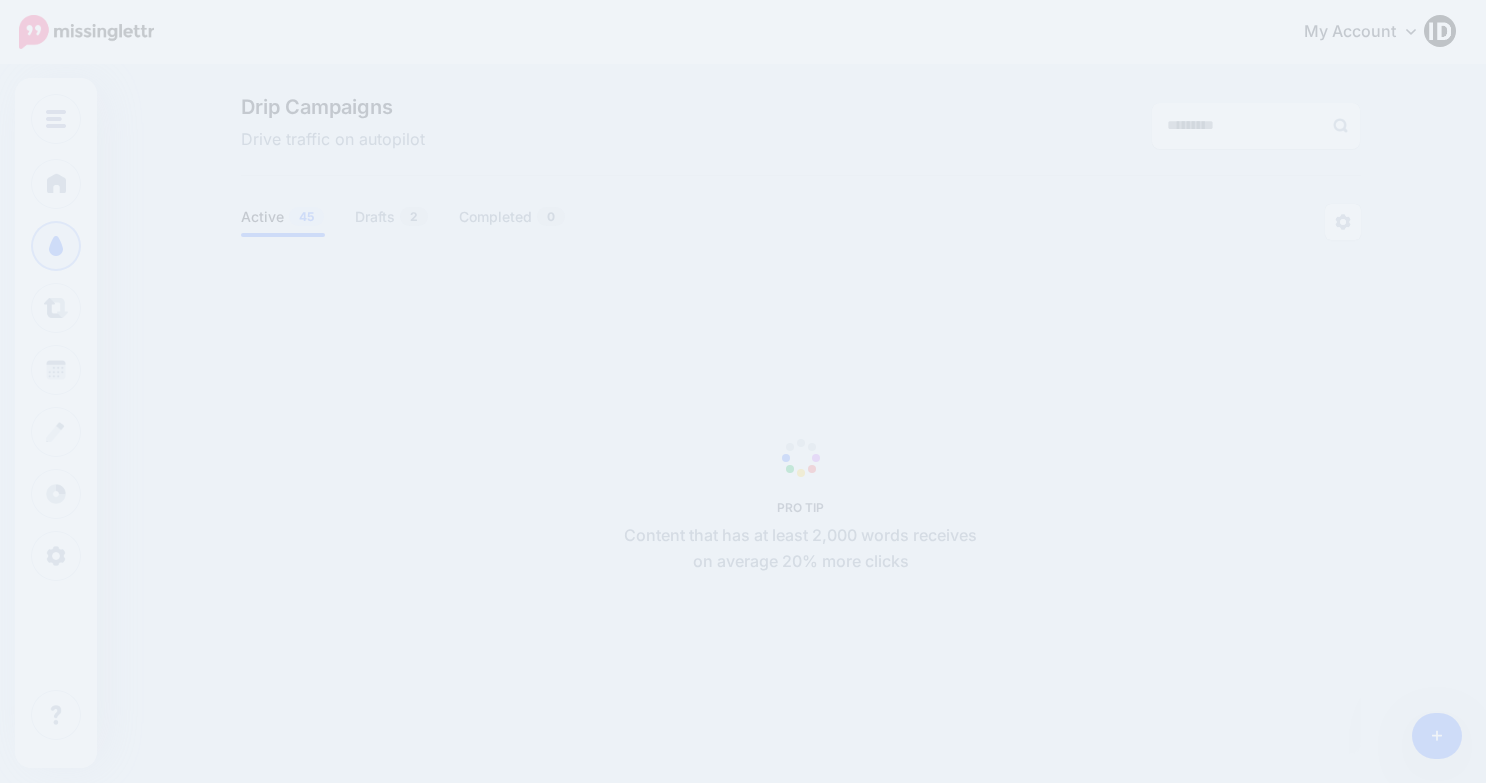 scroll, scrollTop: 0, scrollLeft: 0, axis: both 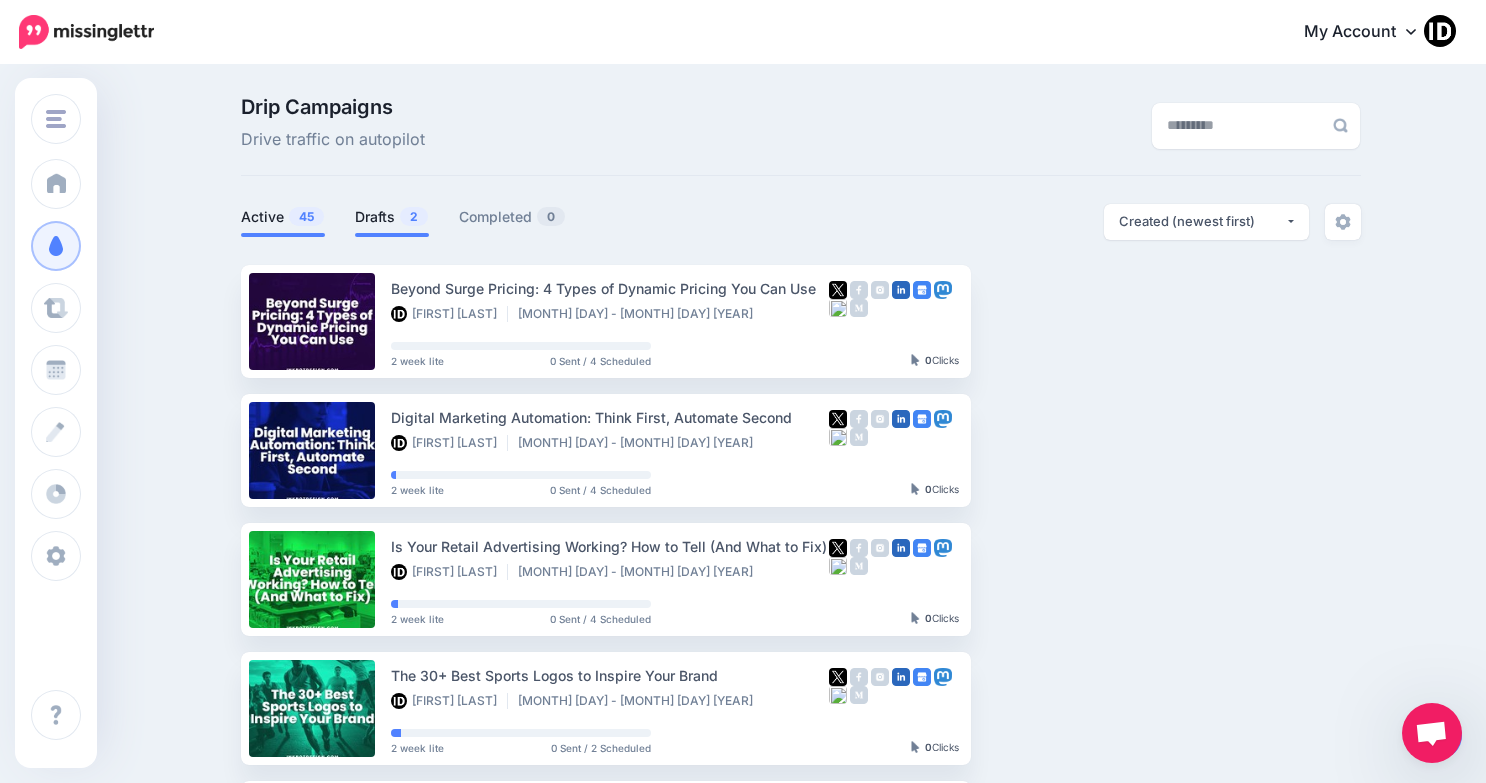 click on "Drafts  2" at bounding box center [392, 217] 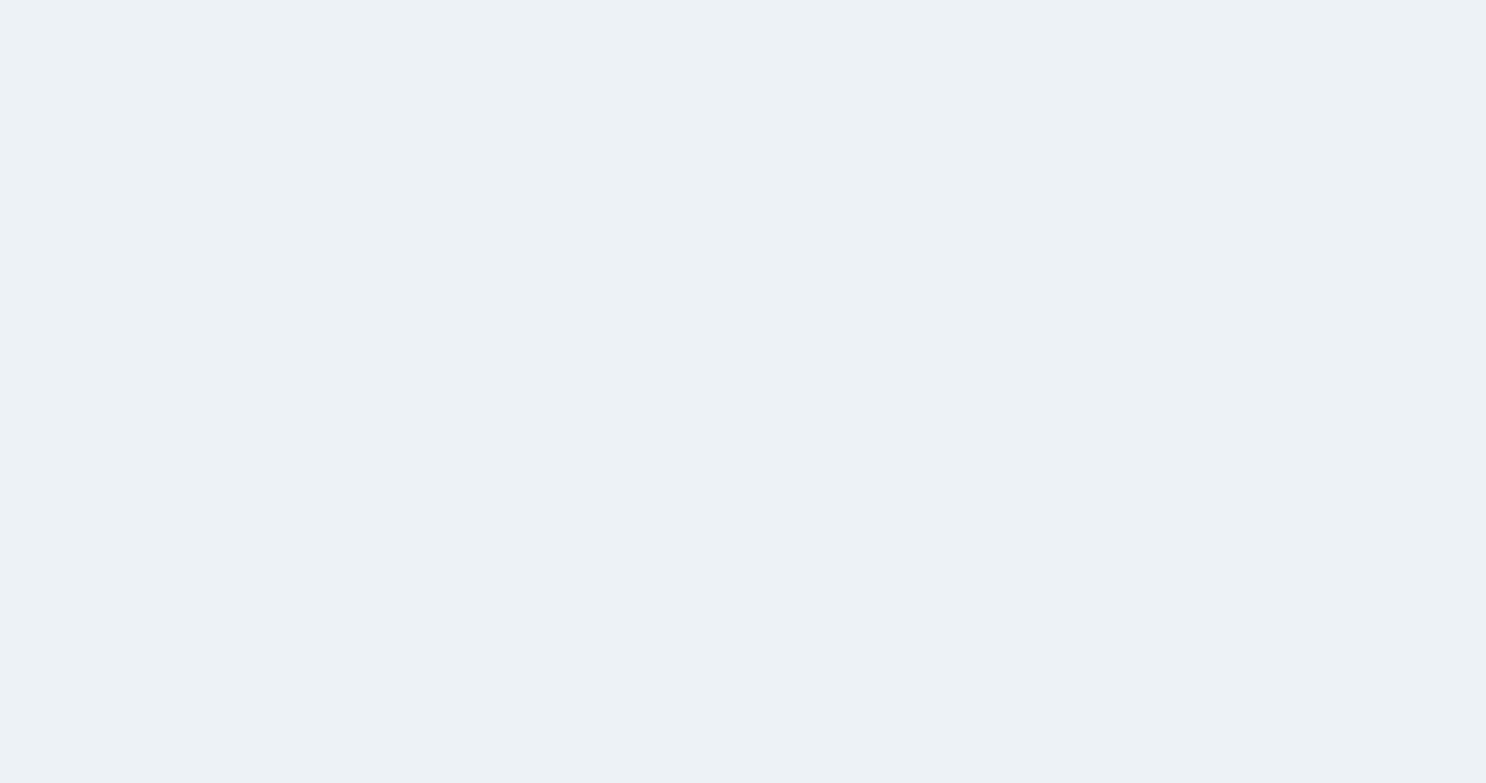 scroll, scrollTop: 0, scrollLeft: 0, axis: both 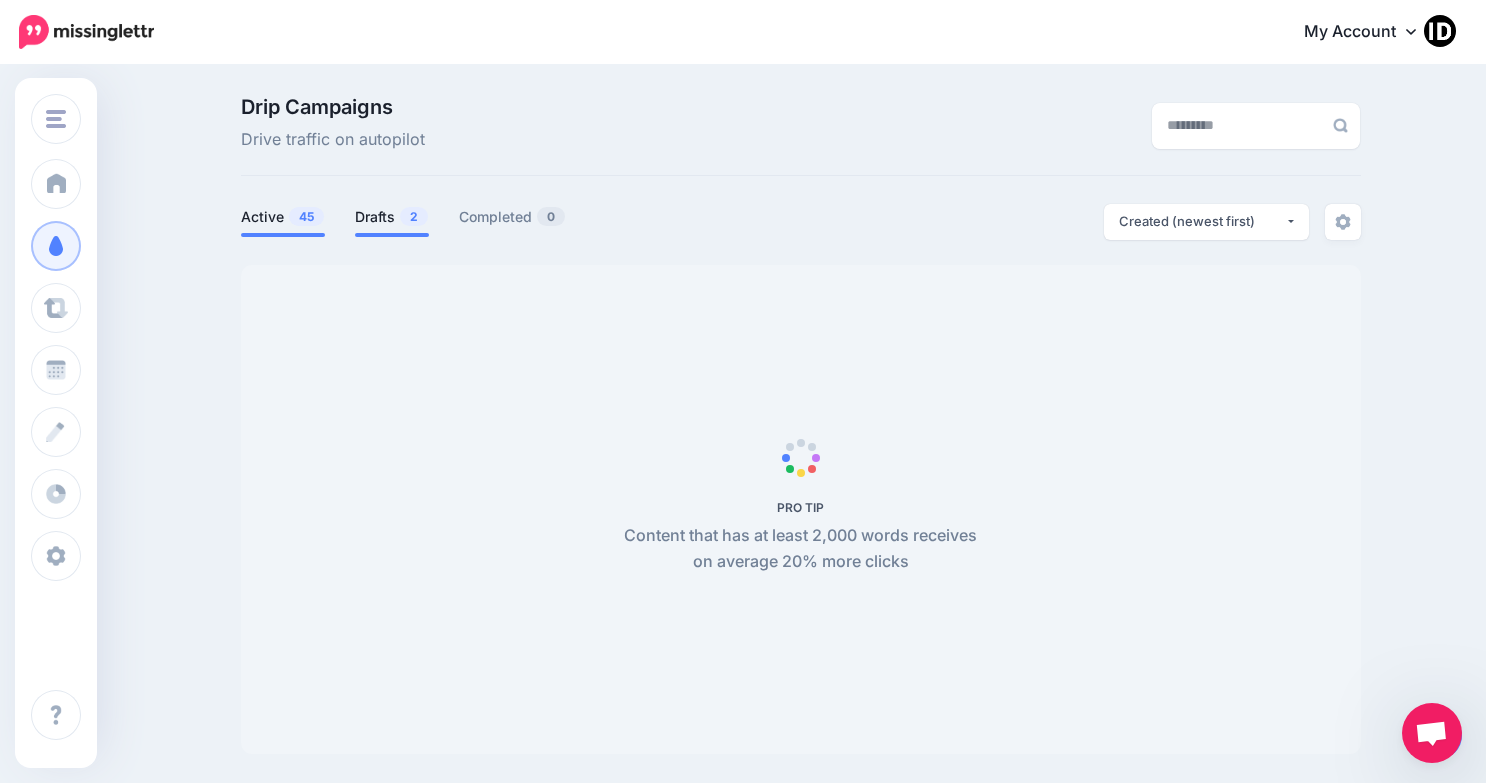 click on "Drafts  2" at bounding box center [392, 217] 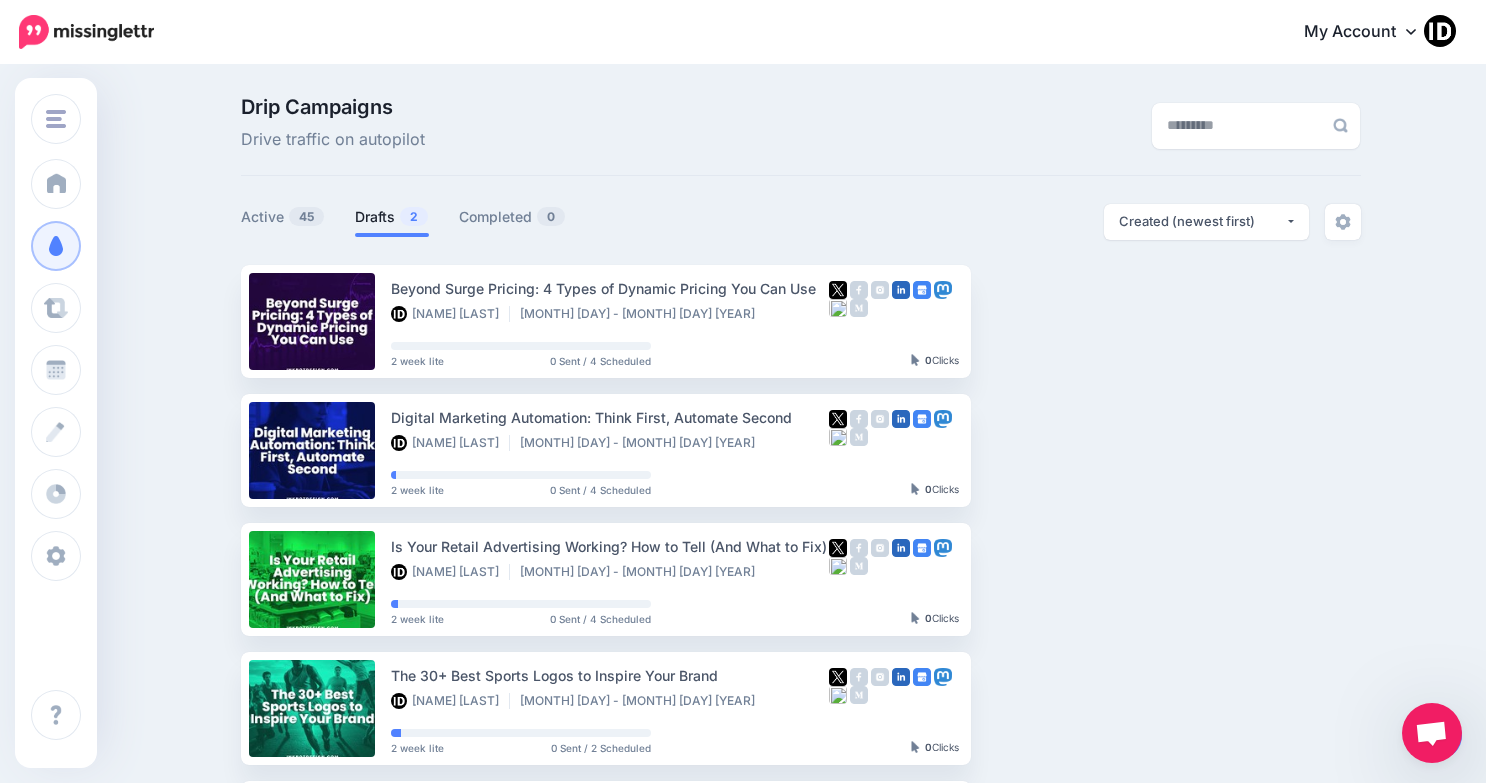 click on "2" at bounding box center (414, 216) 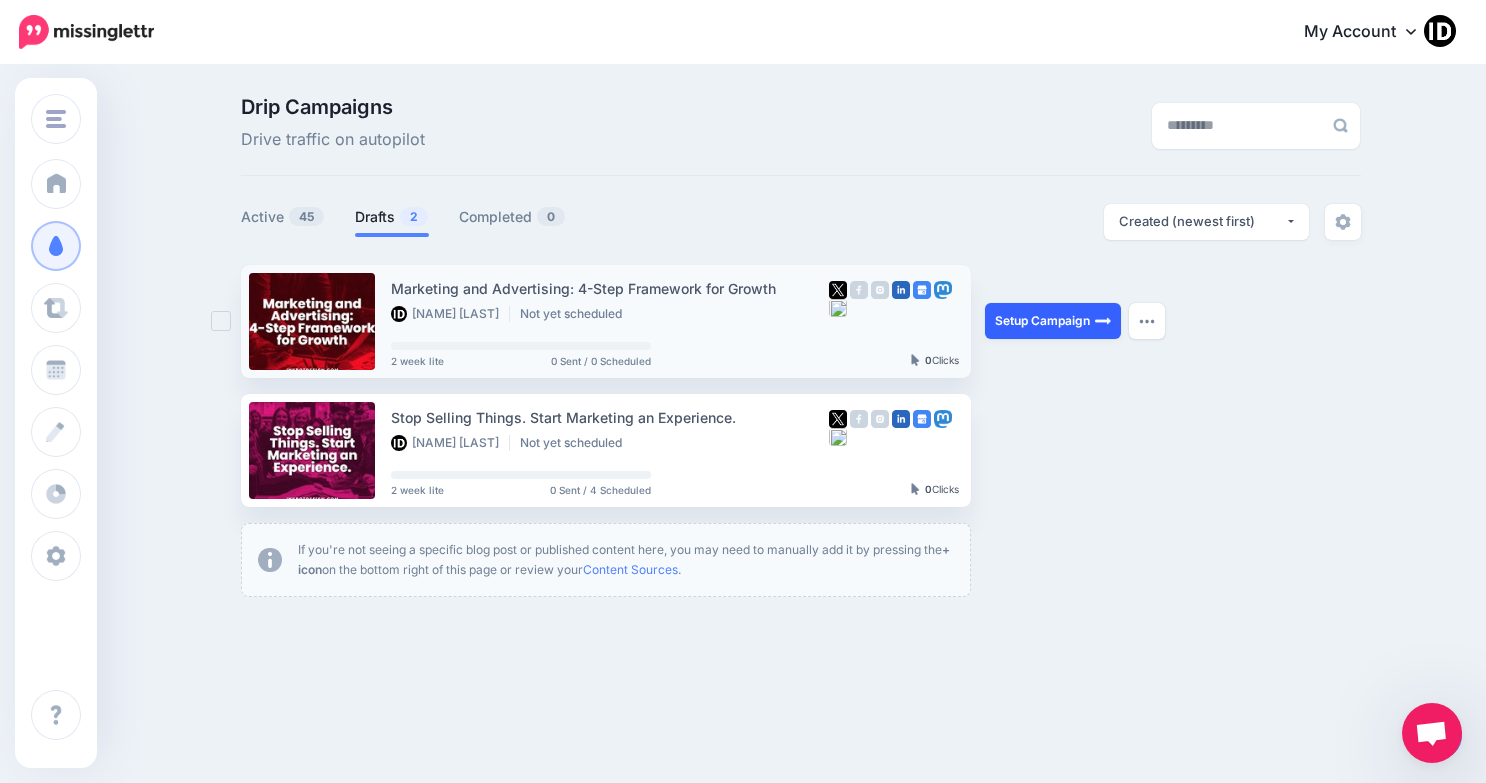 click on "Setup Campaign" at bounding box center (1053, 321) 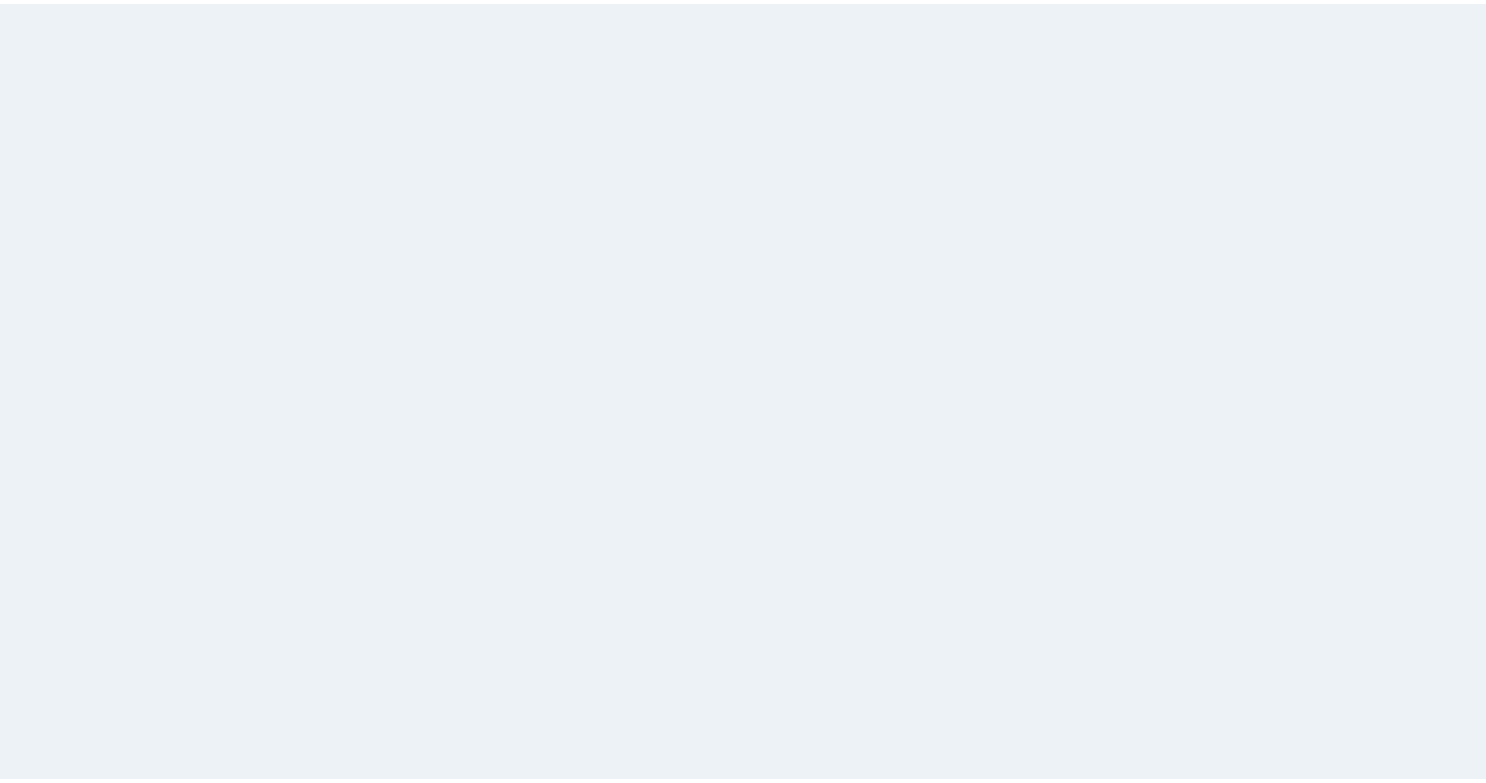 scroll, scrollTop: 0, scrollLeft: 0, axis: both 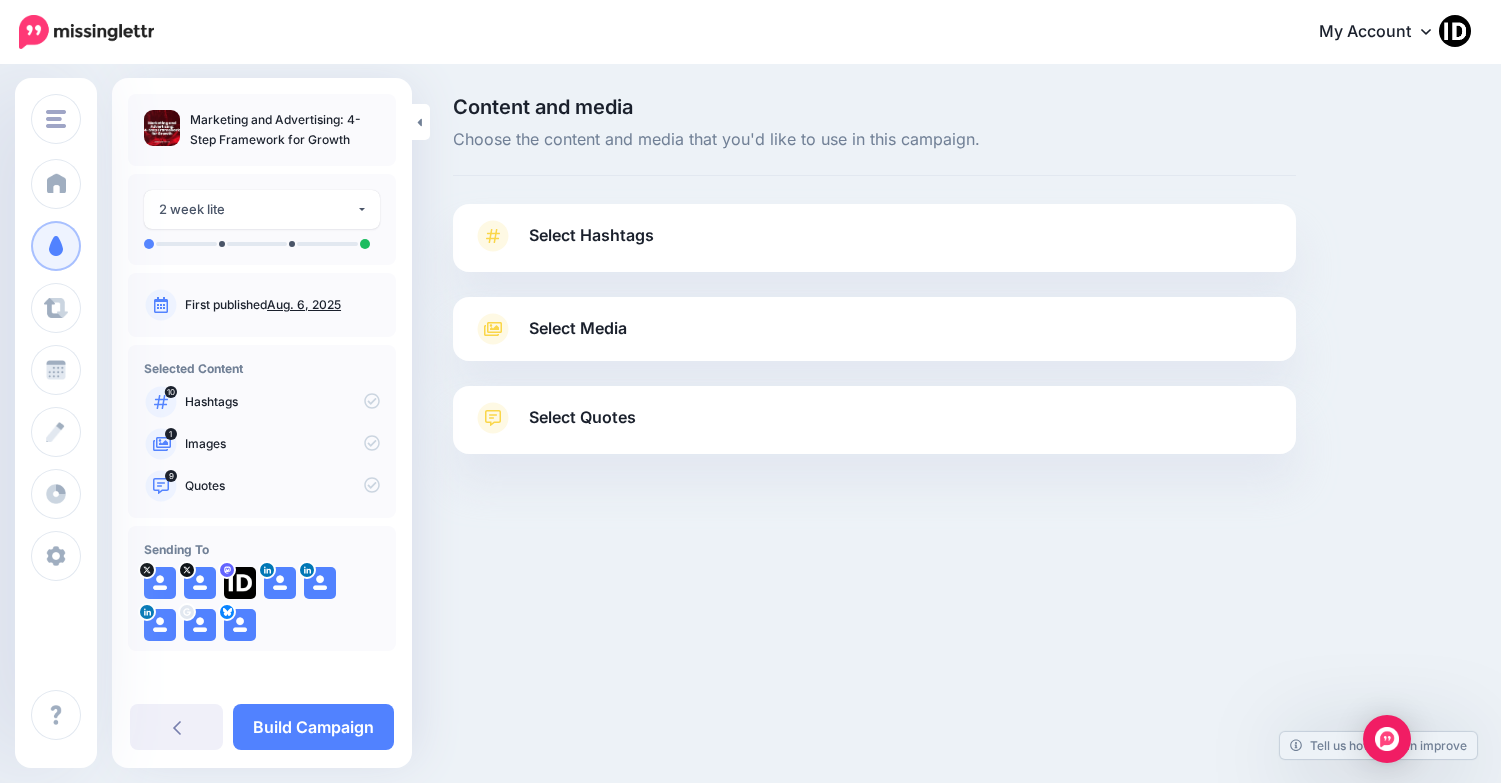 click on "Select Hashtags" at bounding box center [591, 235] 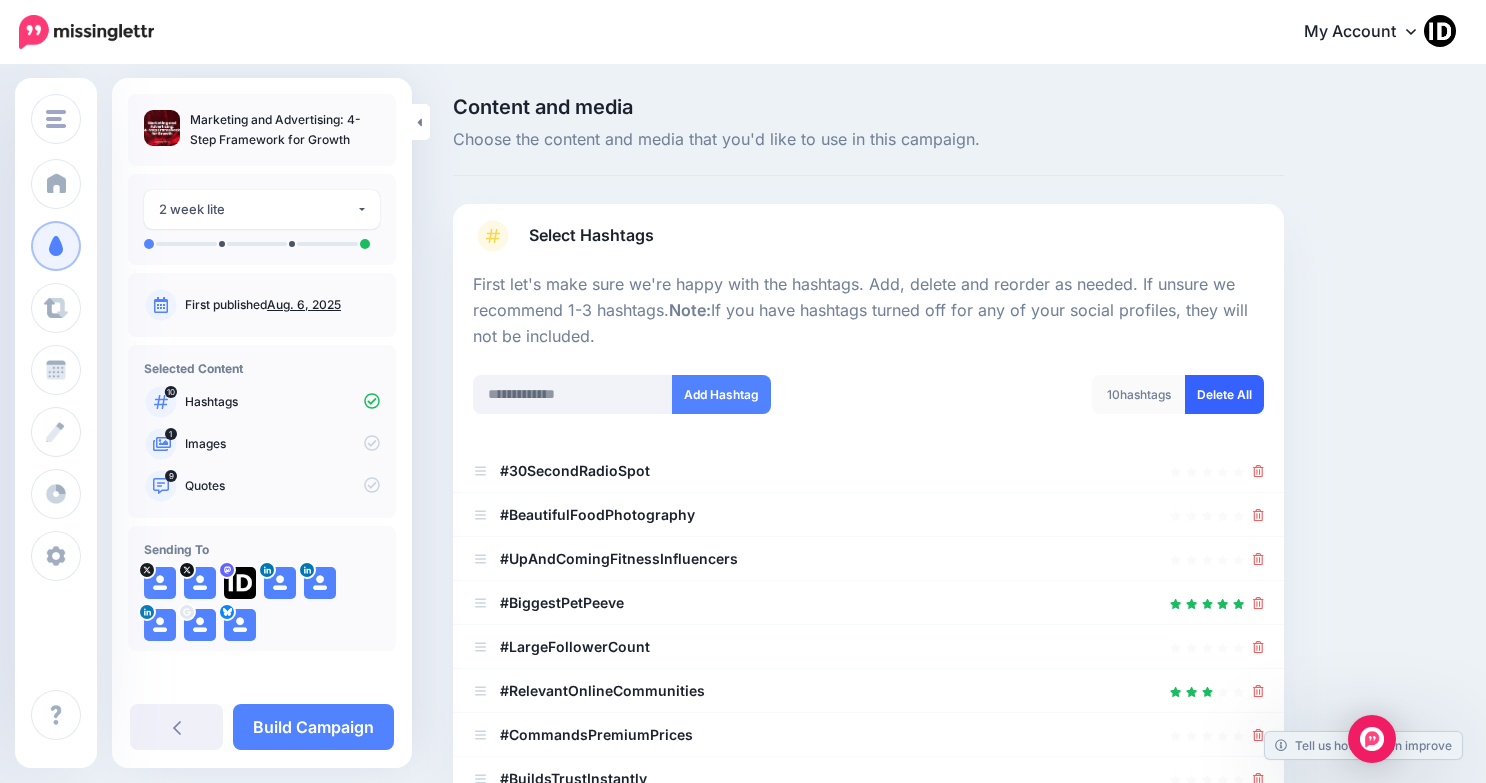 click on "Delete All" at bounding box center [1224, 394] 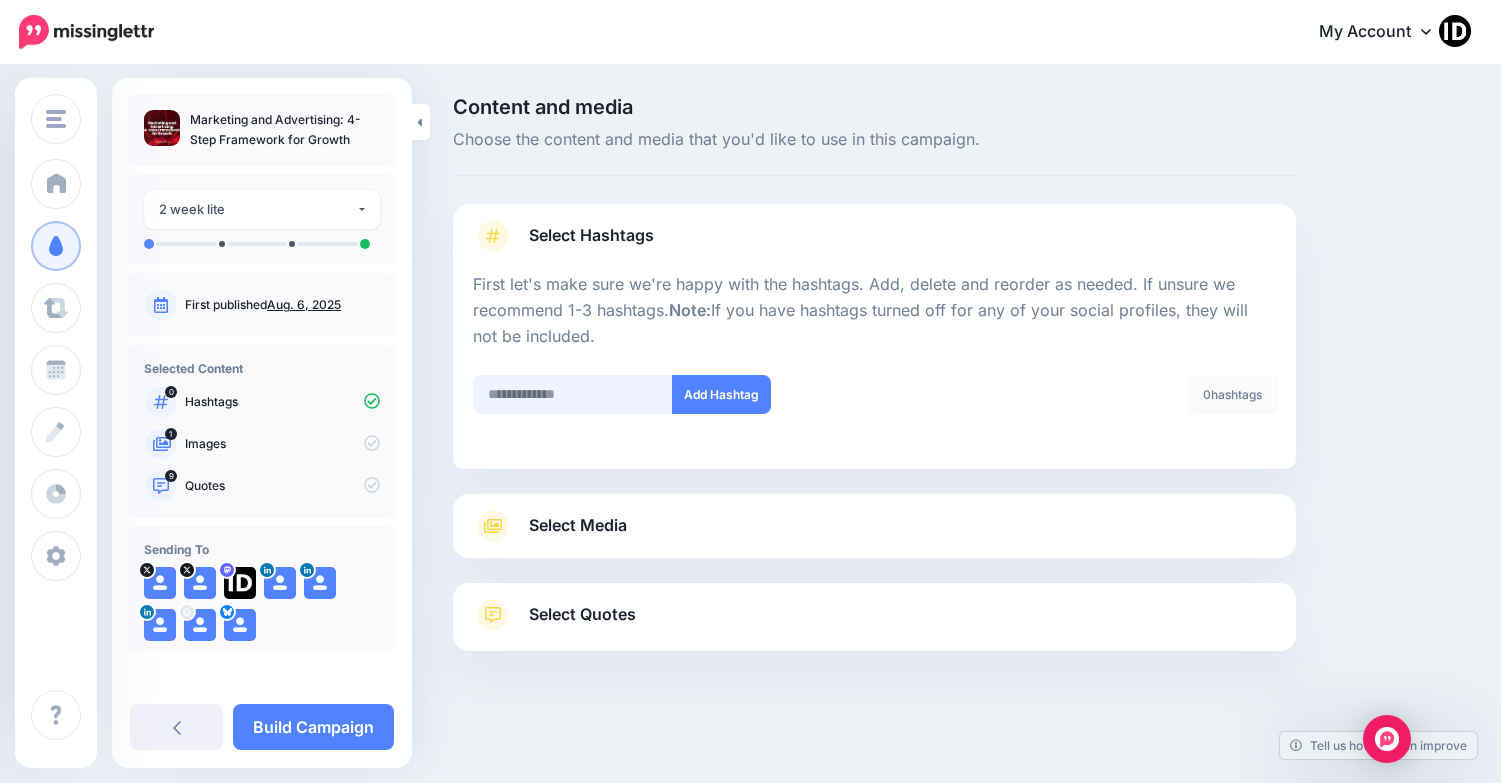 click at bounding box center [573, 394] 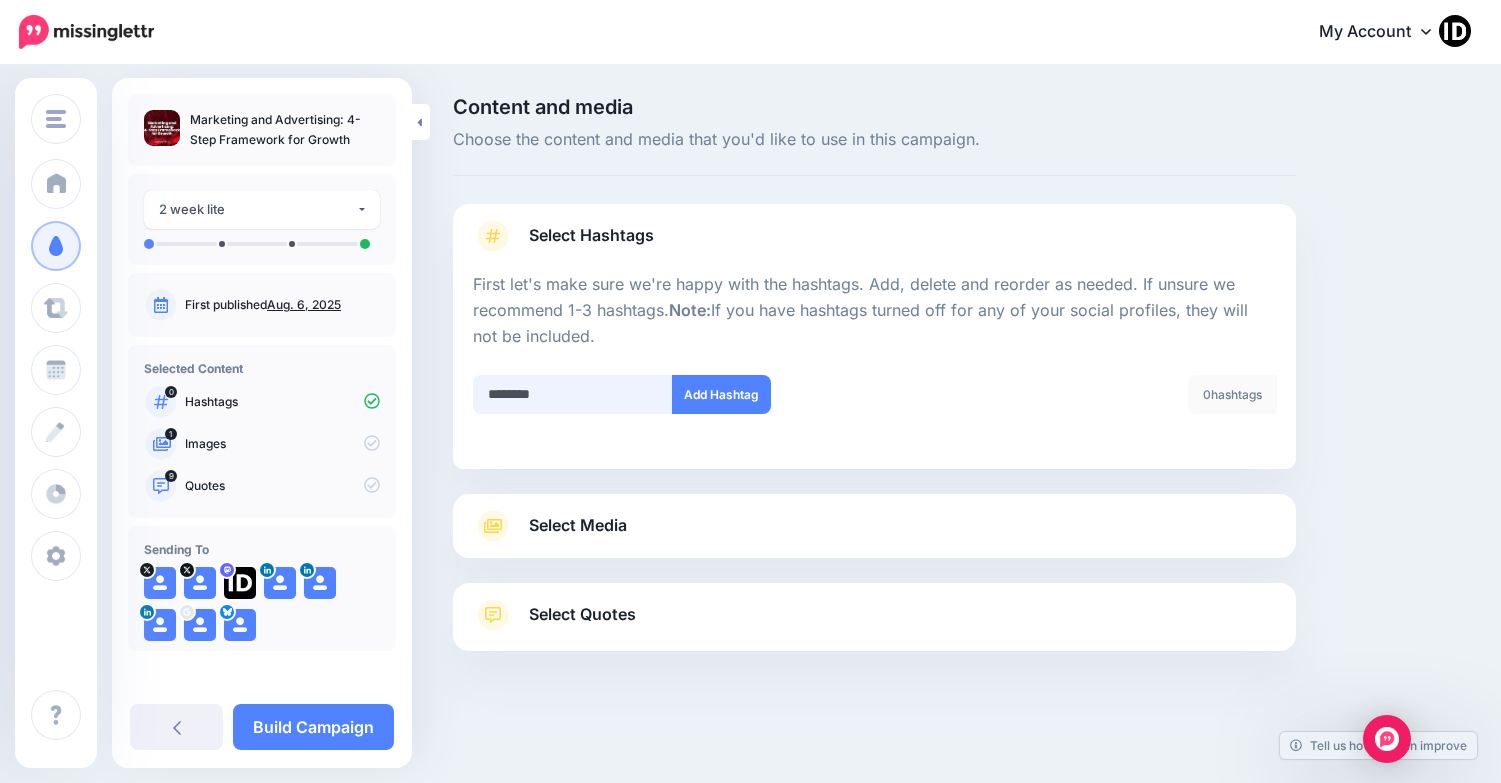 type on "*********" 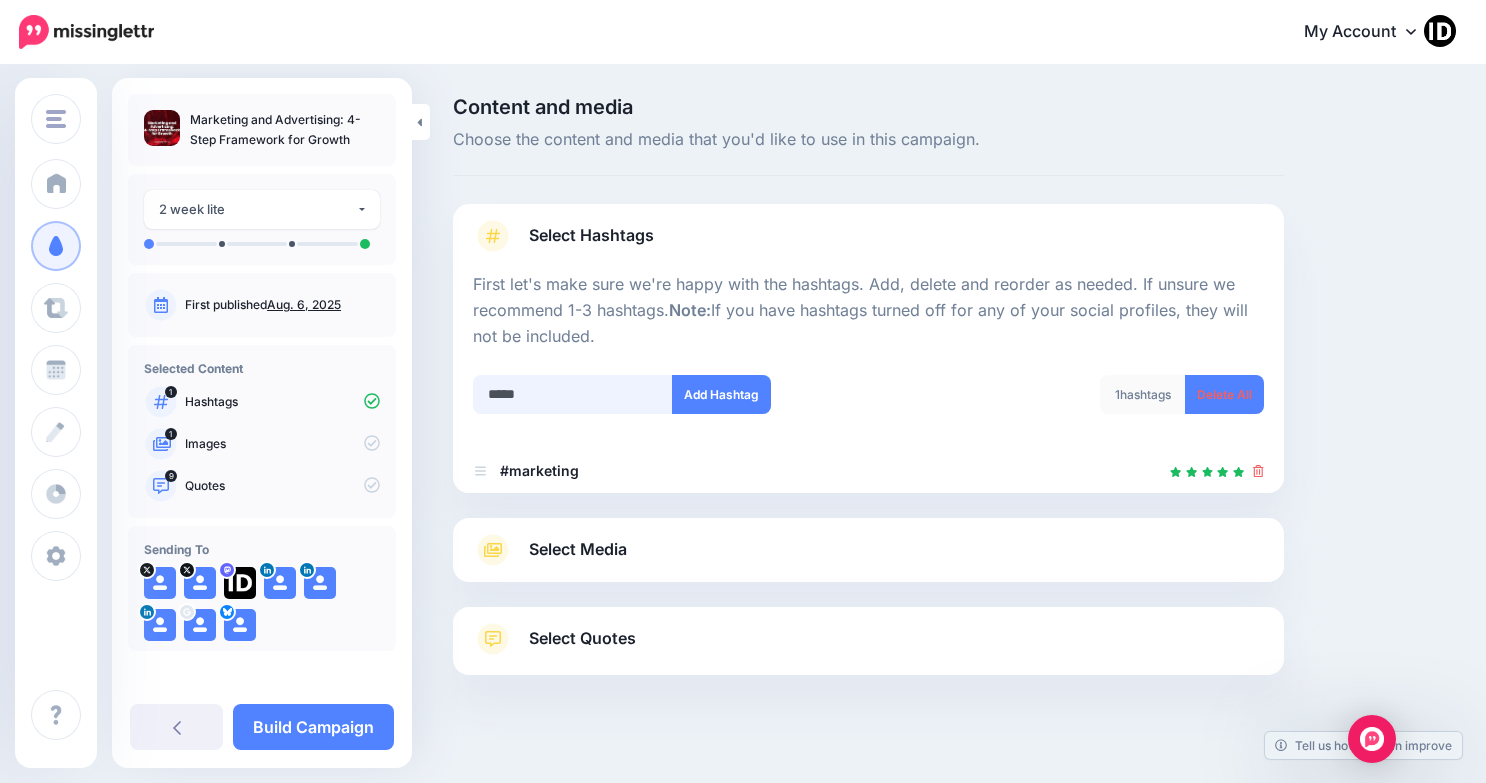 scroll, scrollTop: 22, scrollLeft: 0, axis: vertical 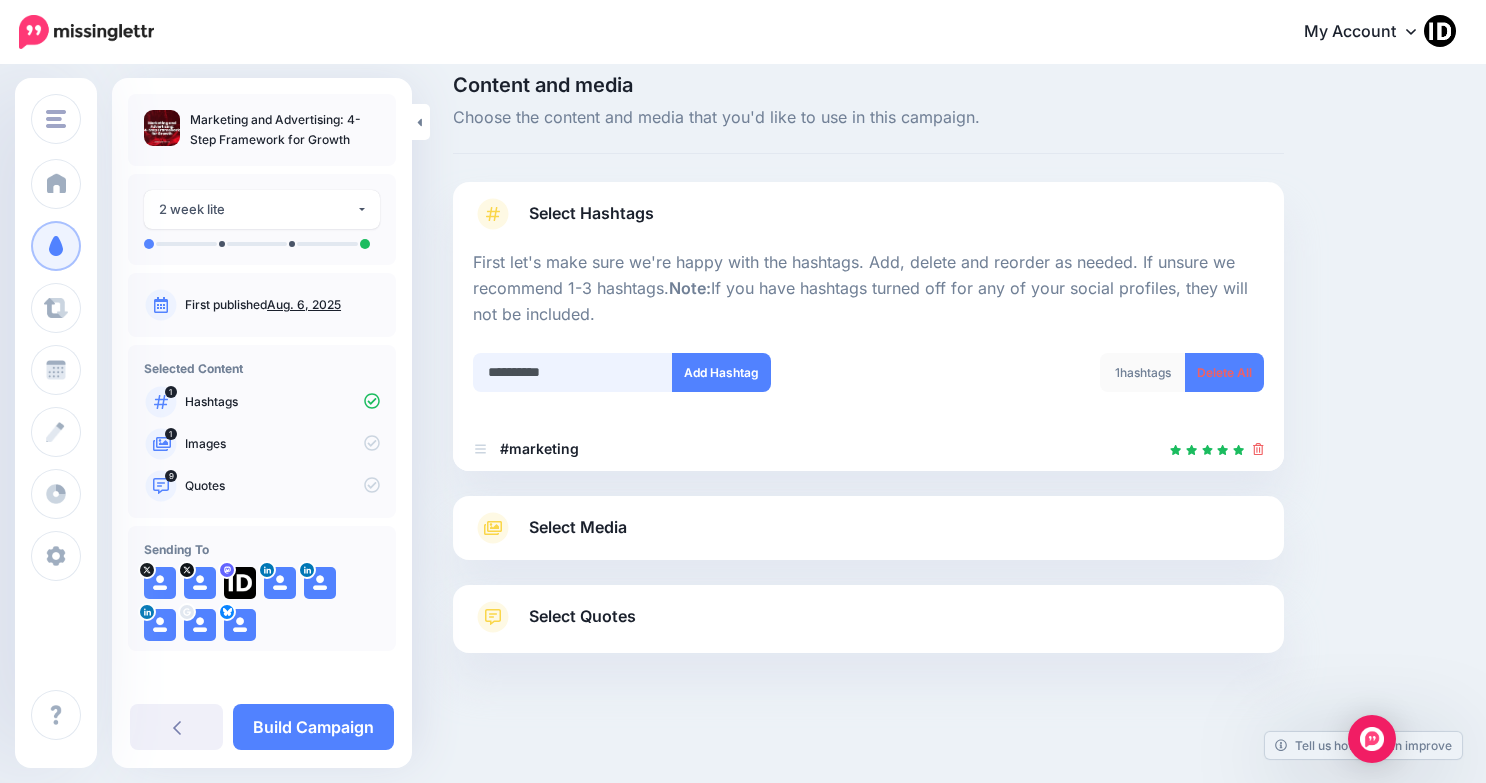 type on "**********" 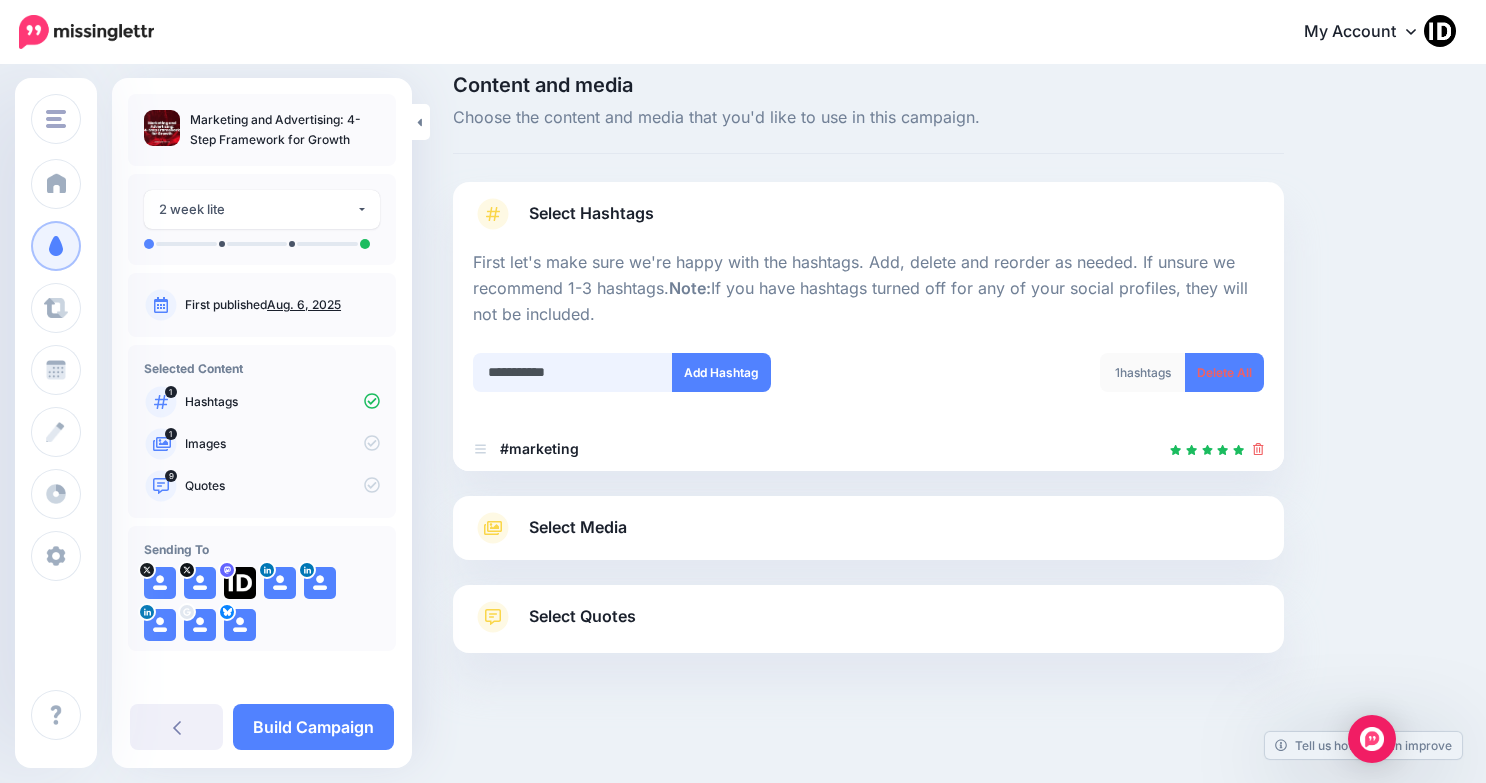 type 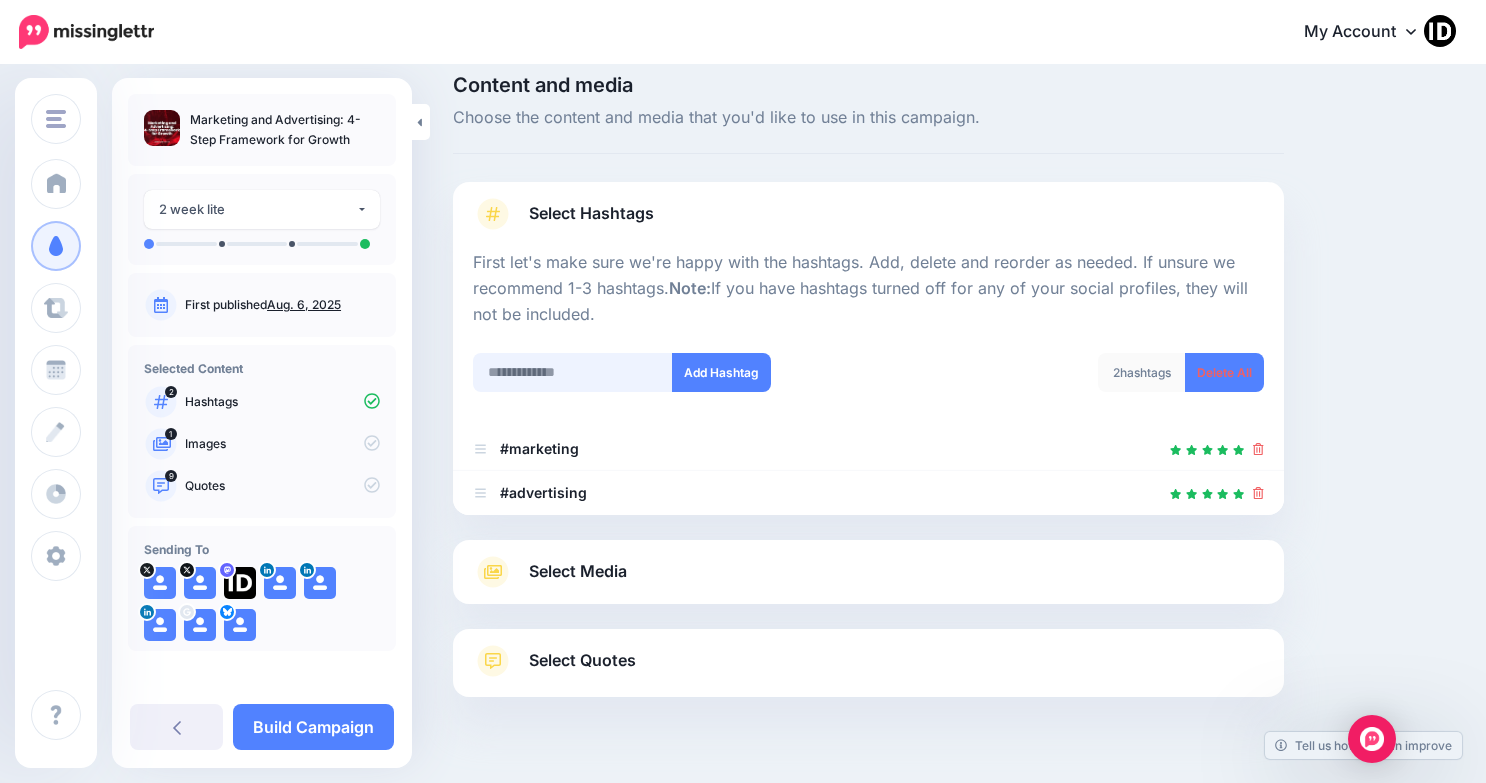 scroll, scrollTop: 66, scrollLeft: 0, axis: vertical 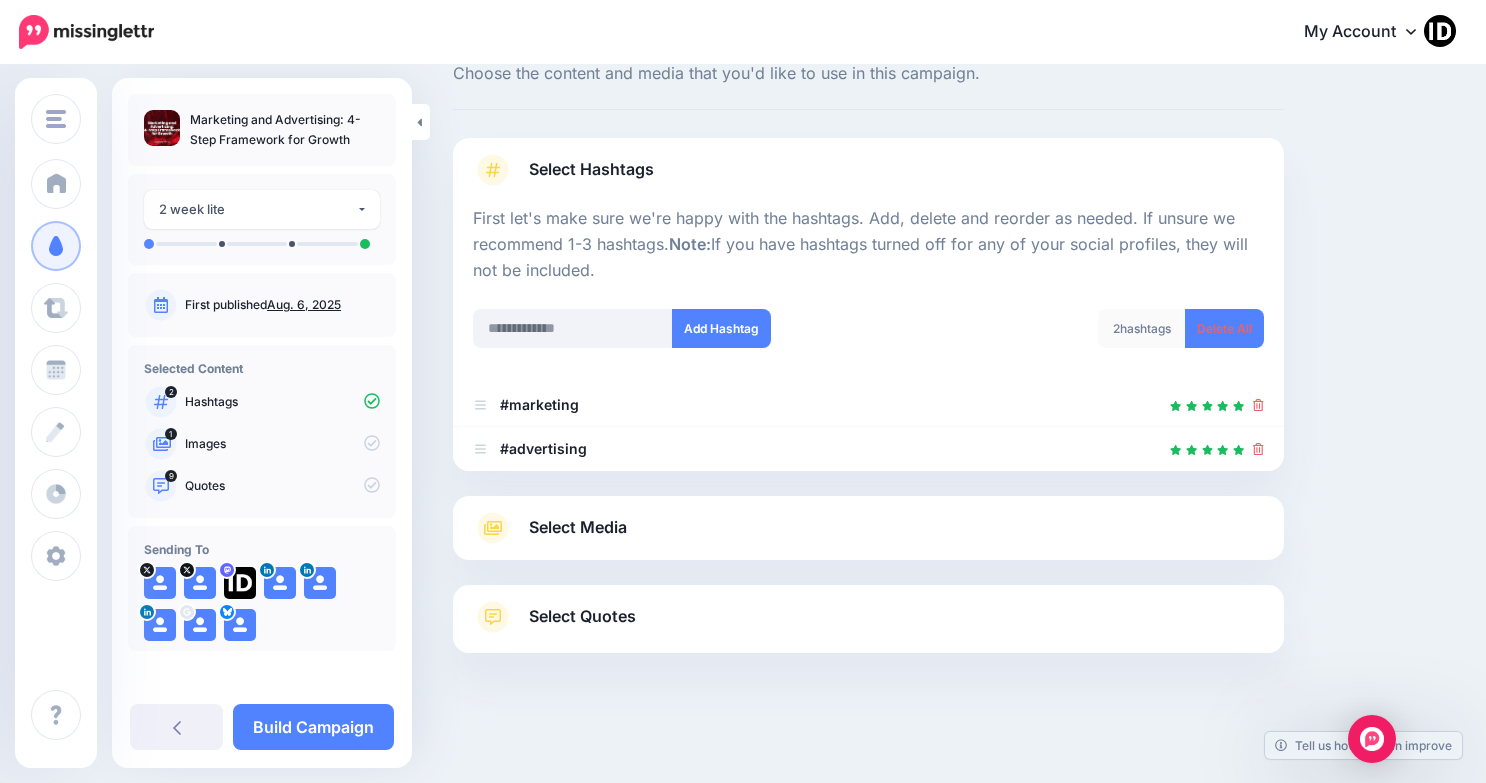 click on "Select Media" at bounding box center (578, 527) 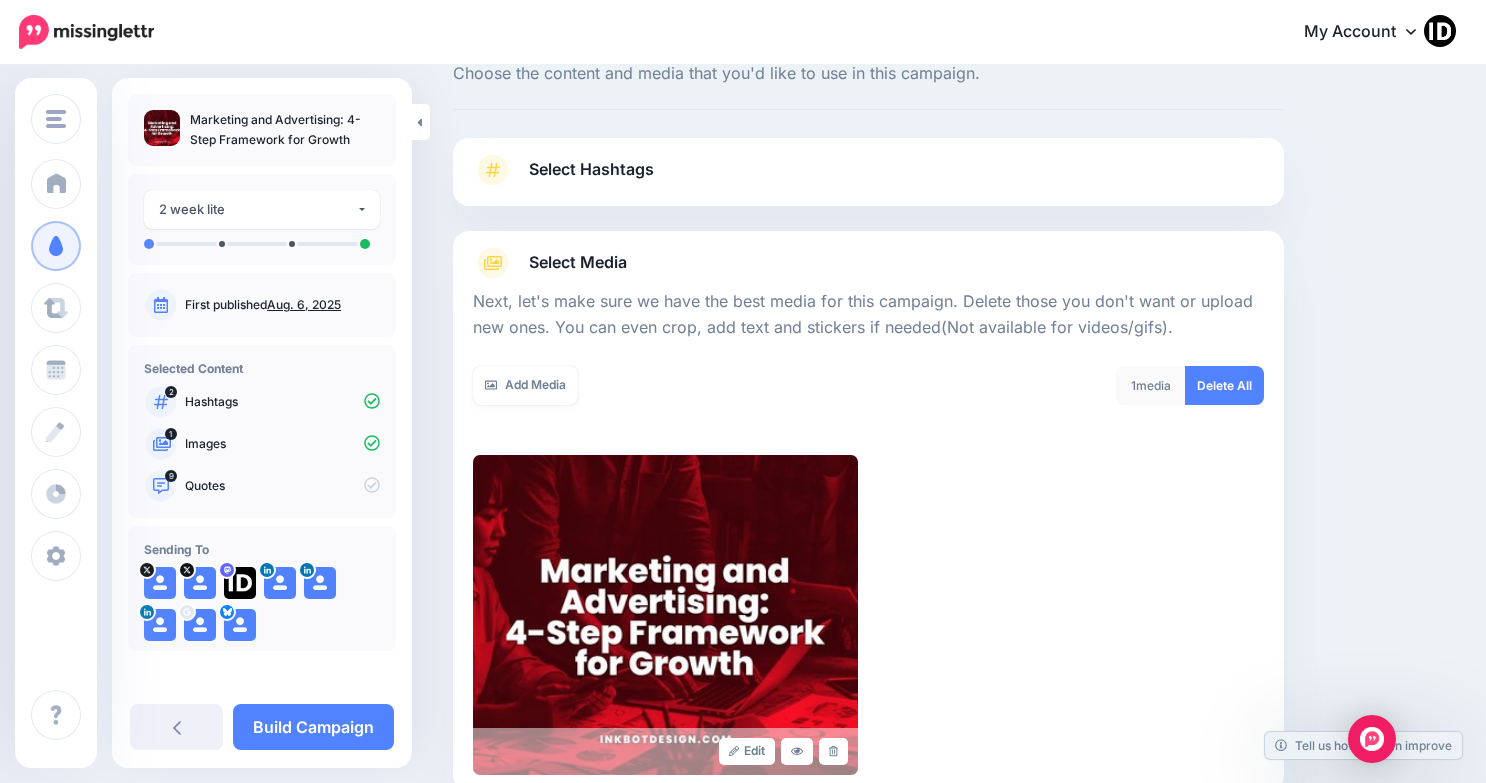 scroll, scrollTop: 0, scrollLeft: 0, axis: both 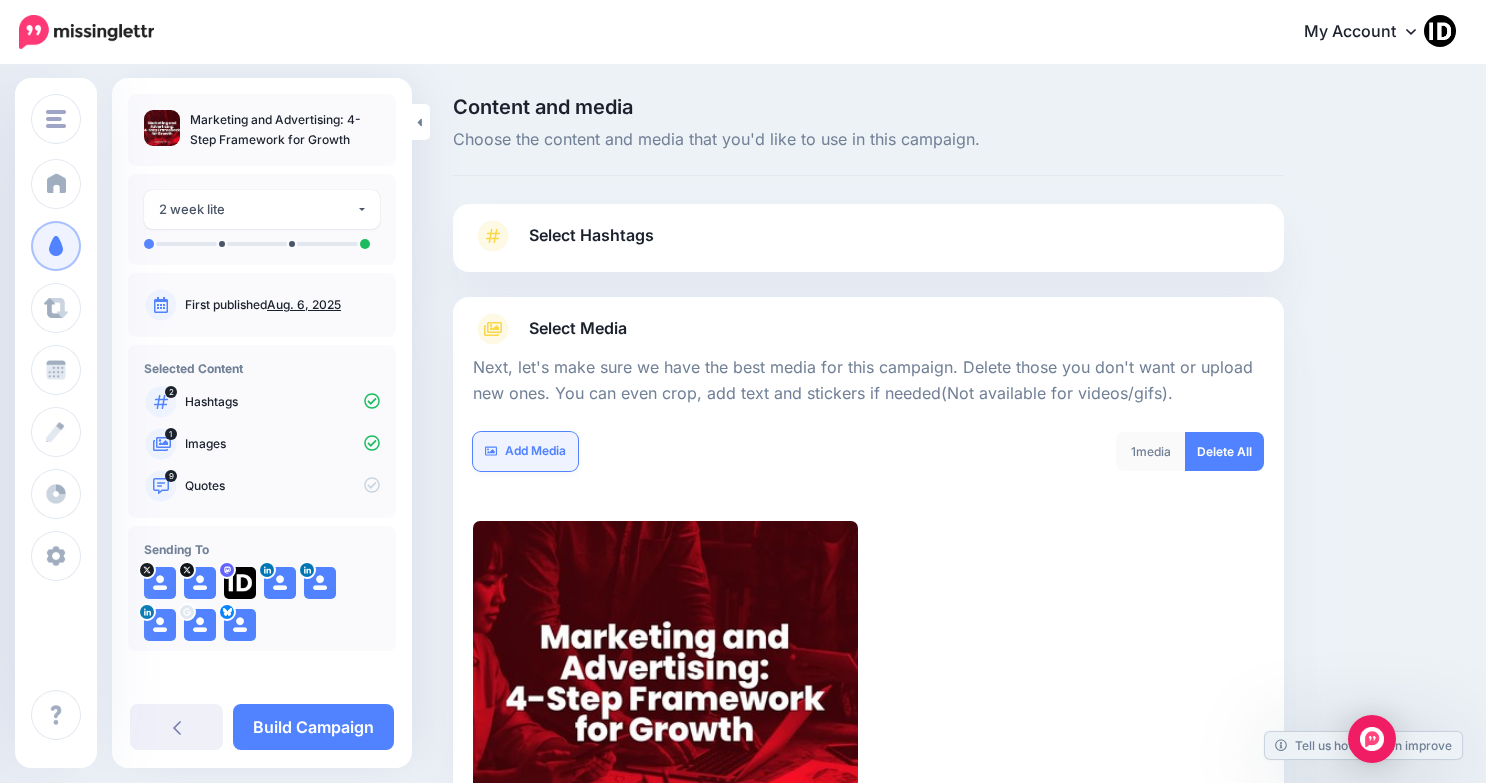 click on "Add Media" at bounding box center (525, 451) 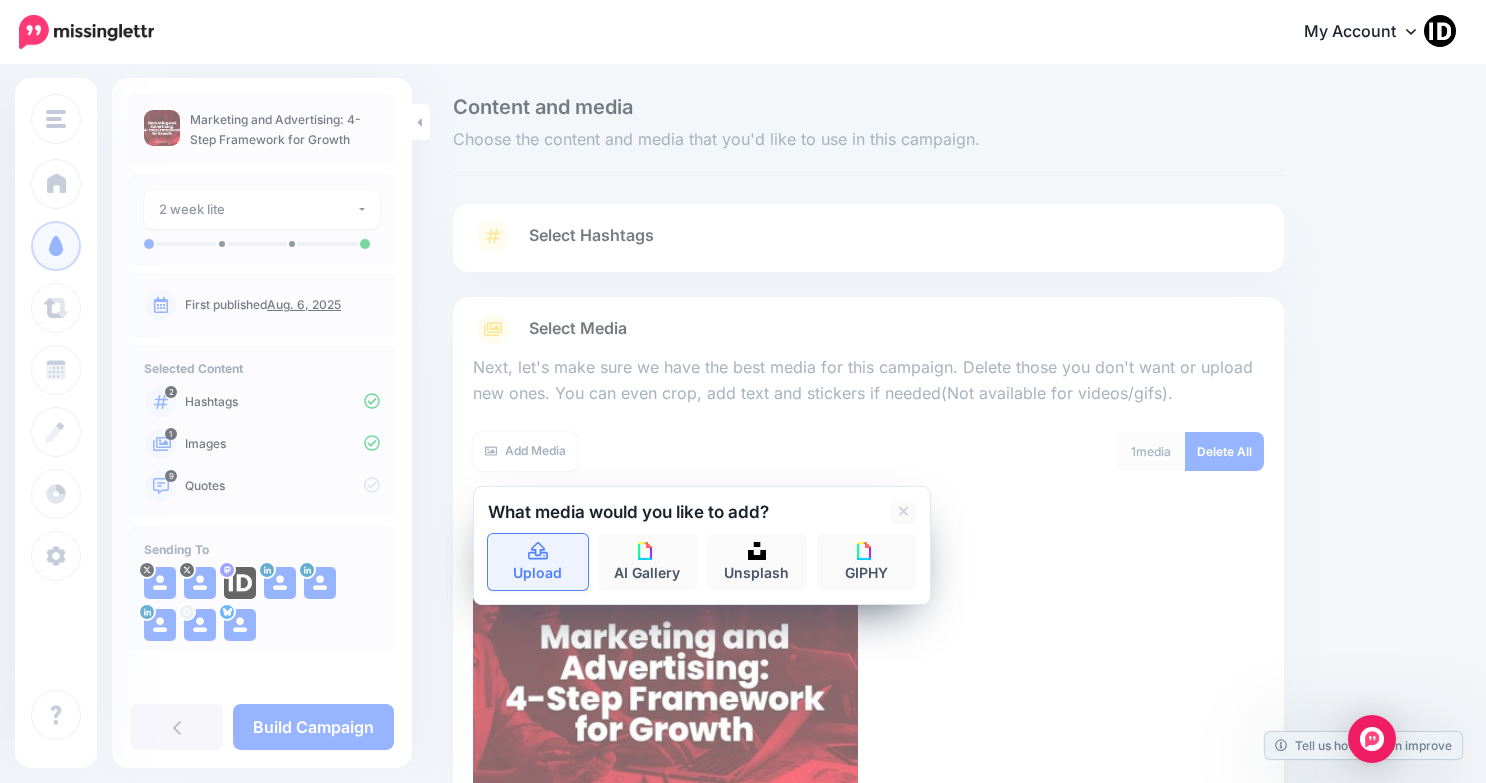 click 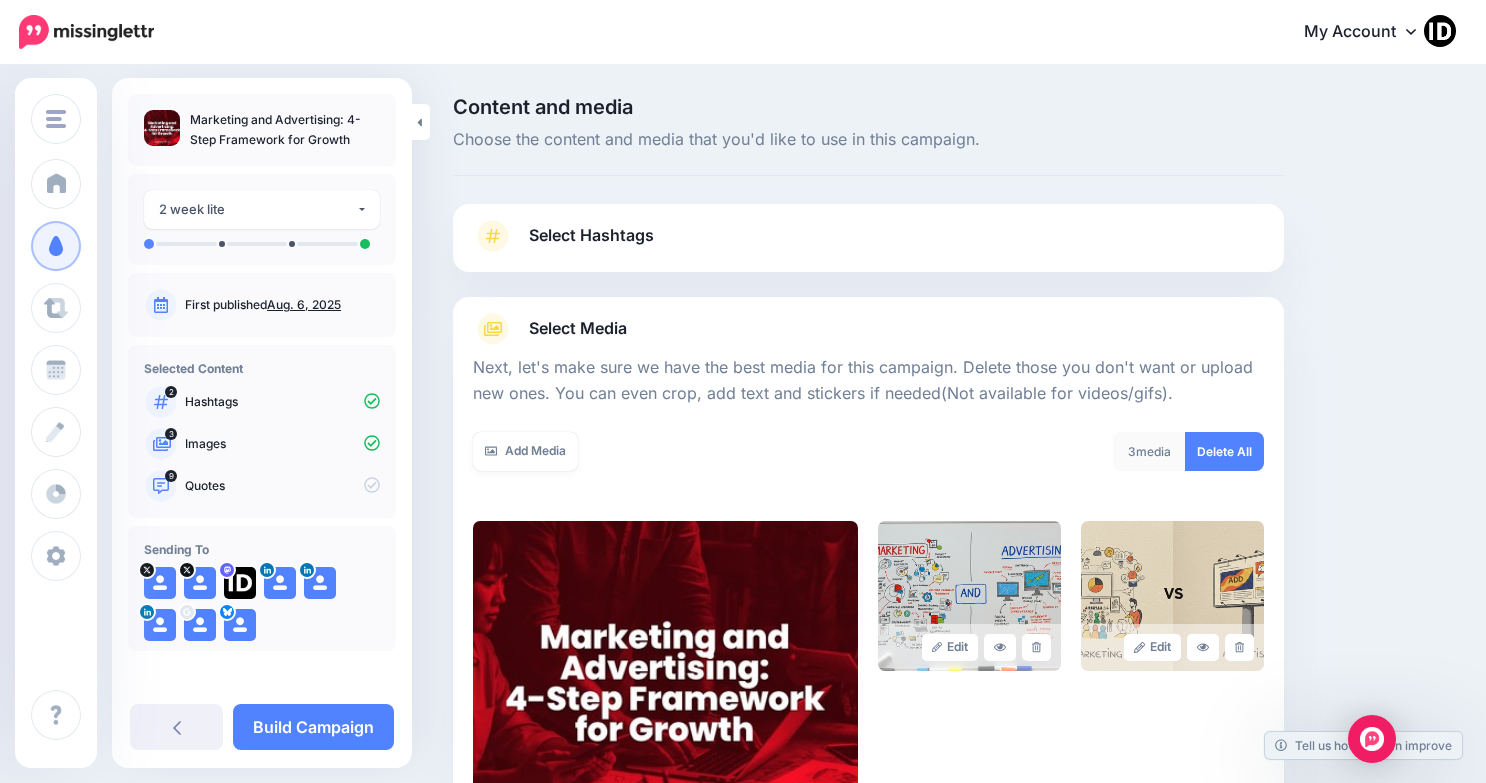 scroll, scrollTop: 297, scrollLeft: 0, axis: vertical 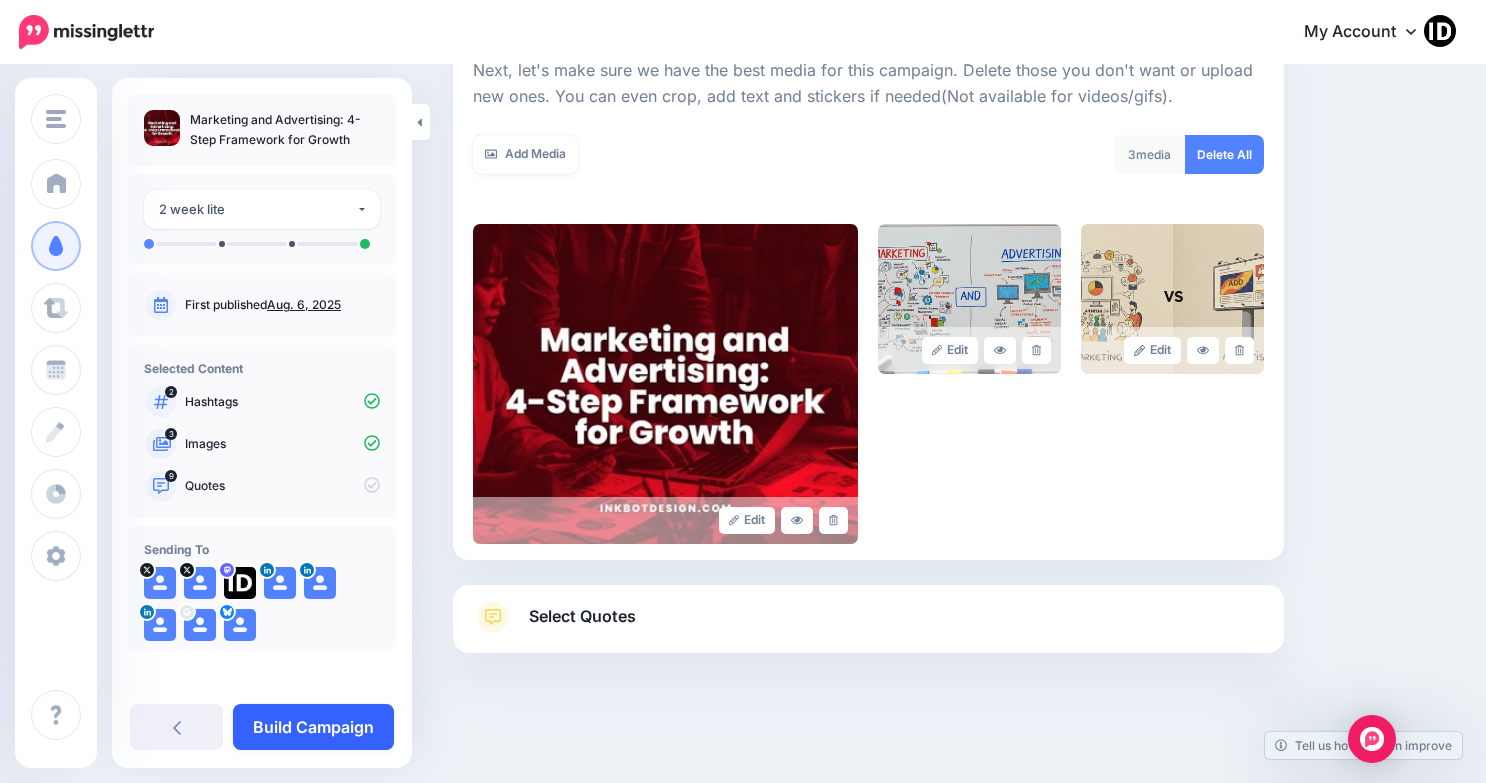 click on "Build Campaign" at bounding box center (313, 727) 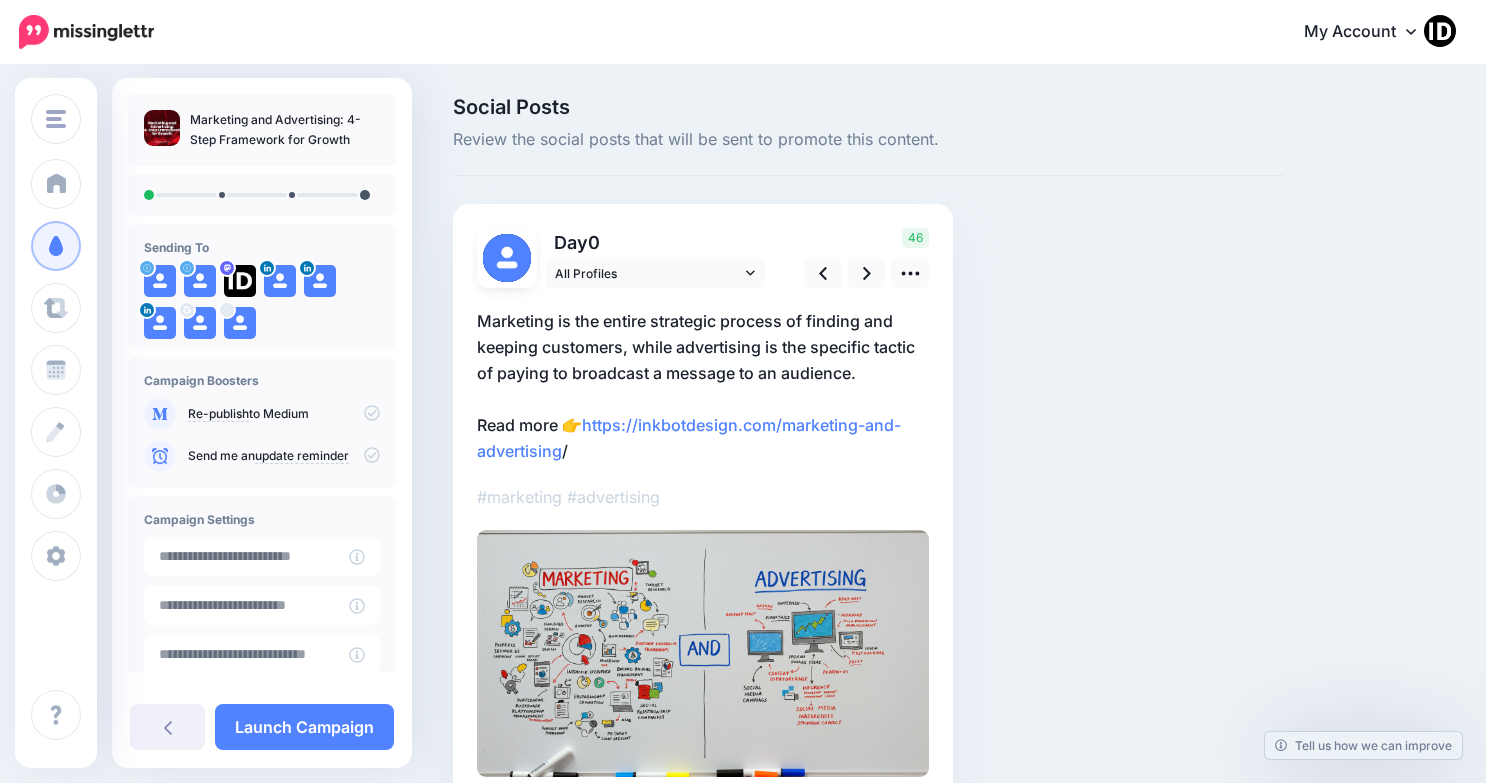 scroll, scrollTop: 0, scrollLeft: 0, axis: both 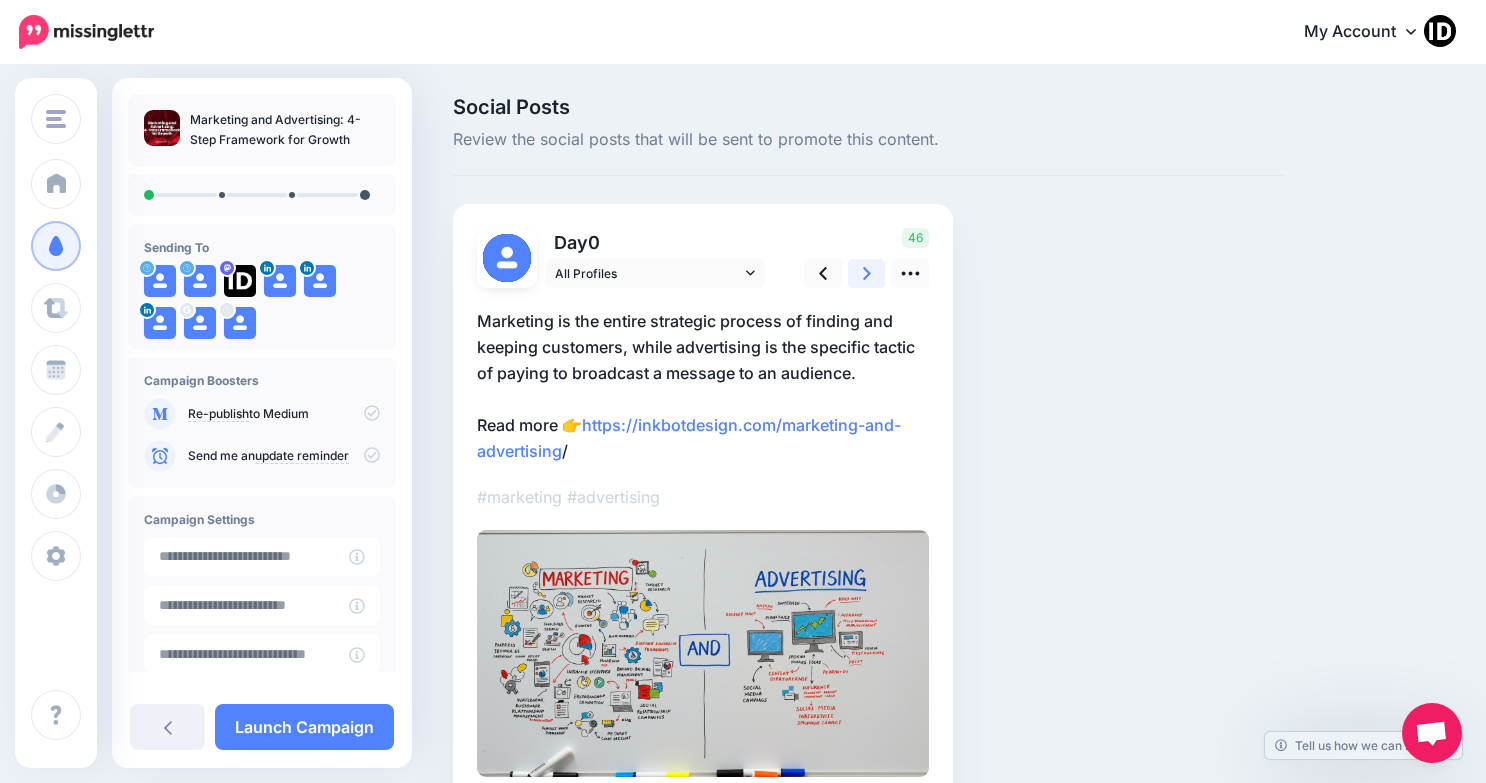 click 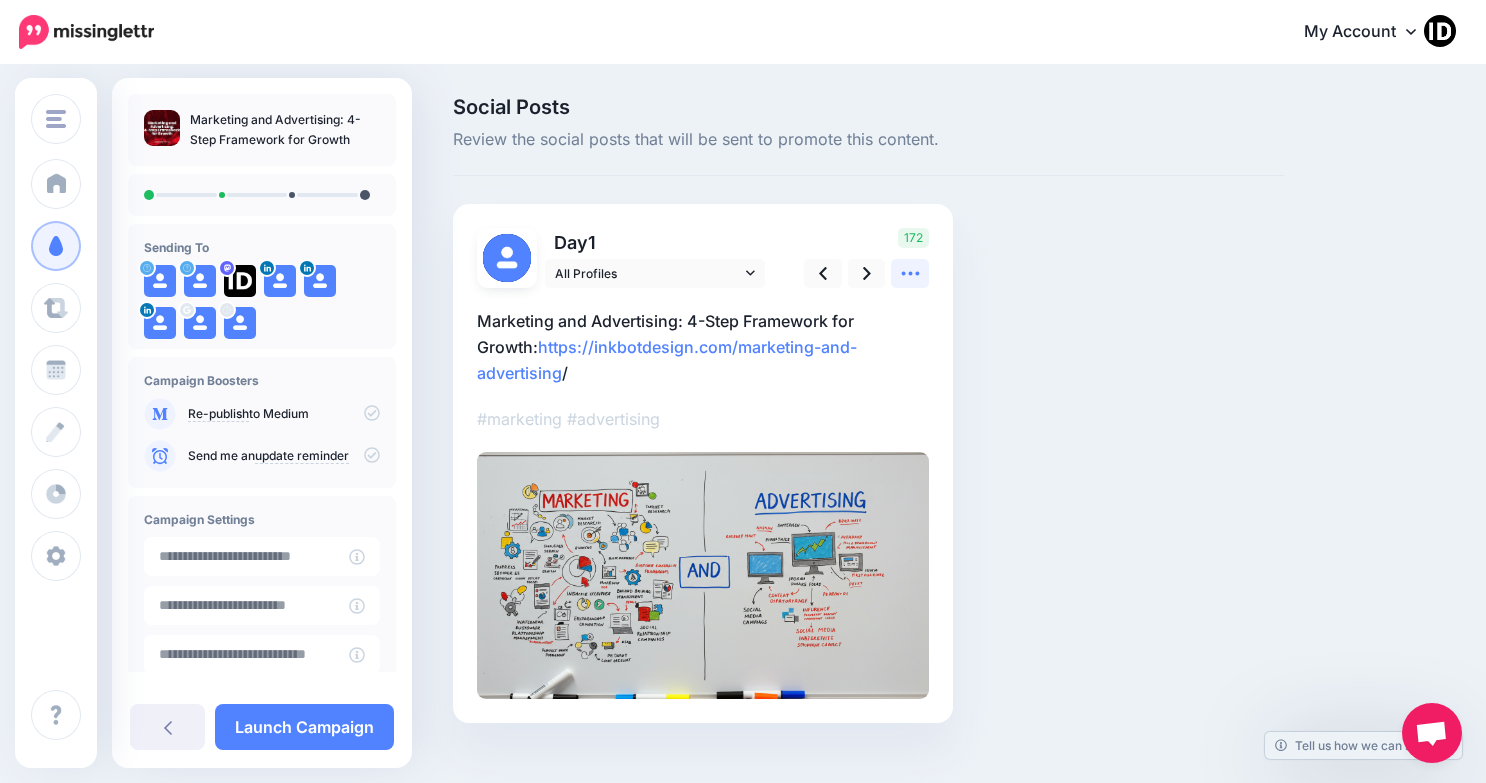 click 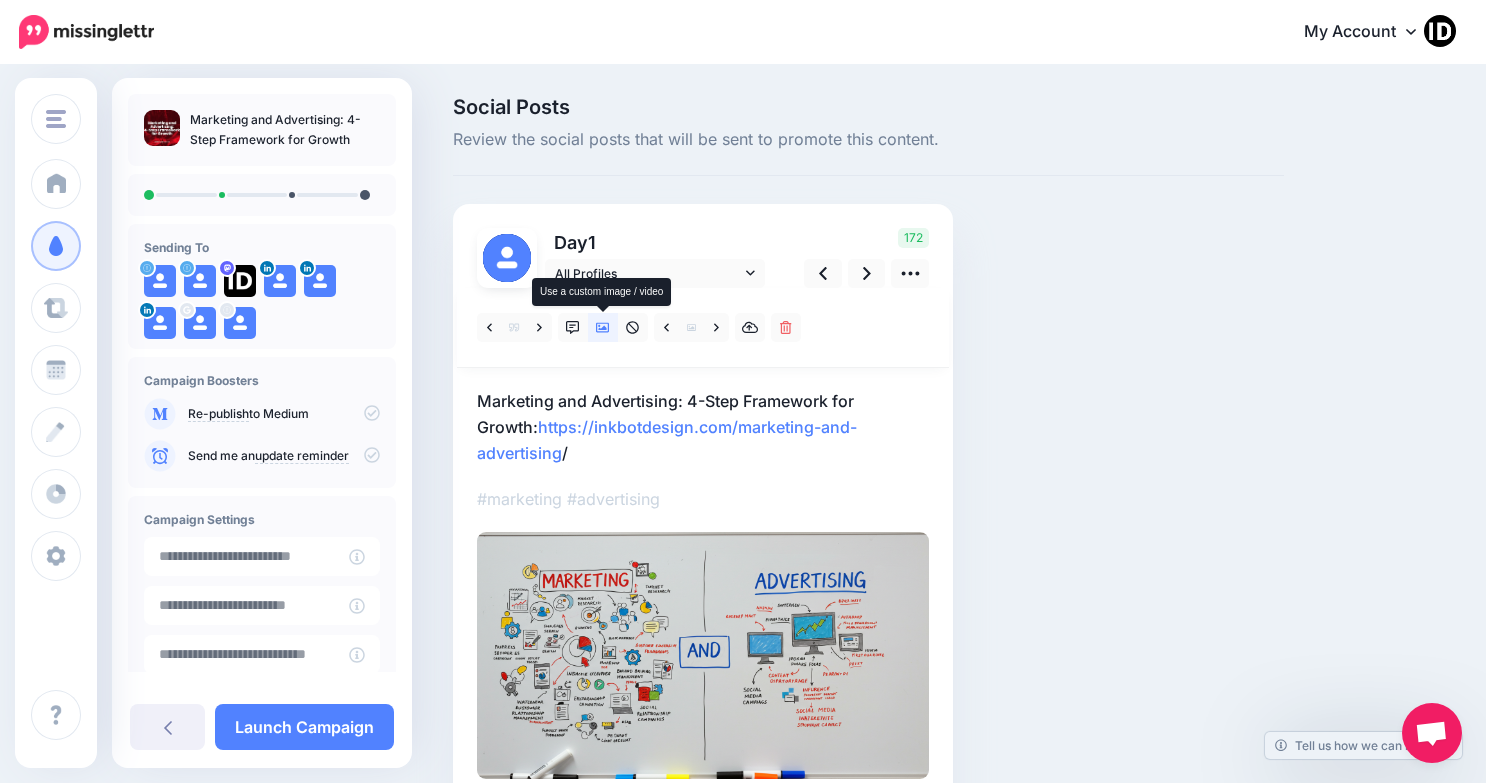 click 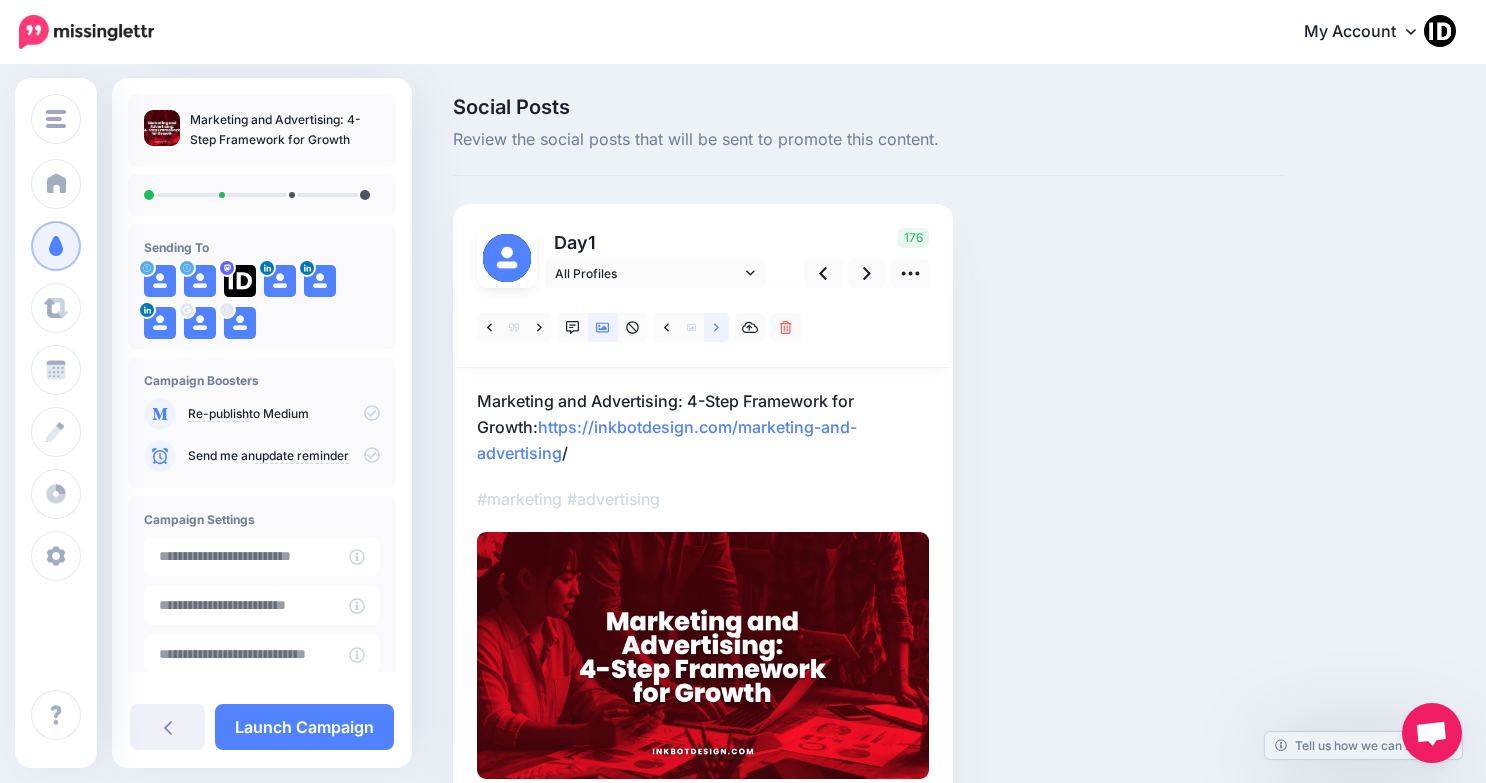 click at bounding box center [716, 327] 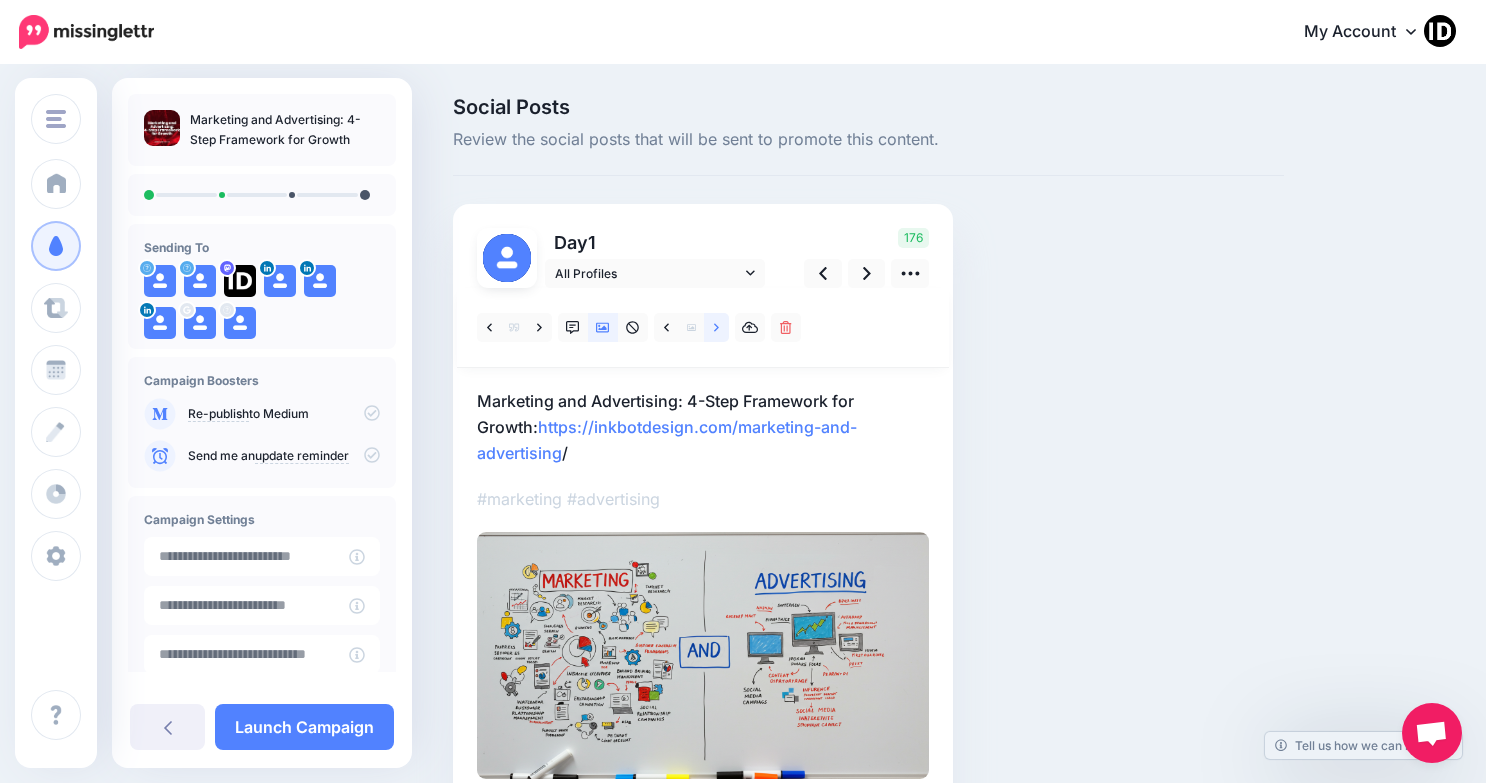click 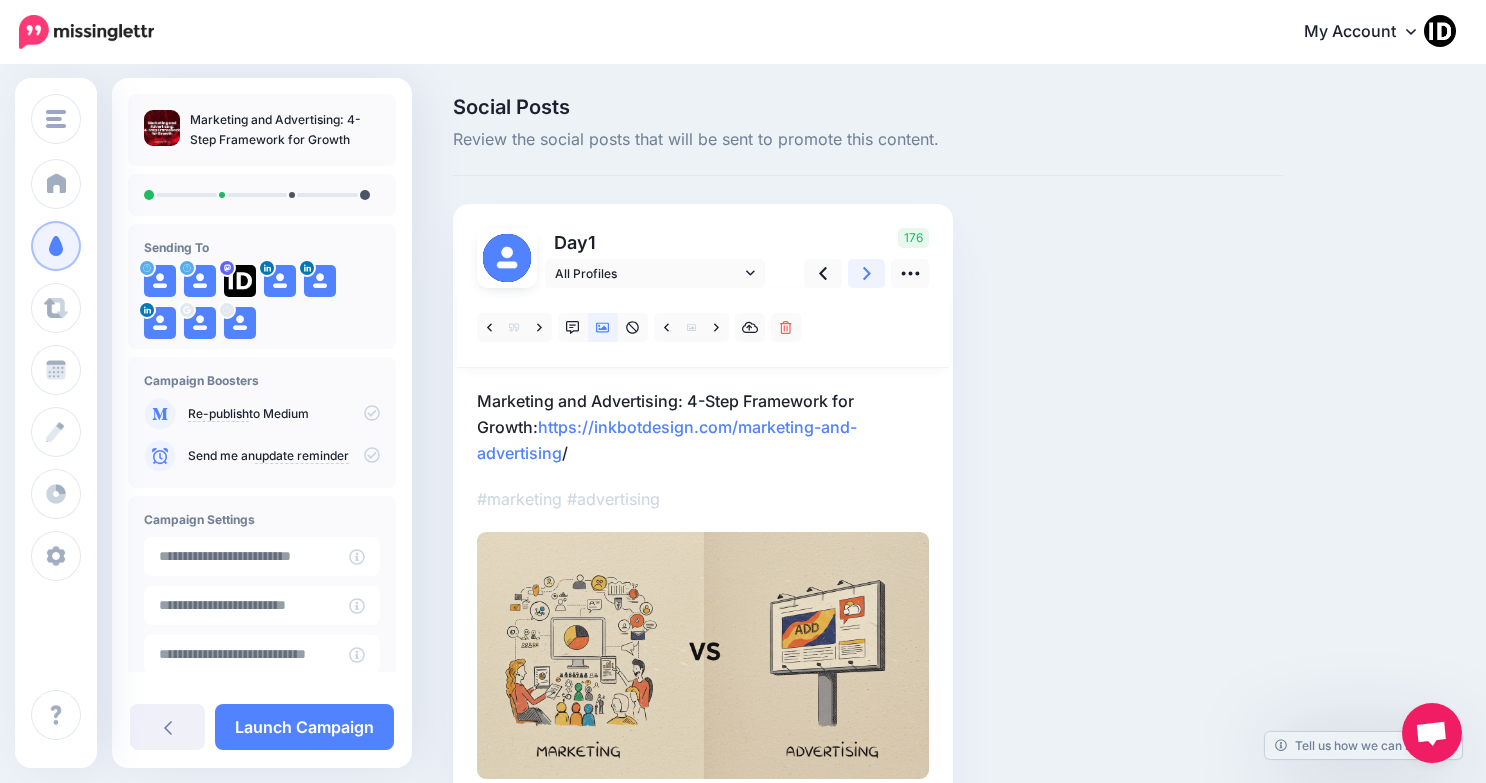click 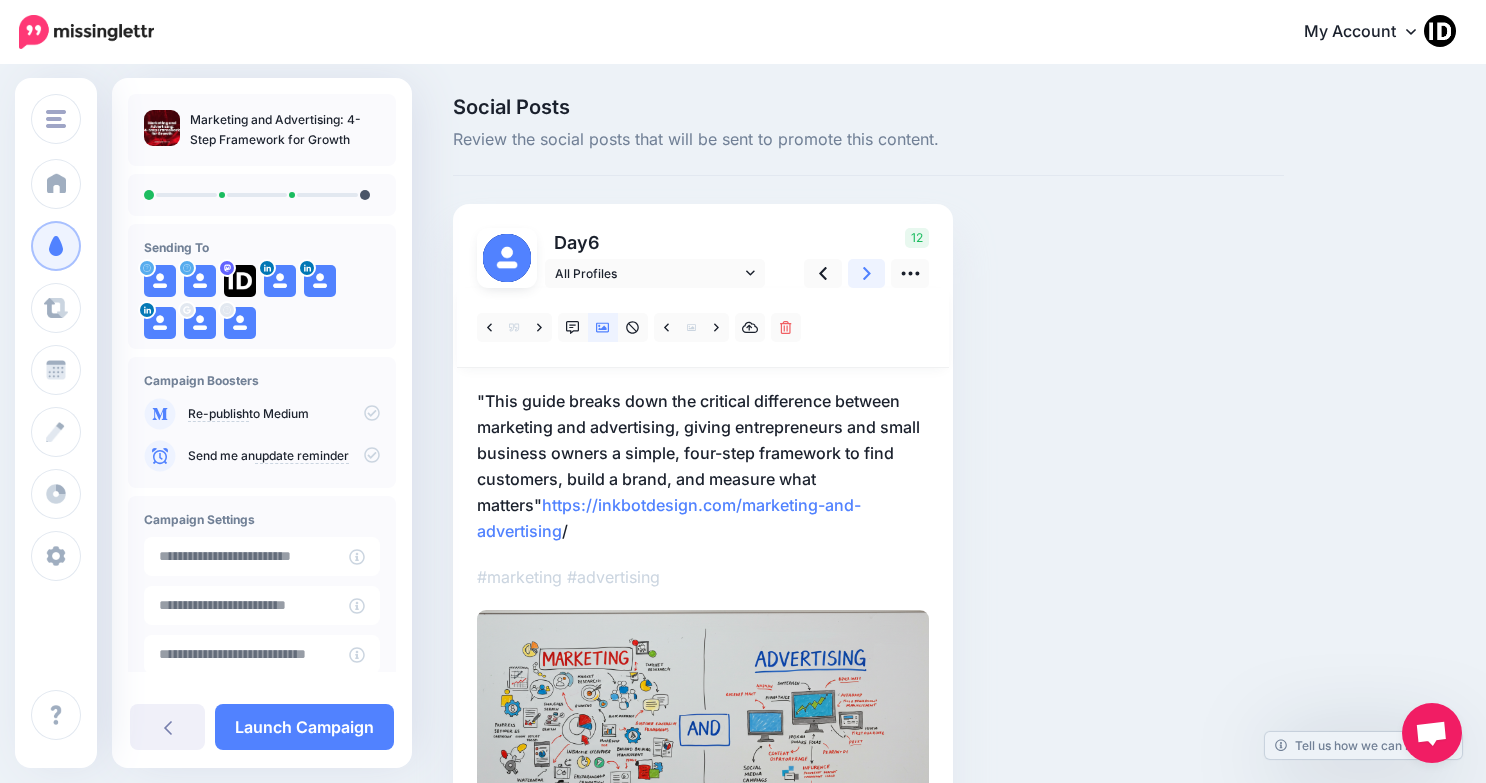 click 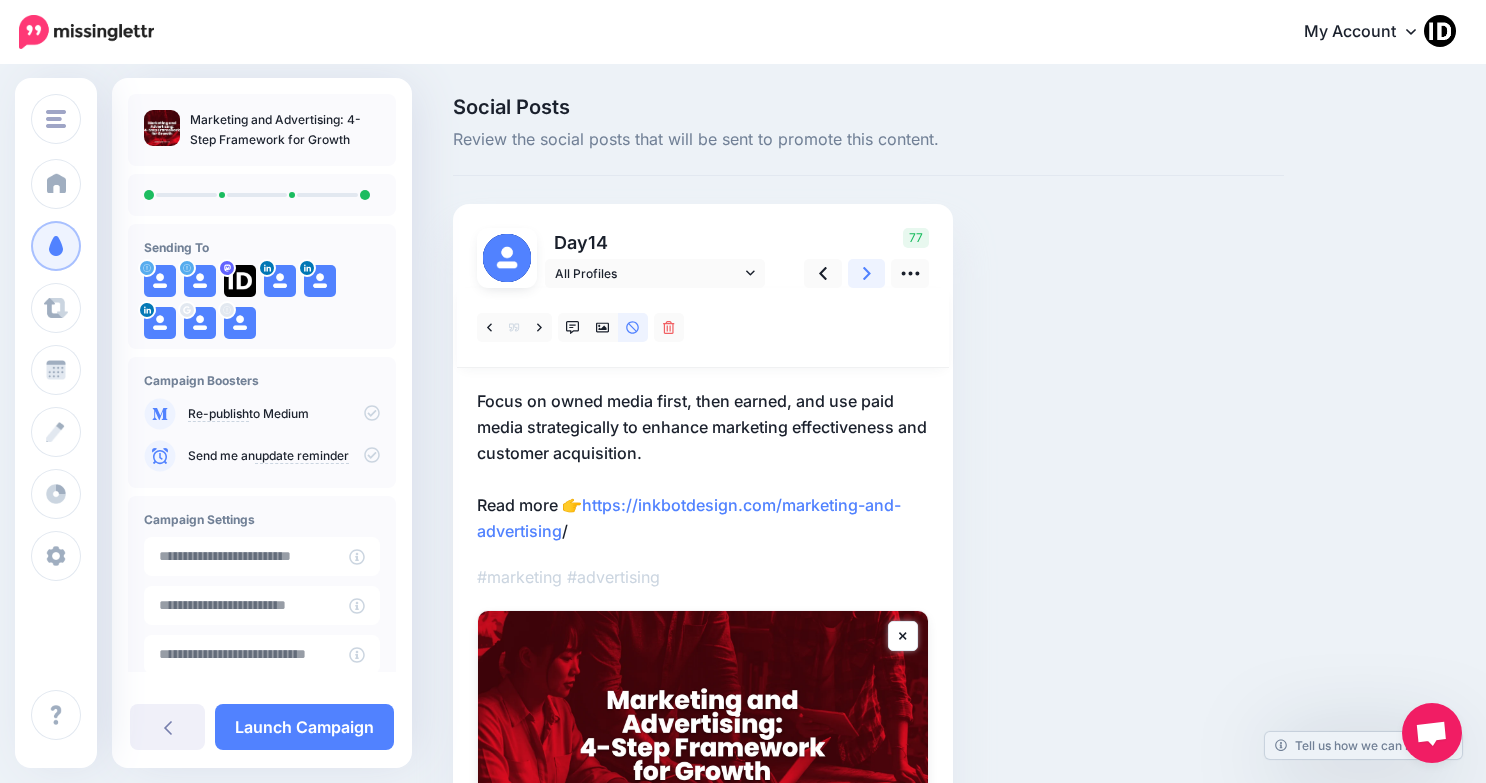 click at bounding box center [867, 273] 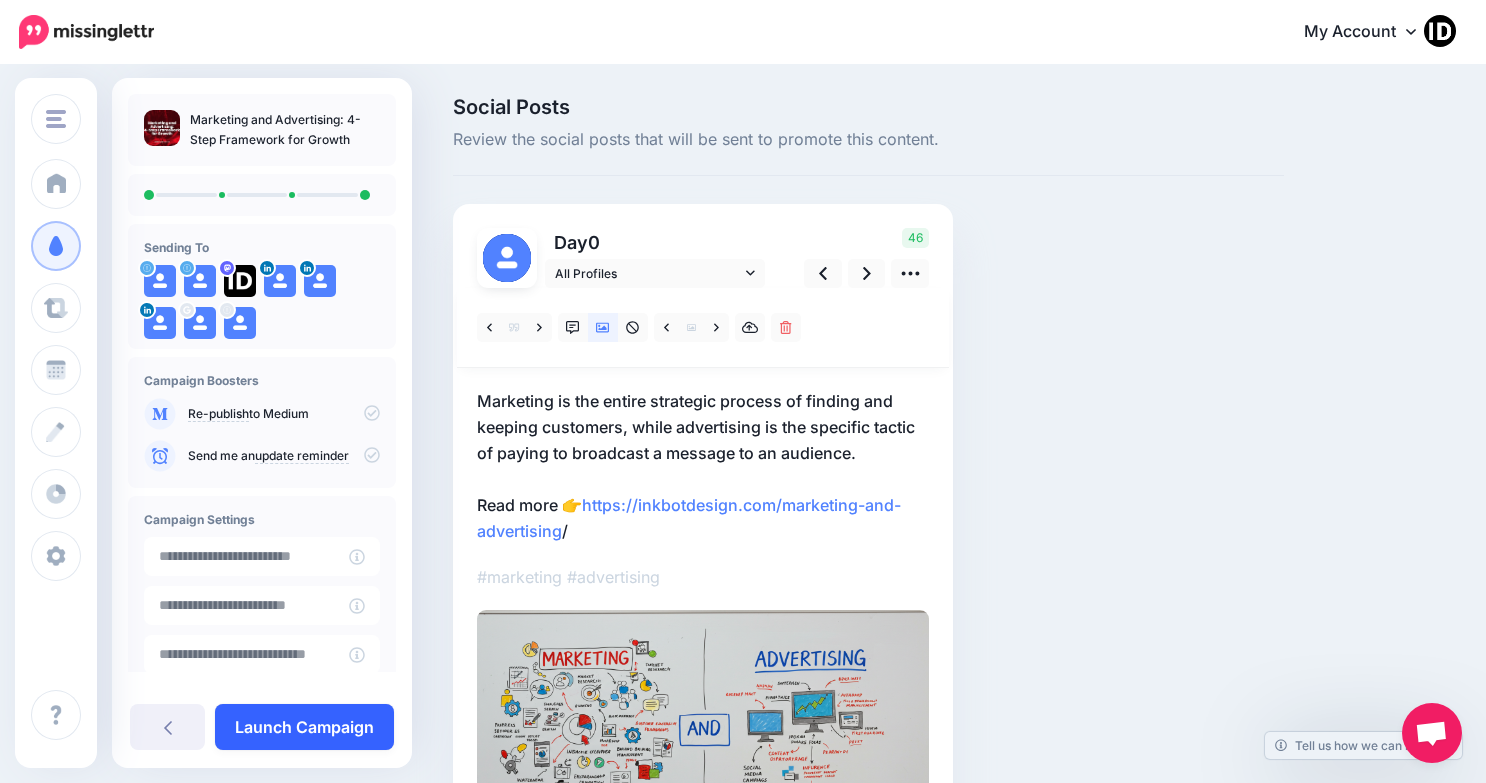 click on "Launch Campaign" at bounding box center (304, 727) 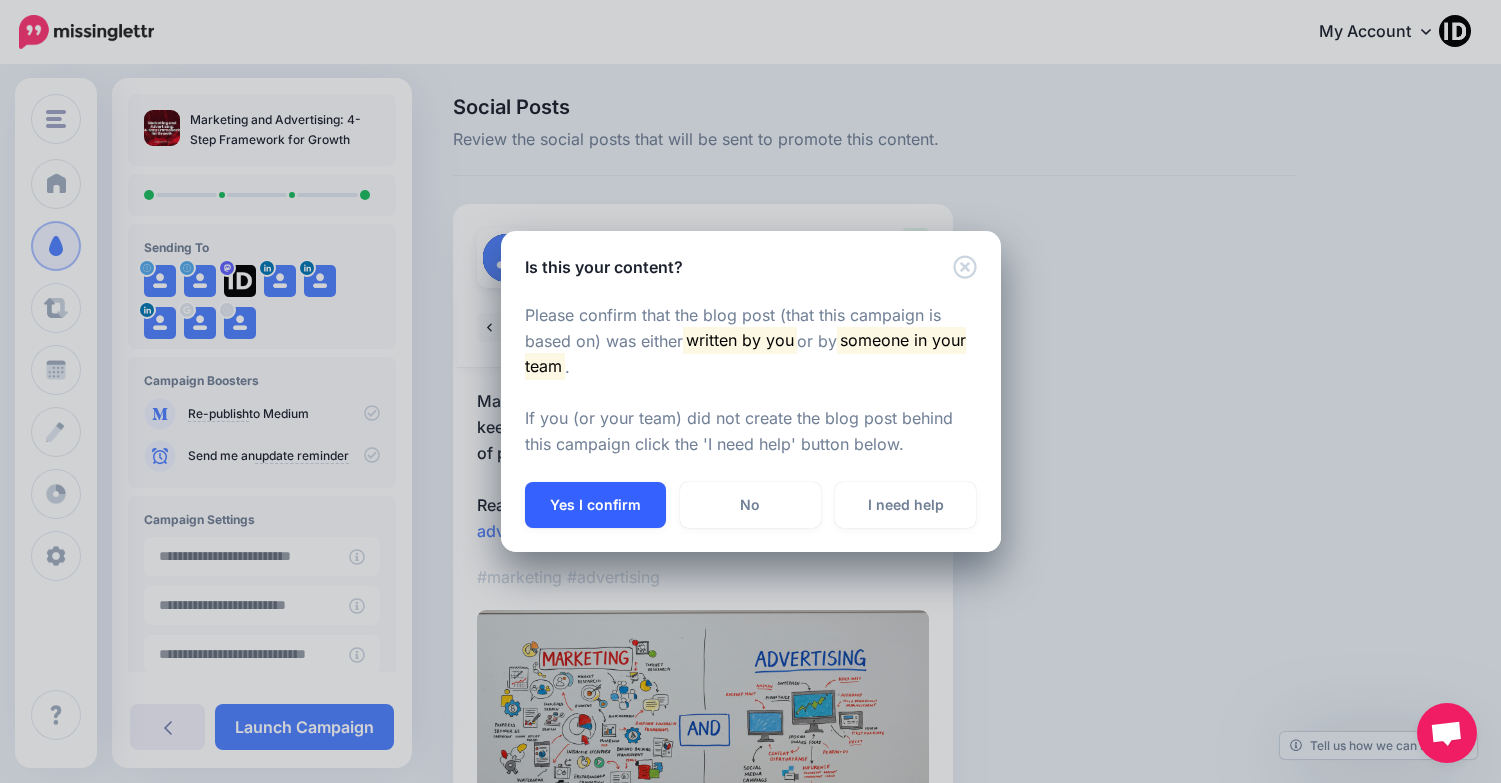 click on "Yes I confirm" at bounding box center (595, 505) 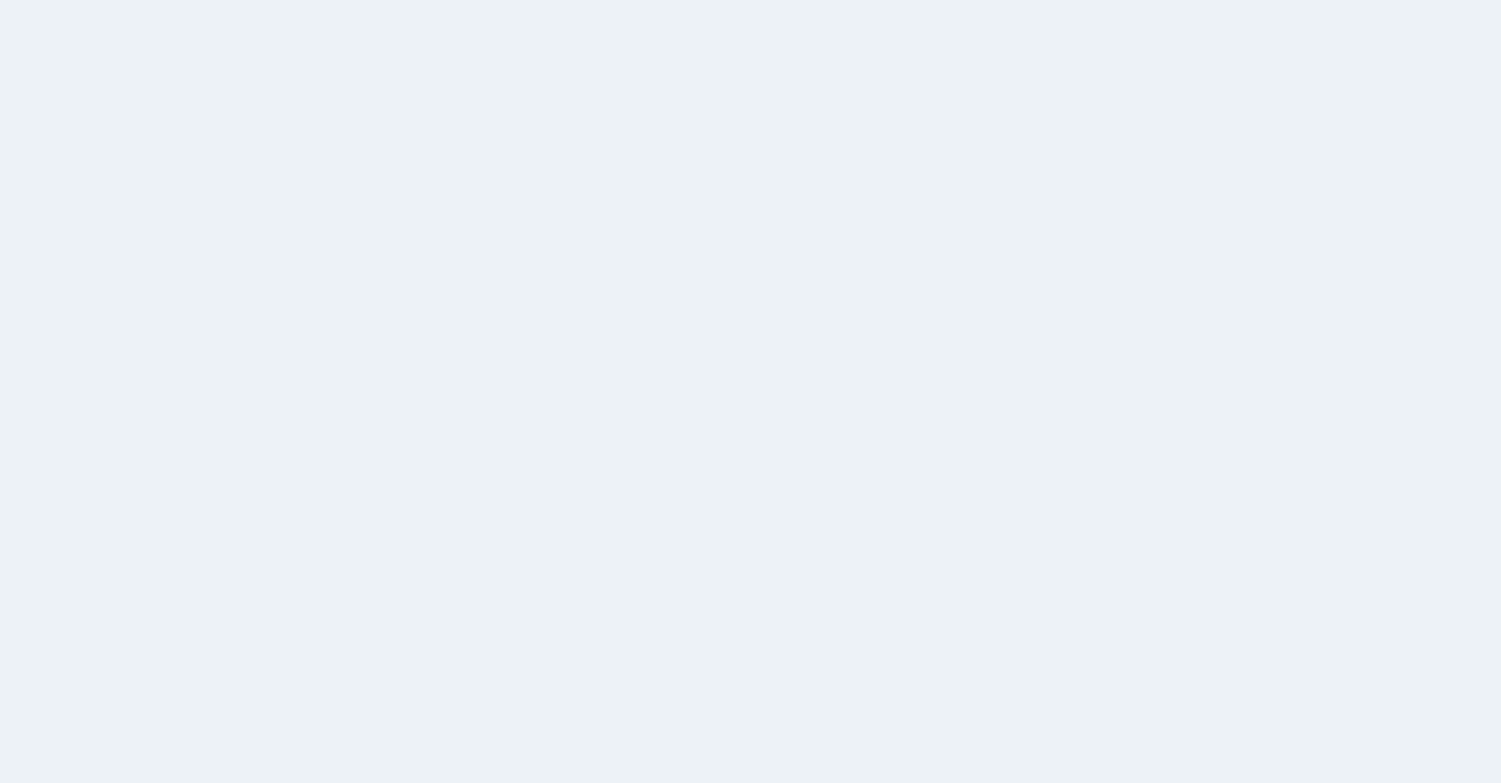 scroll, scrollTop: 0, scrollLeft: 0, axis: both 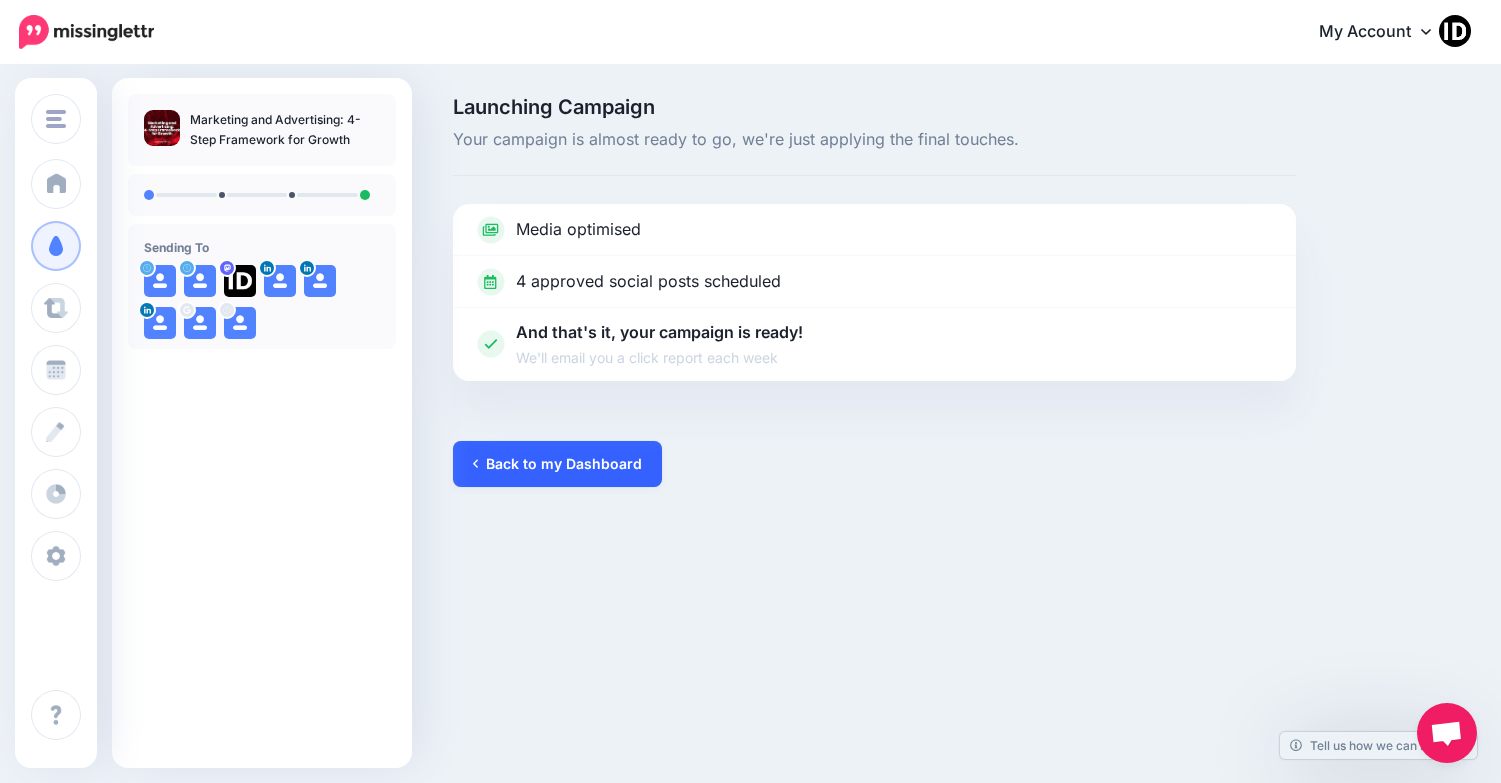 click on "Back to my Dashboard" at bounding box center (557, 464) 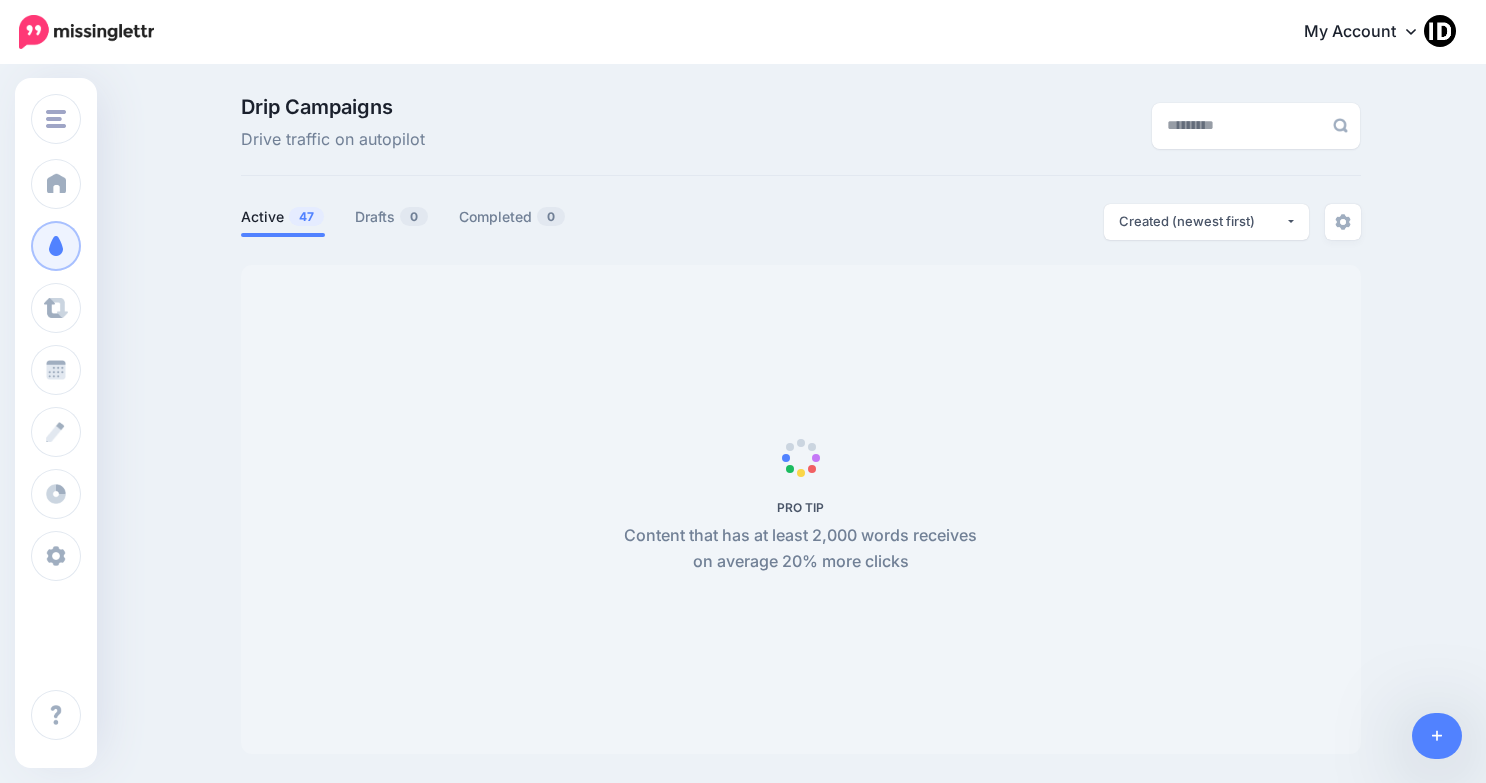 scroll, scrollTop: 0, scrollLeft: 0, axis: both 